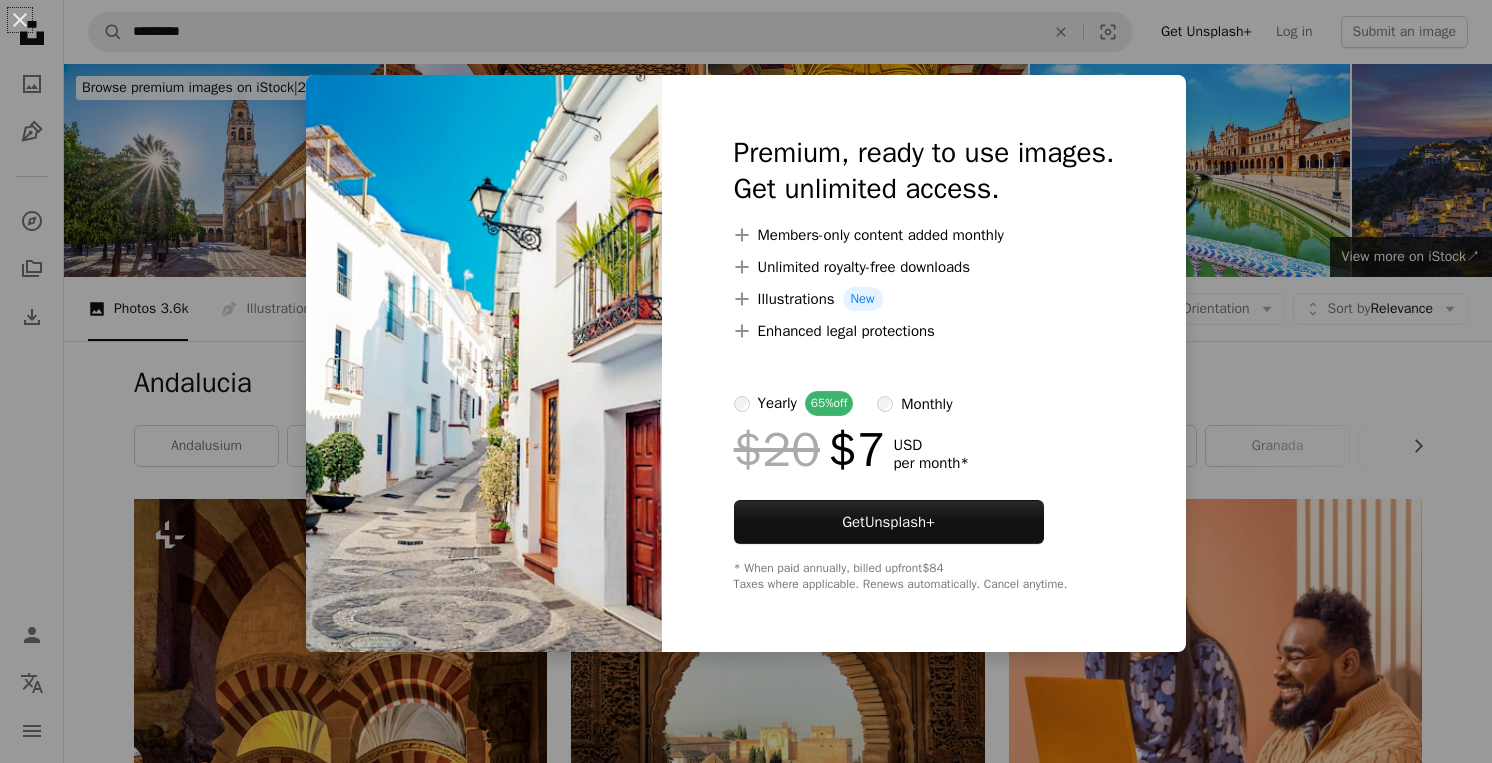 scroll, scrollTop: 950, scrollLeft: 0, axis: vertical 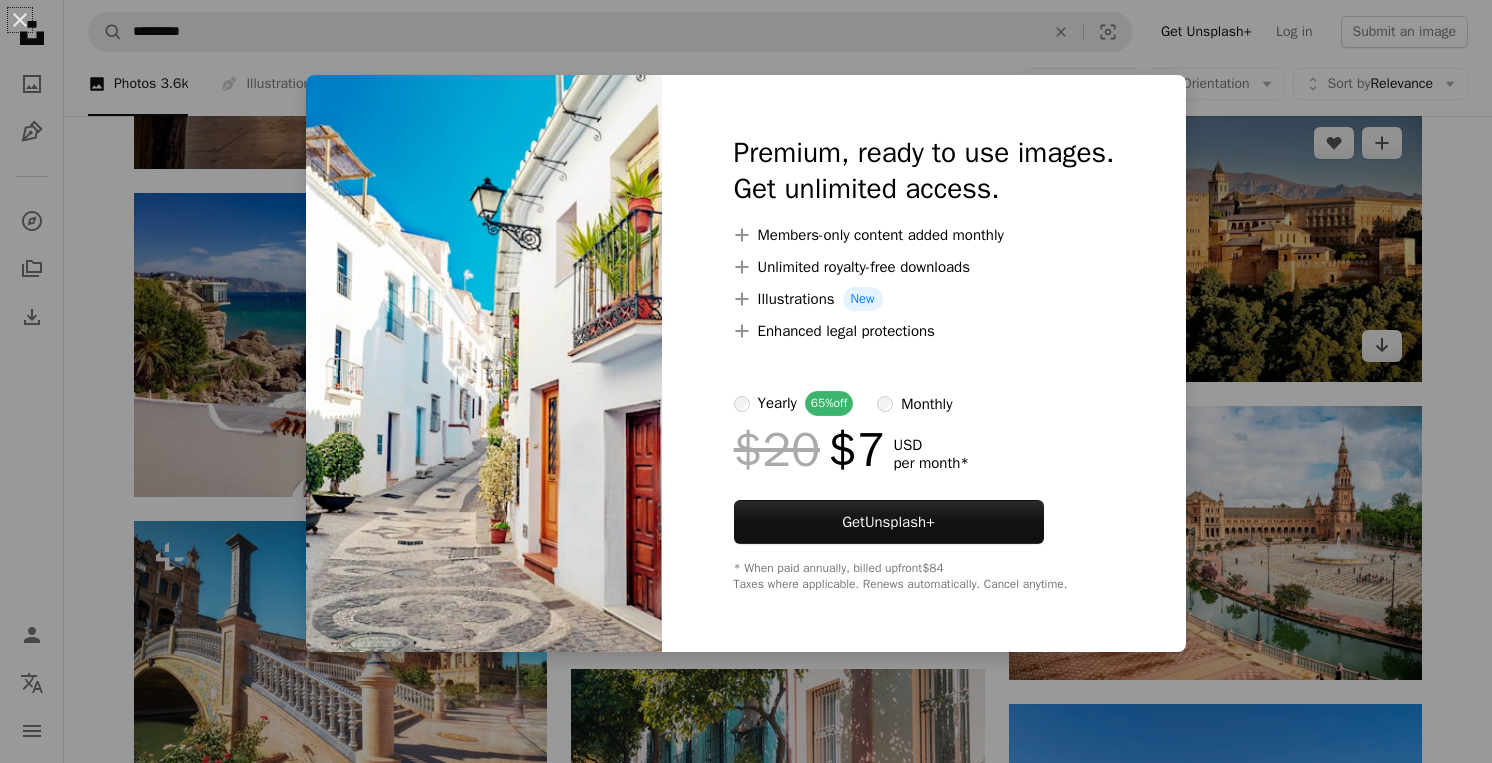 click on "An X shape Premium, ready to use images. Get unlimited access. A plus sign Members-only content added monthly A plus sign Unlimited royalty-free downloads A plus sign Illustrations  New A plus sign Enhanced legal protections yearly 65%  off monthly $20   $7 USD per month * Get  Unsplash+ * When paid annually, billed upfront  $84 Taxes where applicable. Renews automatically. Cancel anytime." at bounding box center (746, 381) 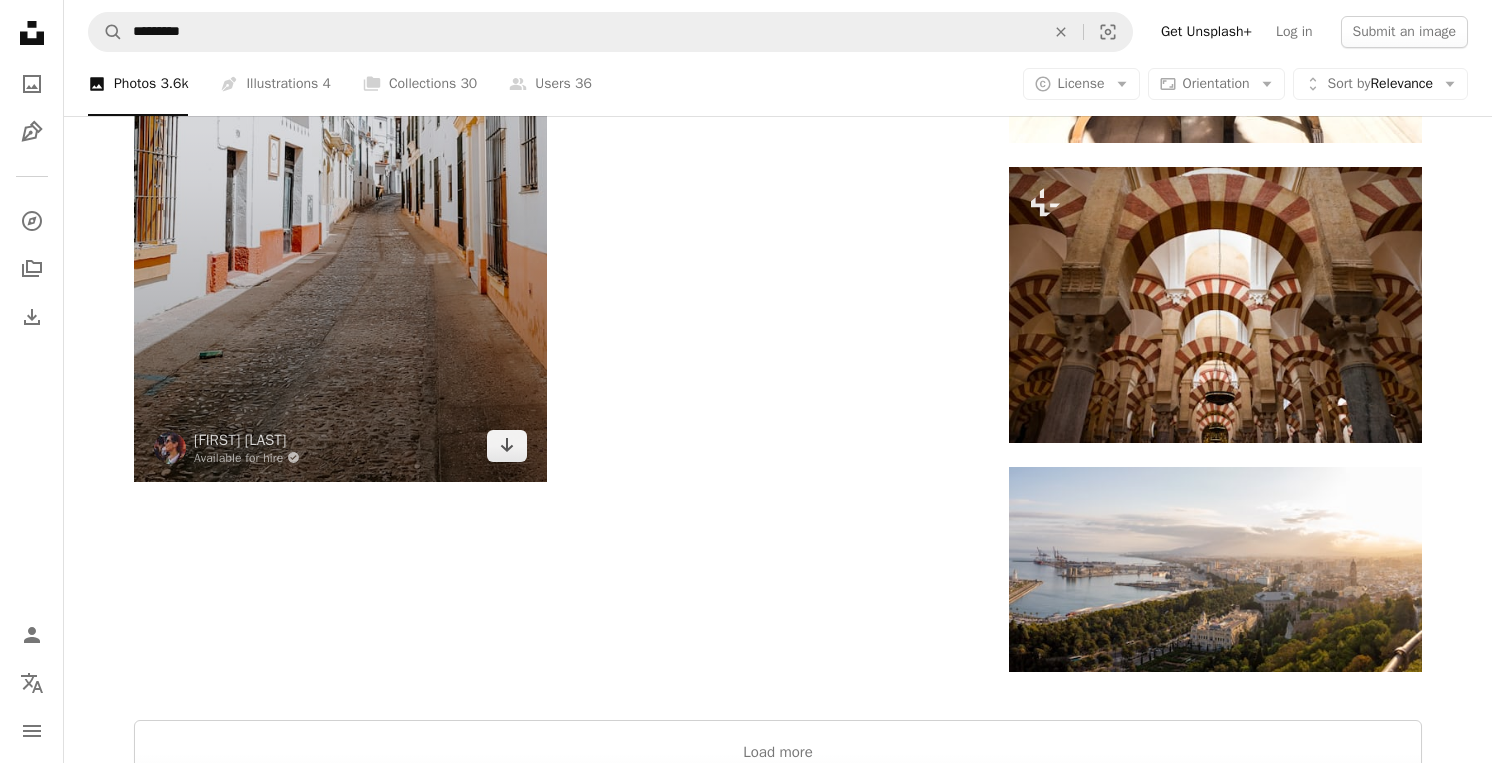 scroll, scrollTop: 3004, scrollLeft: 0, axis: vertical 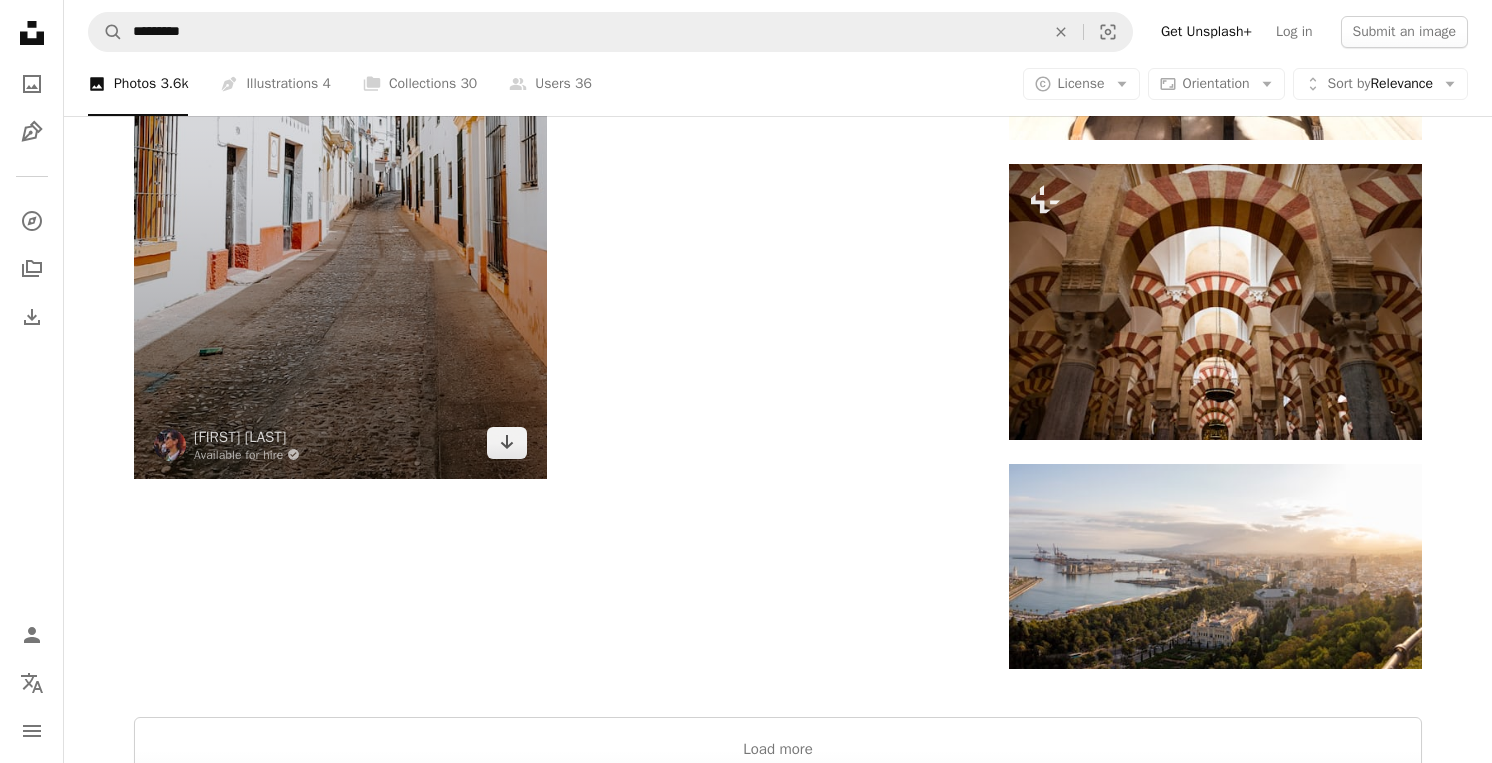 click at bounding box center [340, 111] 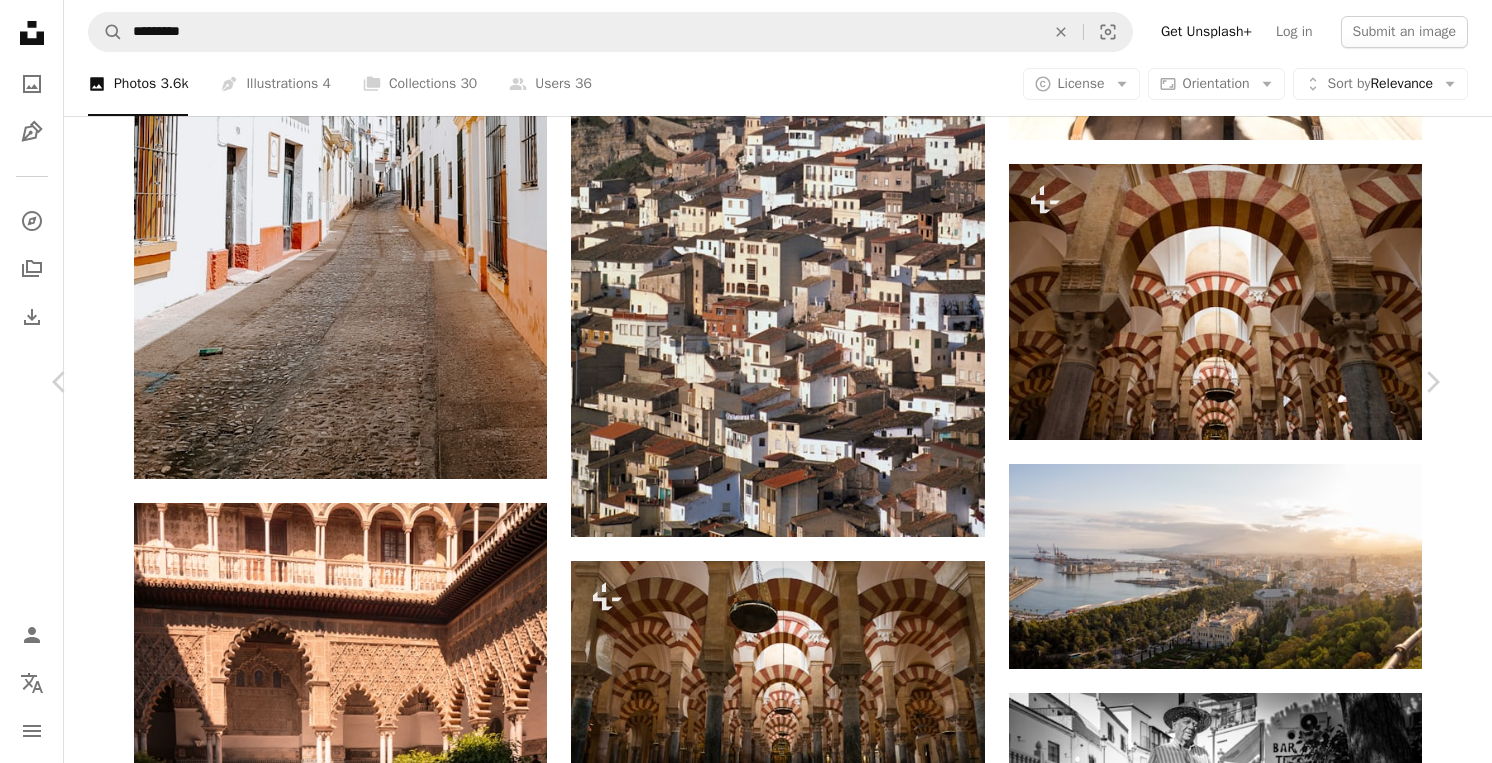 scroll, scrollTop: 49, scrollLeft: 0, axis: vertical 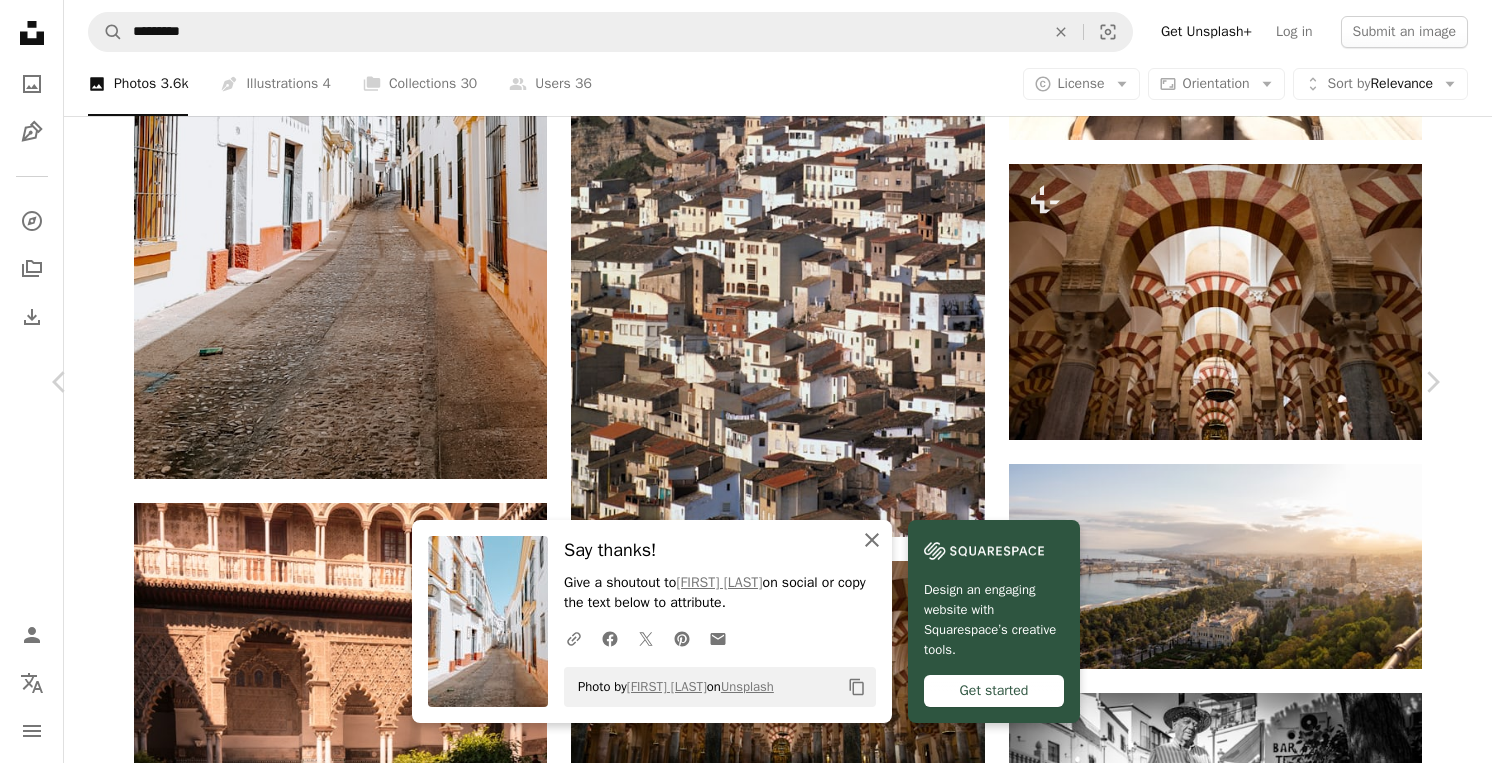 click 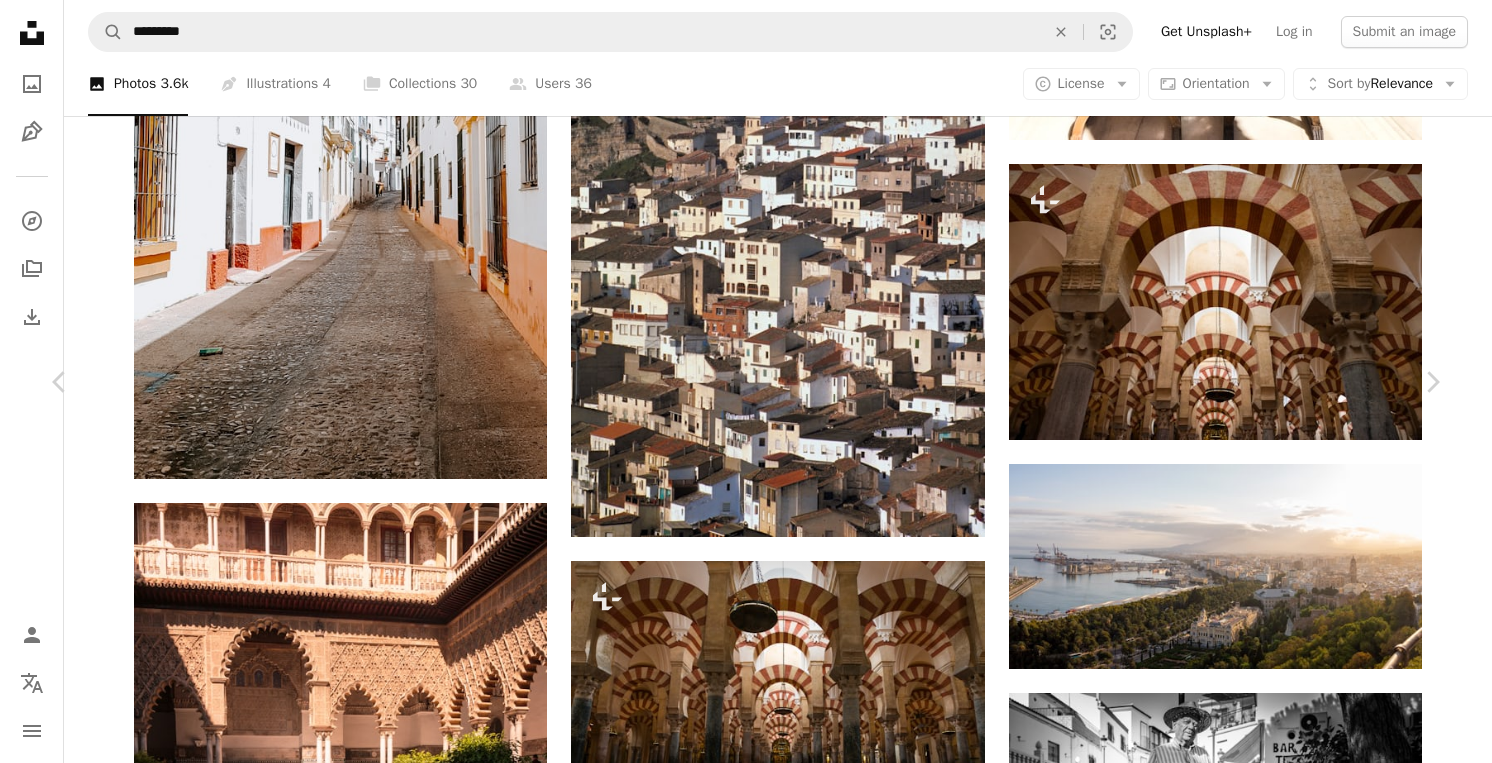 scroll, scrollTop: 389, scrollLeft: 0, axis: vertical 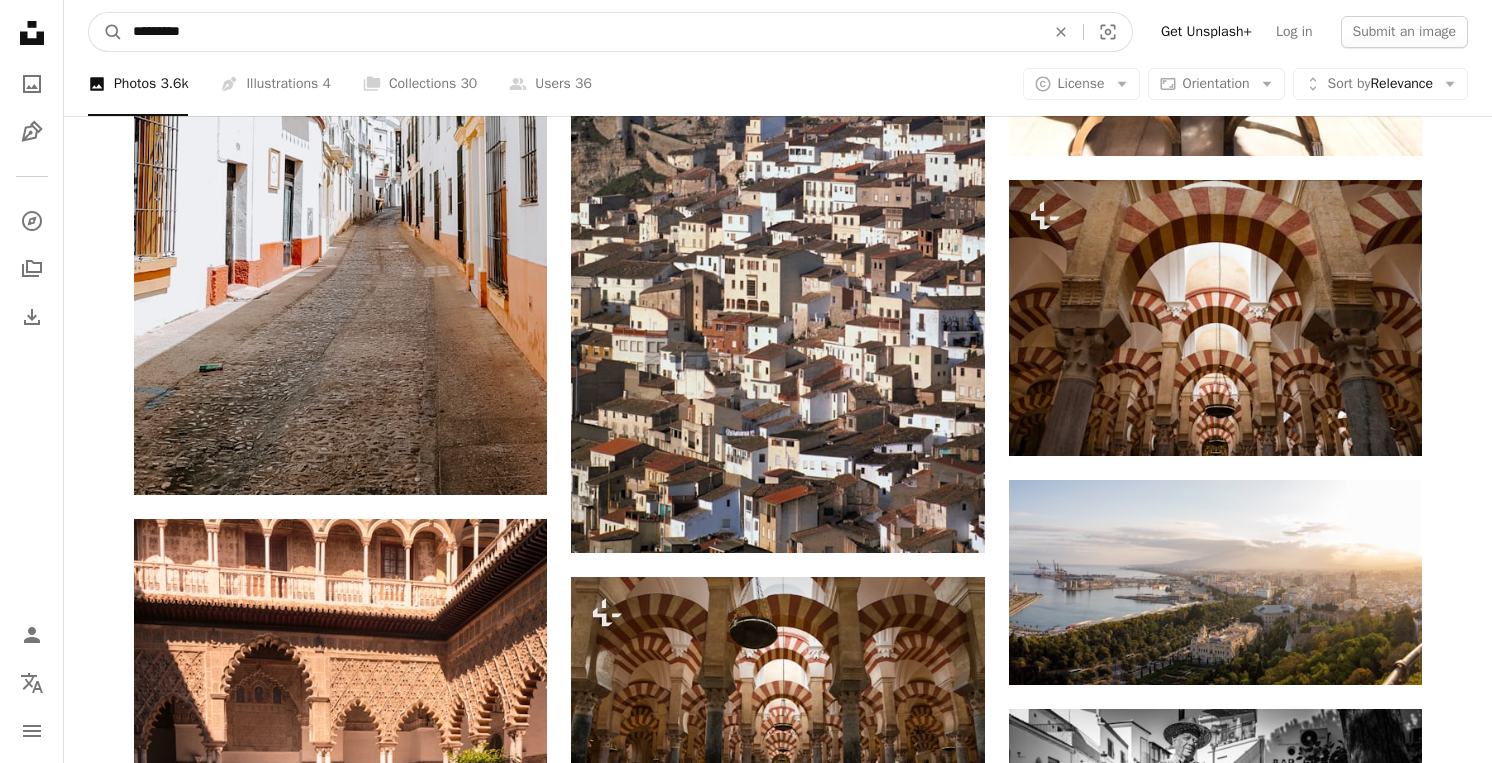 drag, startPoint x: 228, startPoint y: 39, endPoint x: 38, endPoint y: 13, distance: 191.77069 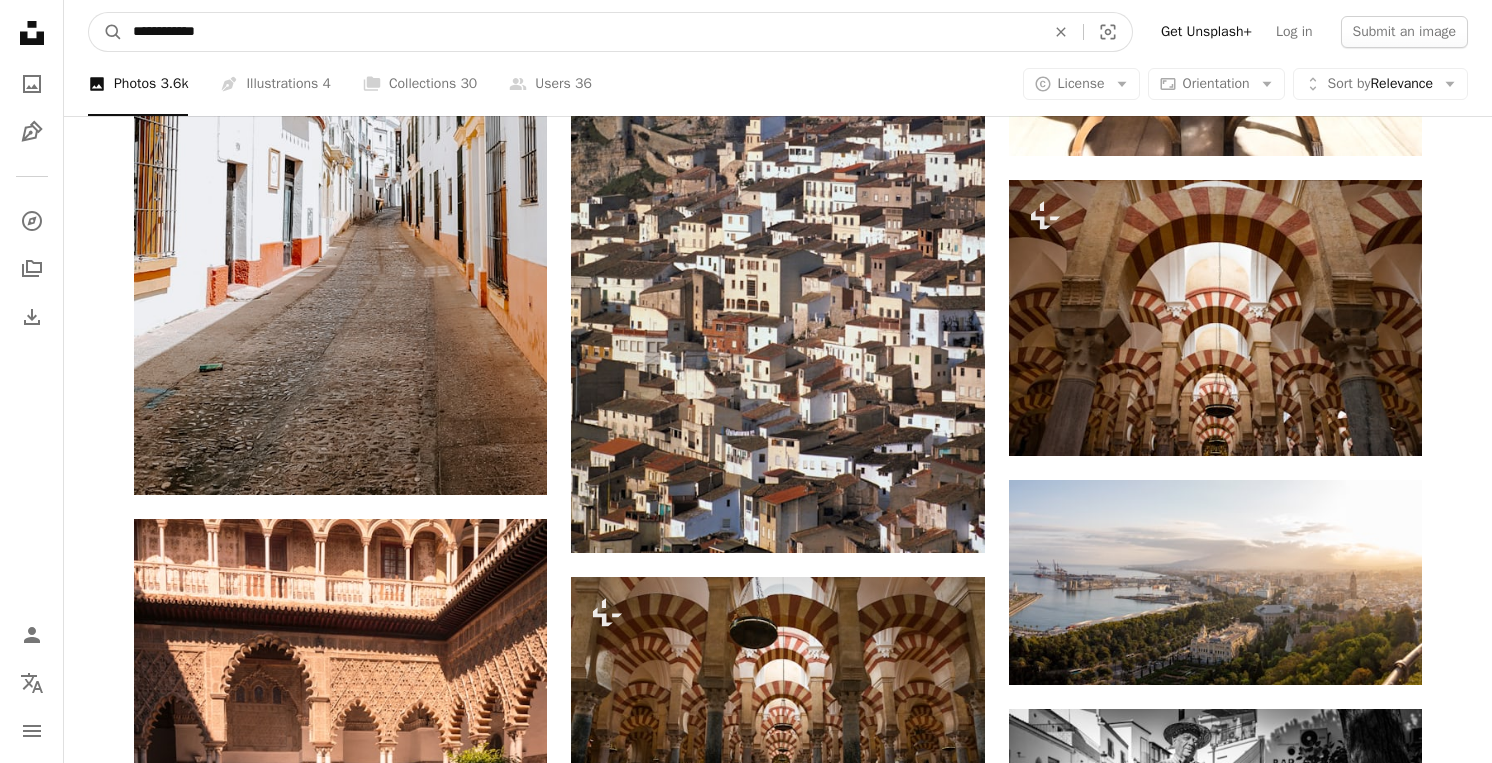 type on "**********" 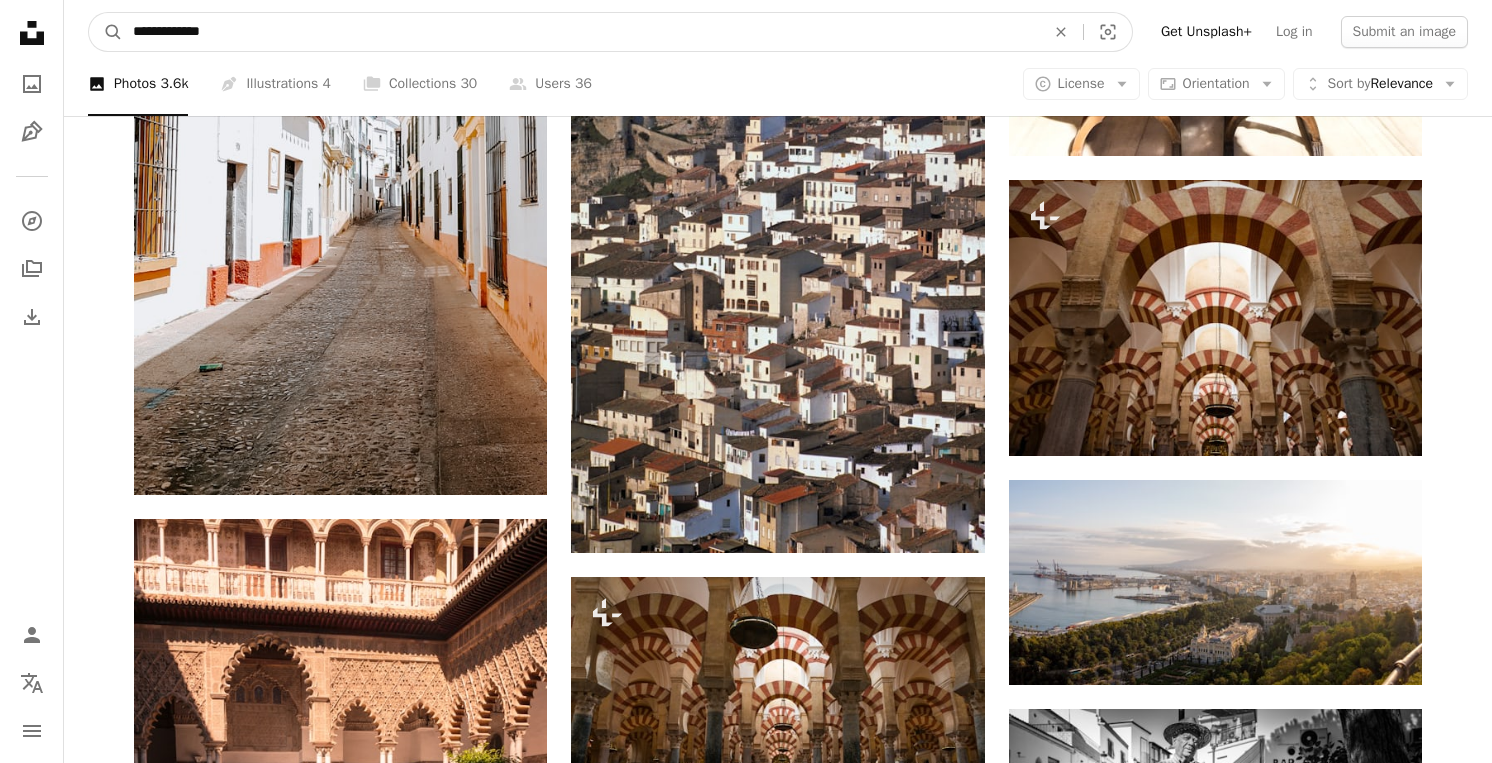 click on "A magnifying glass" at bounding box center (106, 32) 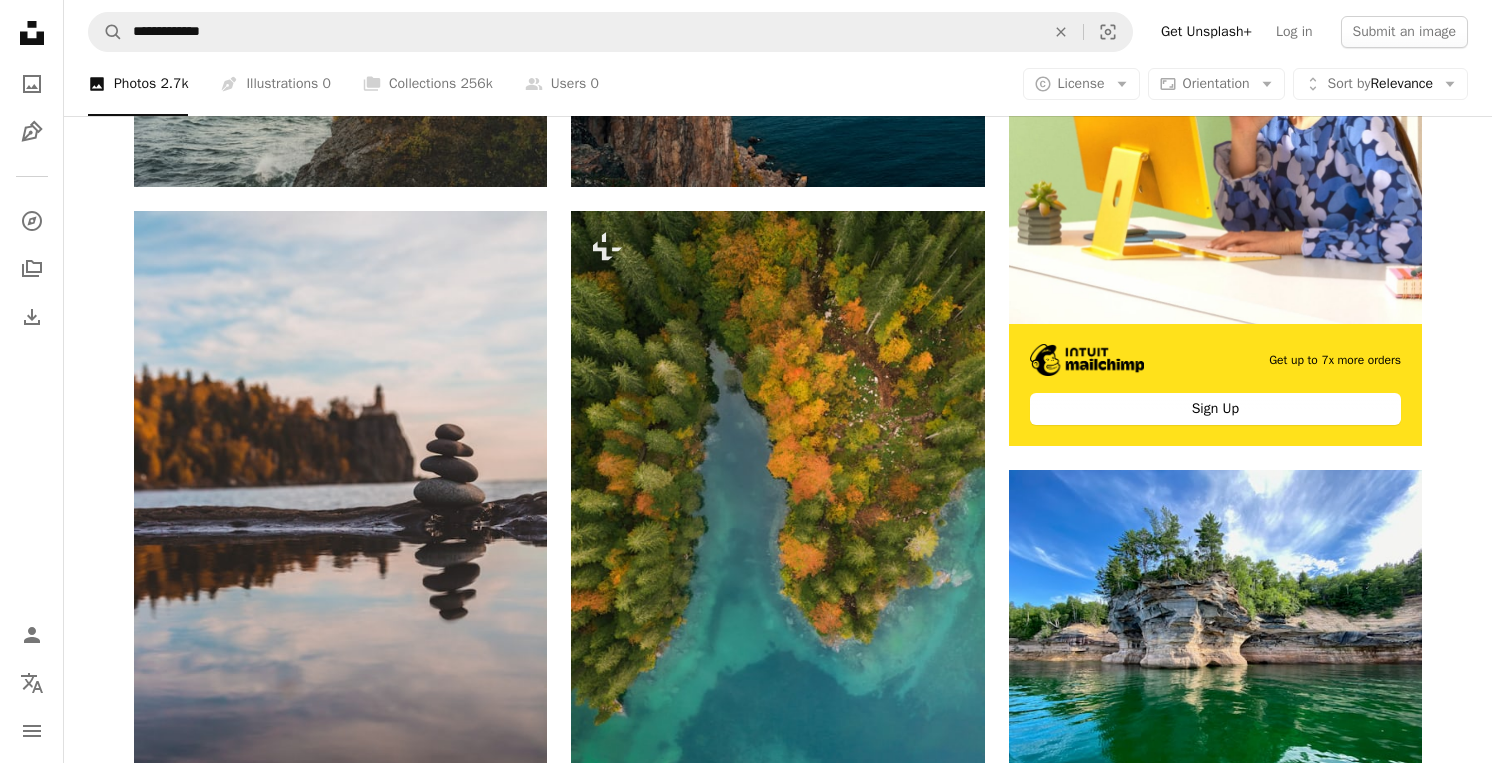 scroll, scrollTop: 0, scrollLeft: 0, axis: both 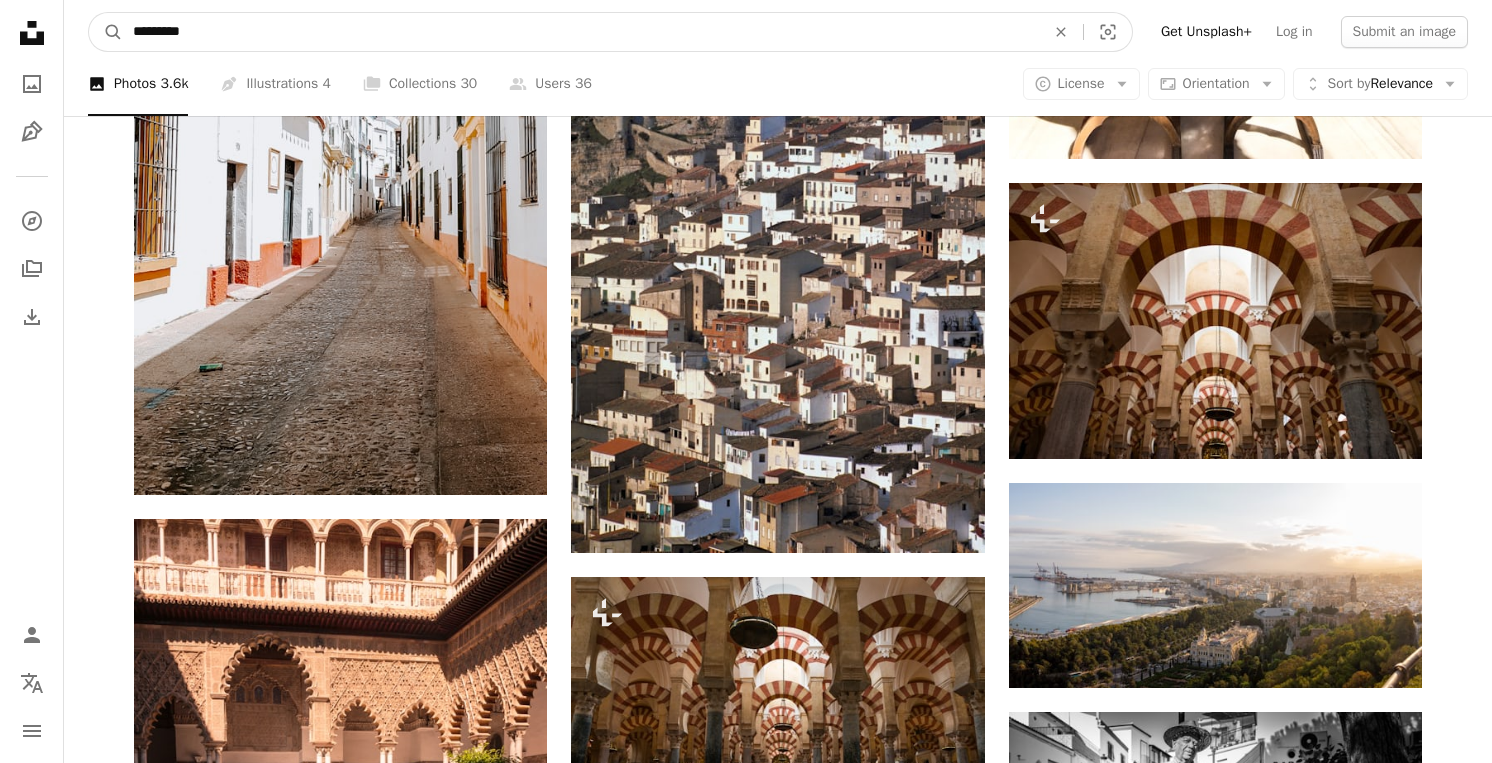 drag, startPoint x: 211, startPoint y: 35, endPoint x: 76, endPoint y: 9, distance: 137.48091 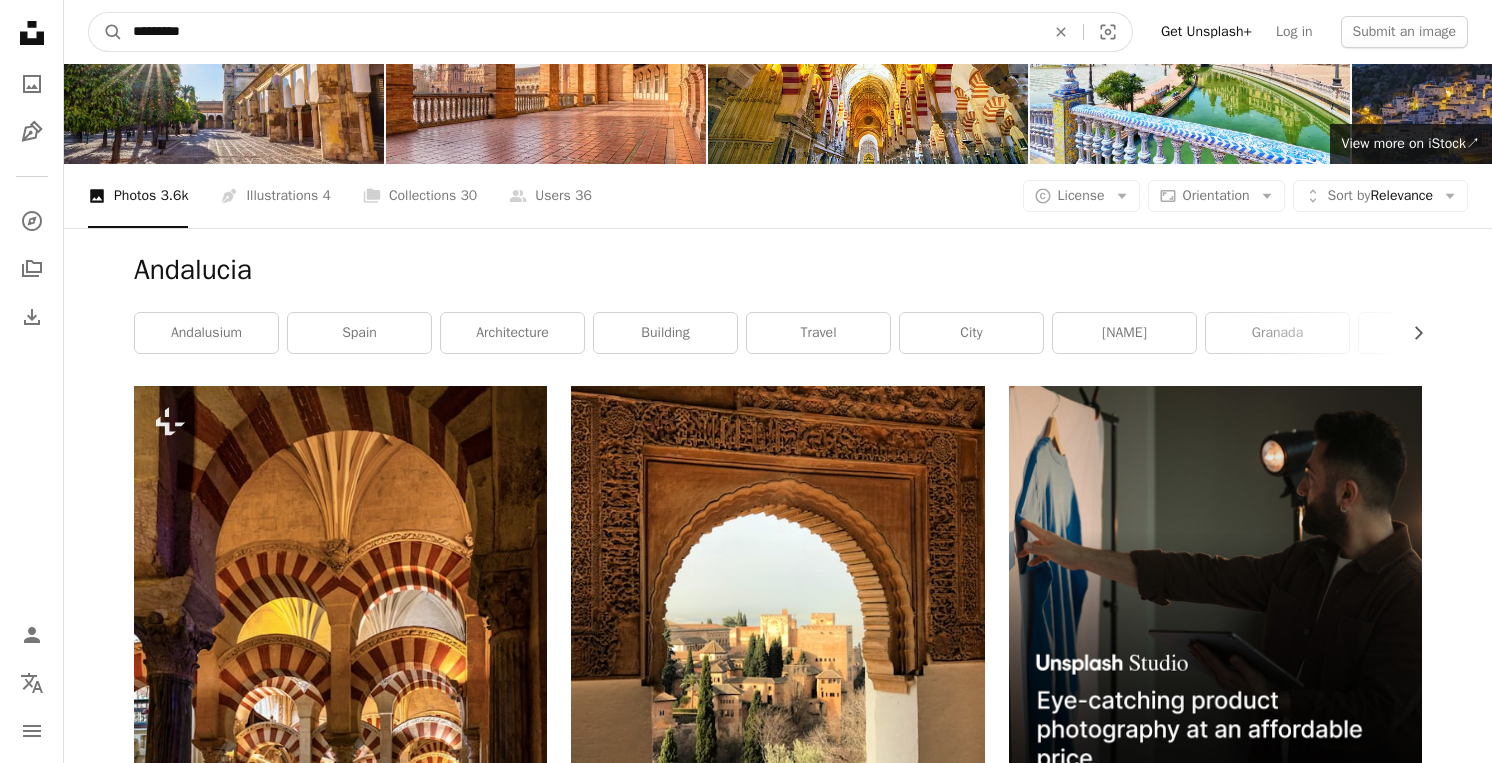 scroll, scrollTop: 0, scrollLeft: 0, axis: both 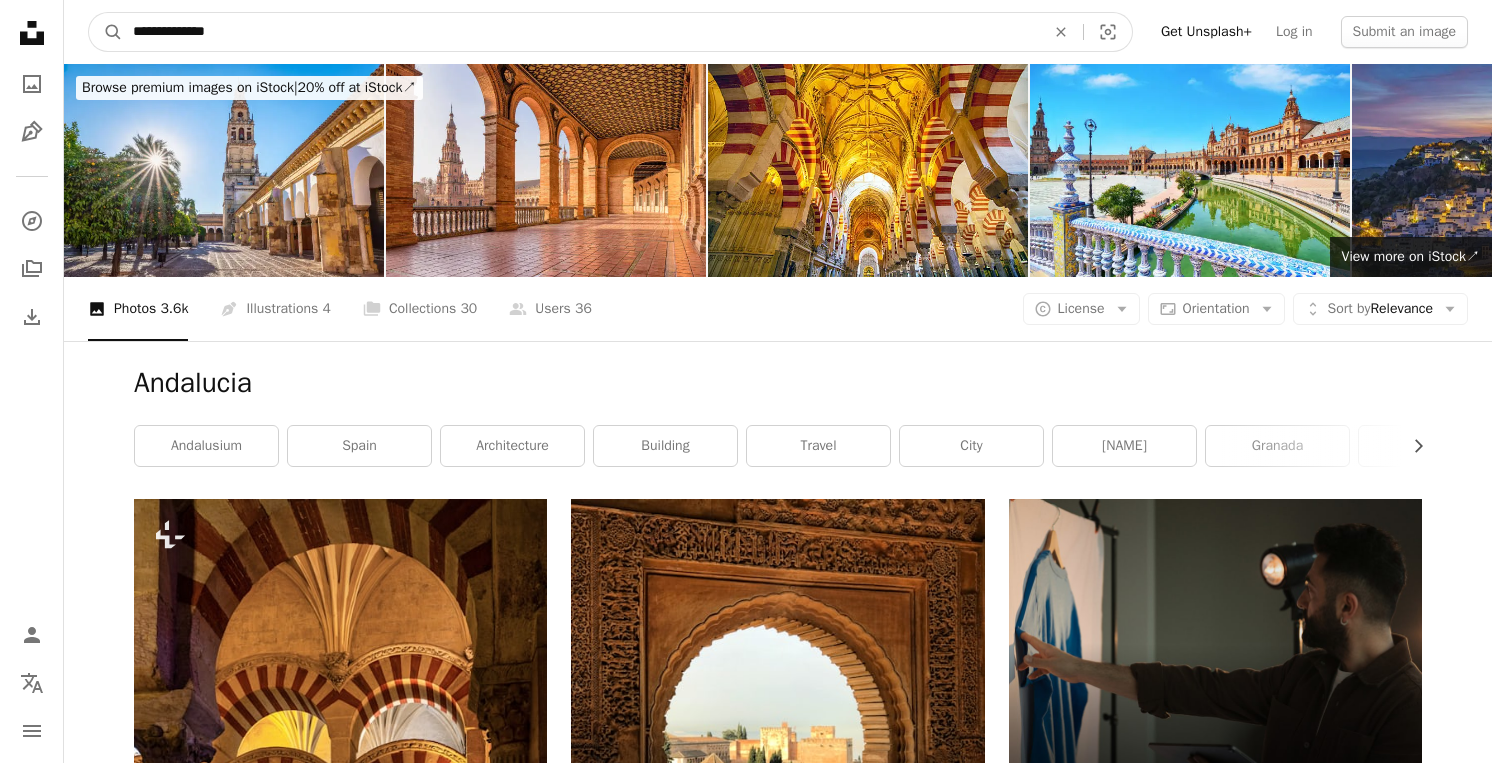 type on "**********" 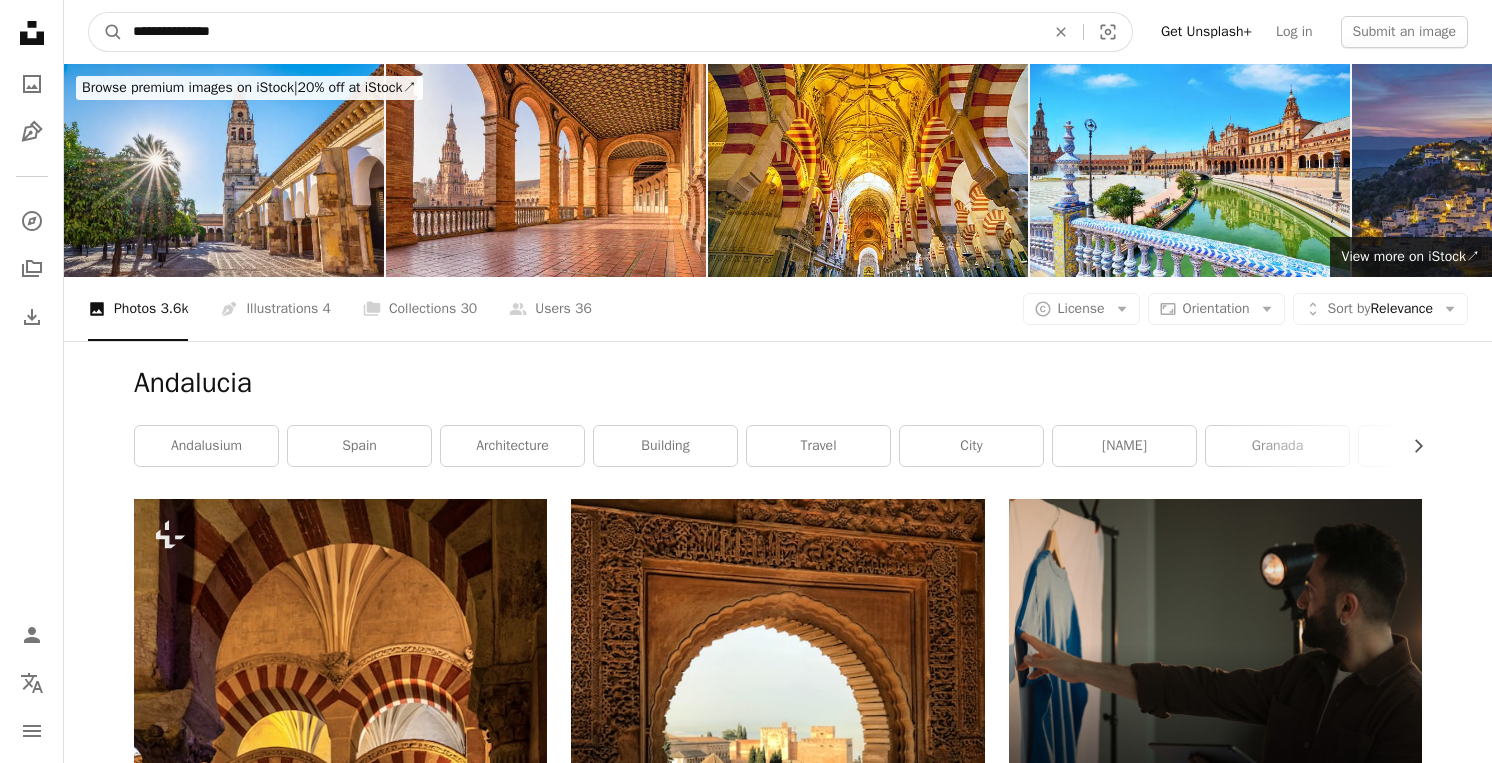 click on "A magnifying glass" at bounding box center (106, 32) 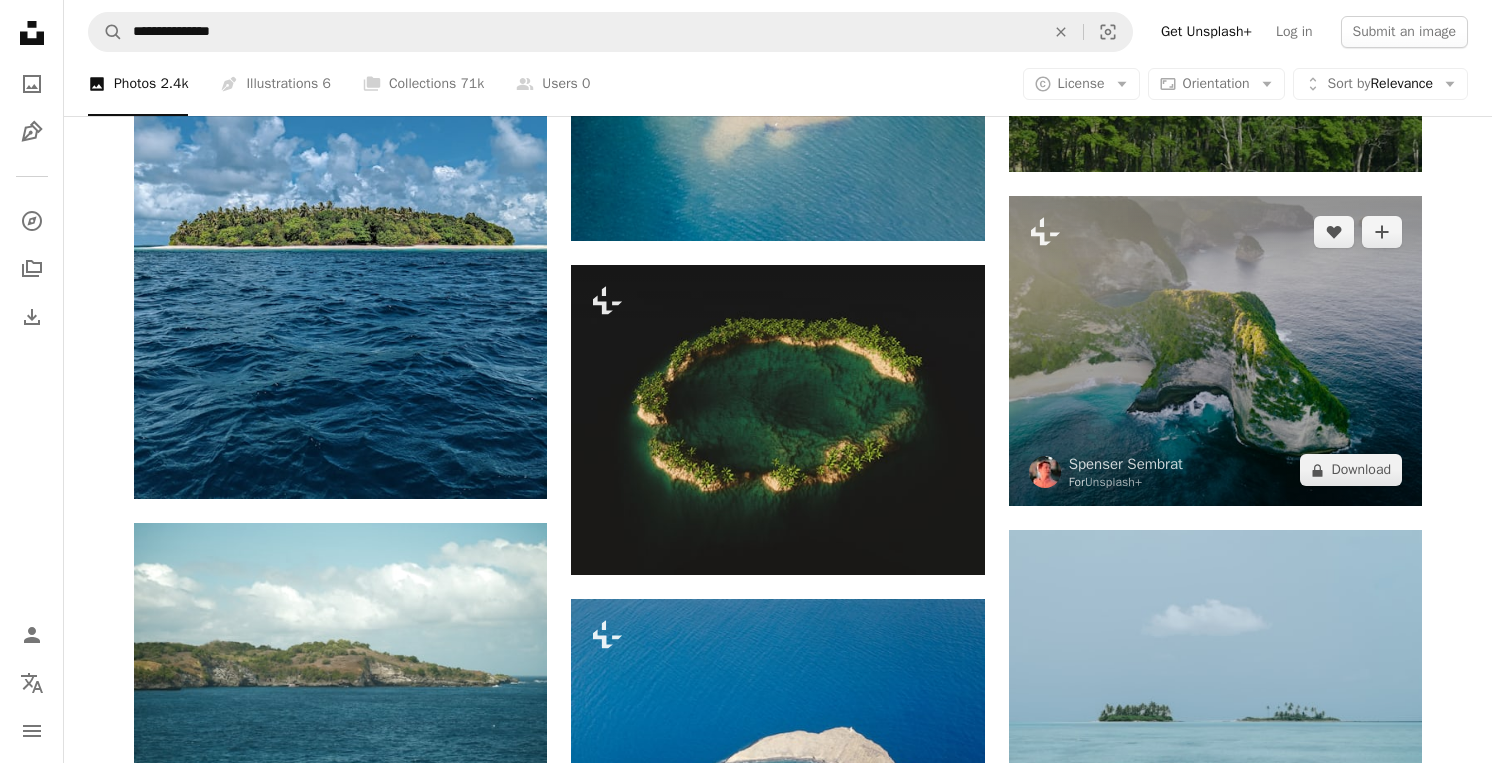 scroll, scrollTop: 1827, scrollLeft: 0, axis: vertical 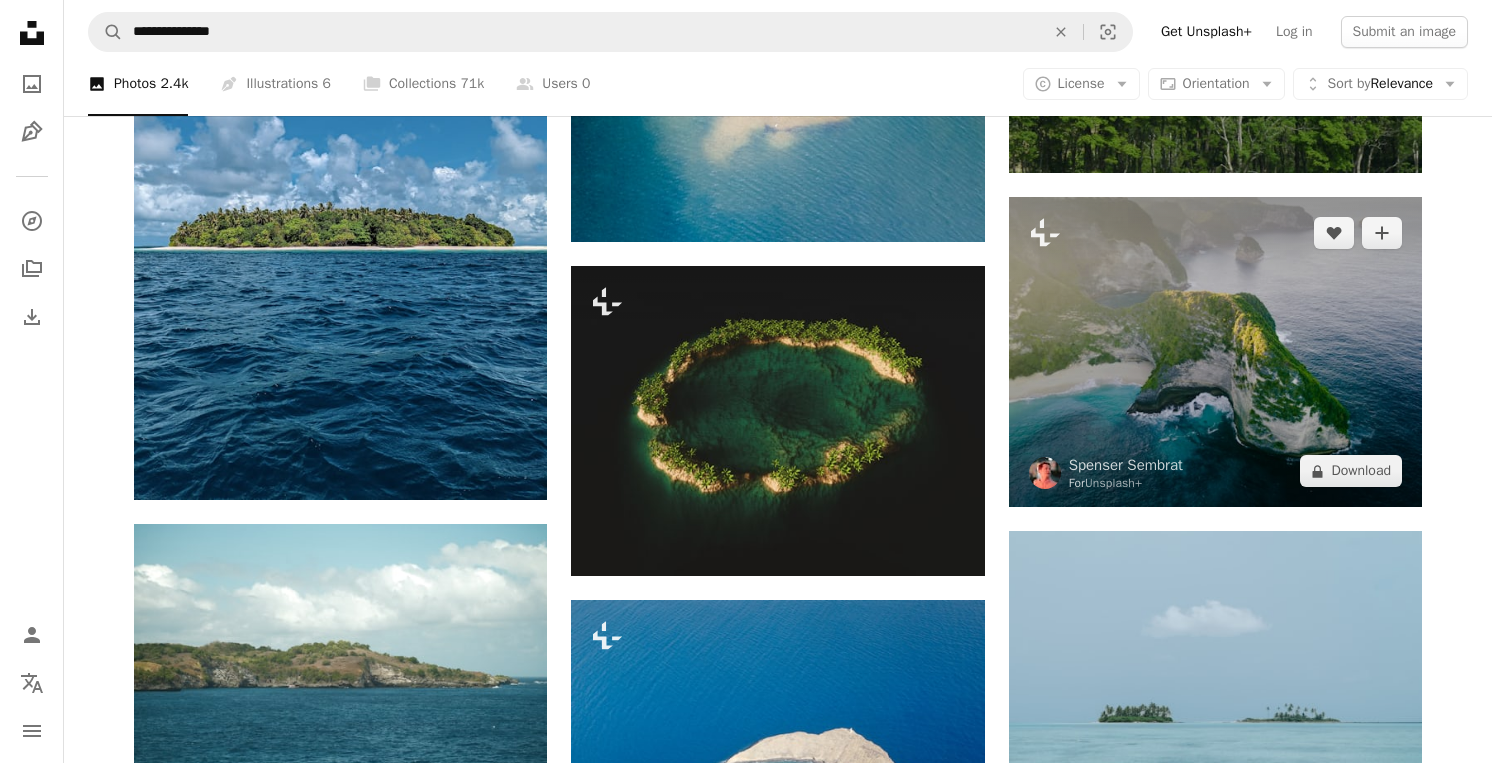 click at bounding box center (1215, 352) 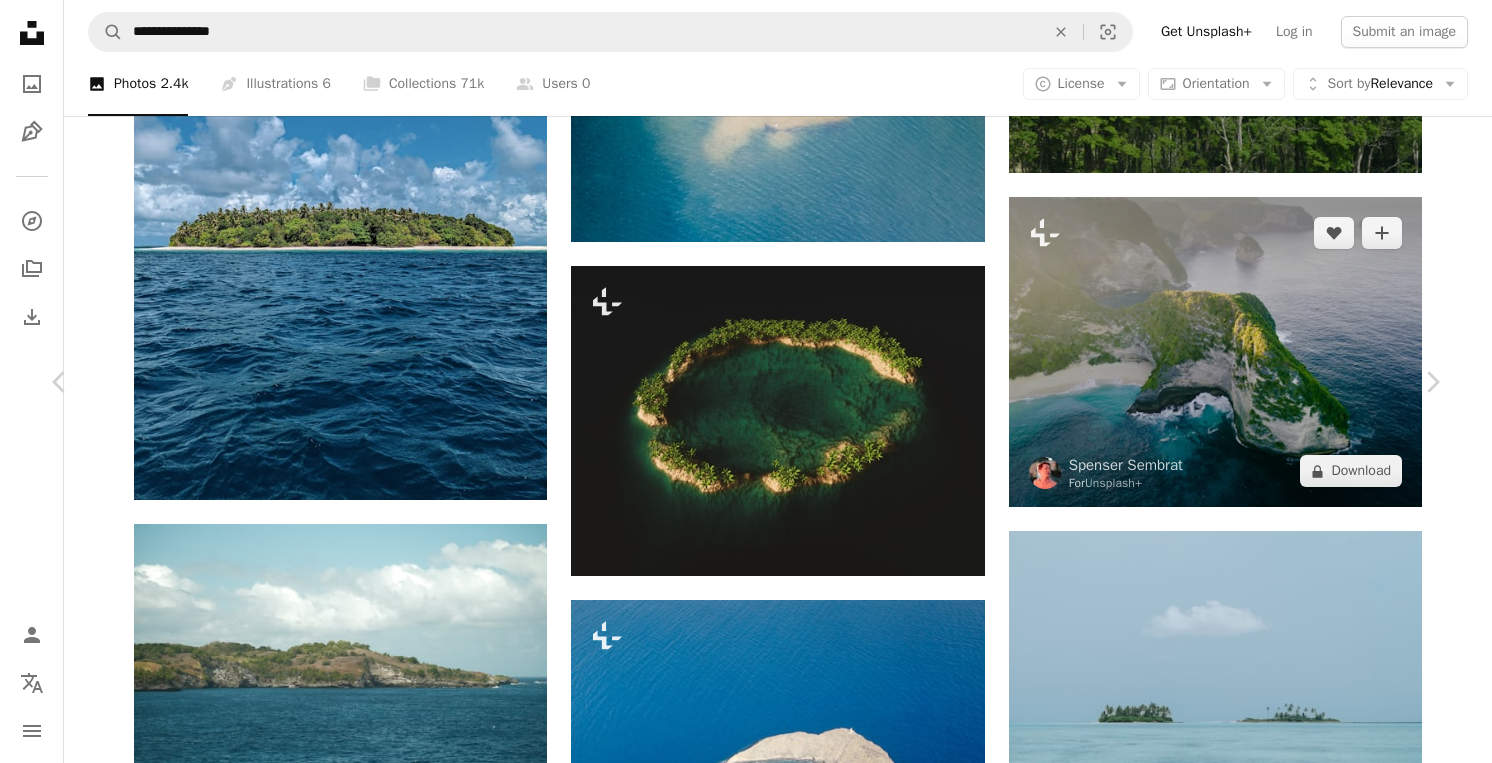 scroll, scrollTop: 49, scrollLeft: 0, axis: vertical 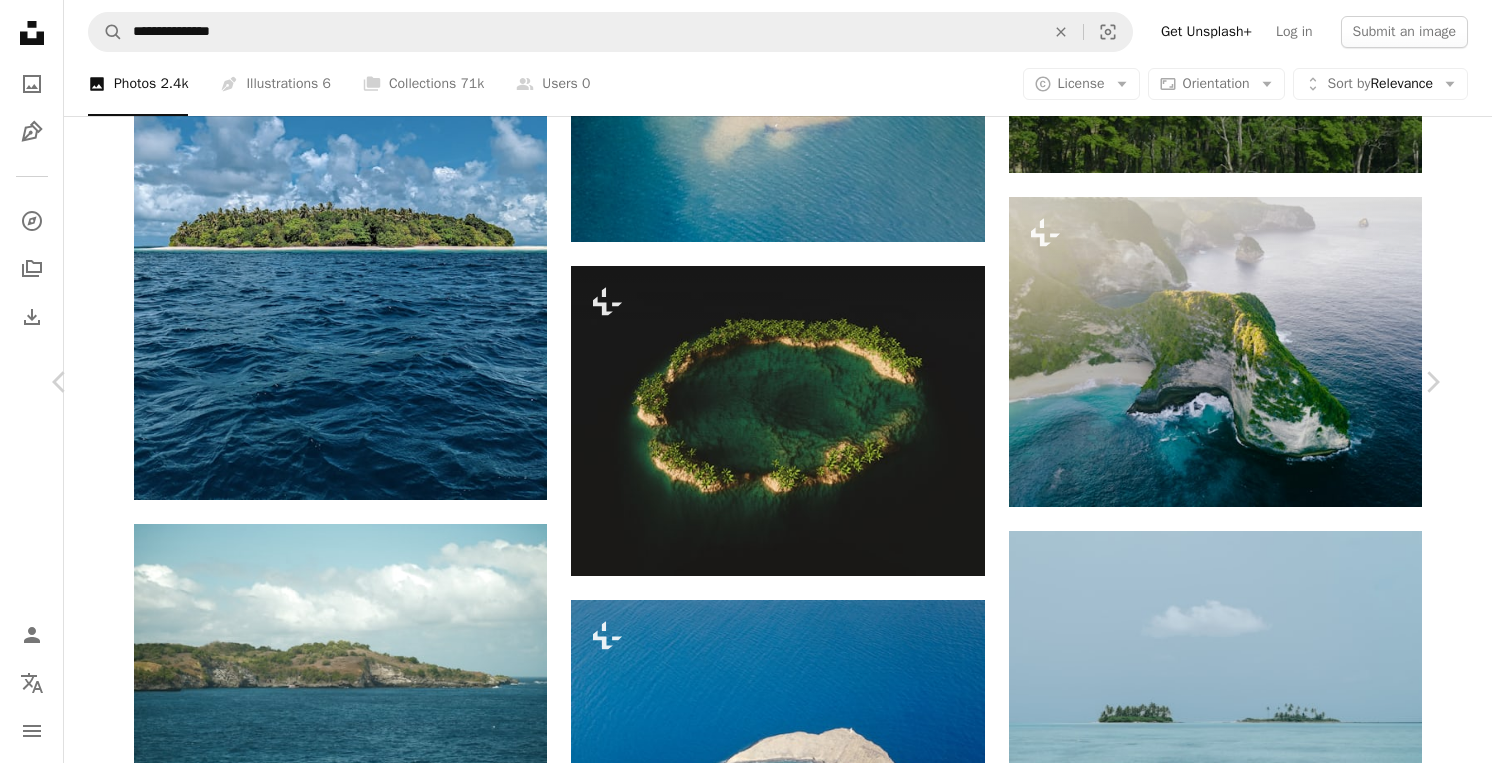 click on "A lock Download" at bounding box center (1281, 2672) 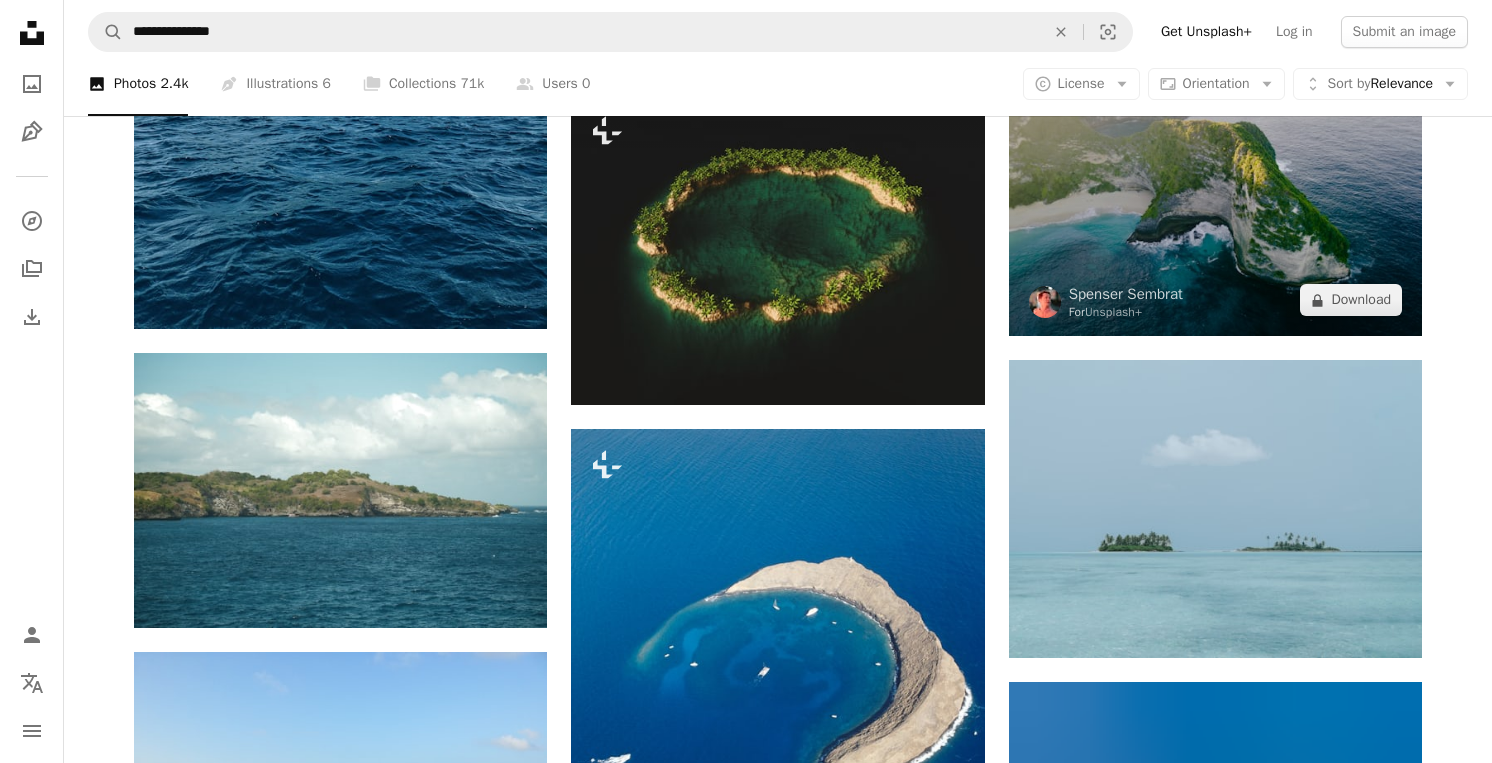 scroll, scrollTop: 2003, scrollLeft: 0, axis: vertical 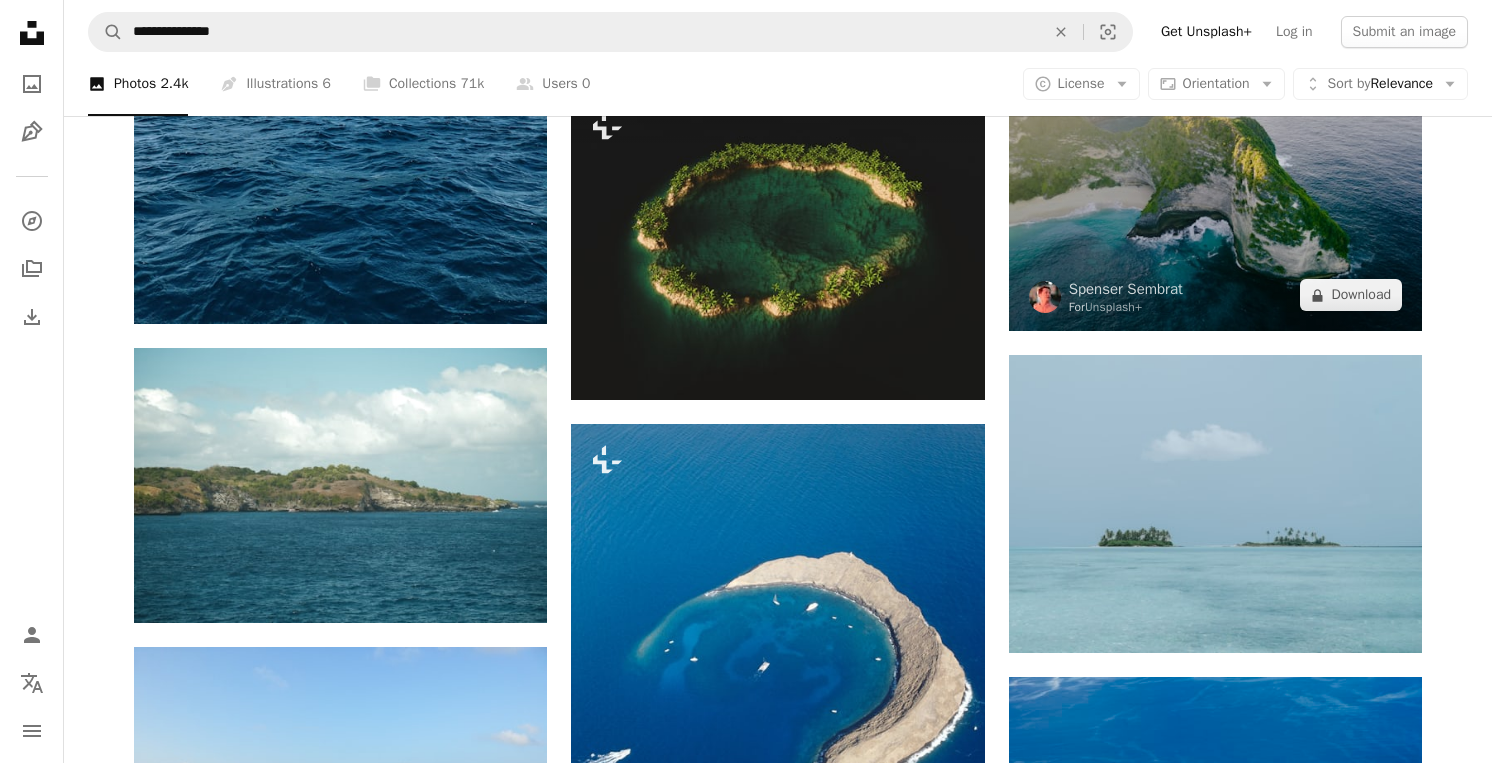 click at bounding box center [1215, 176] 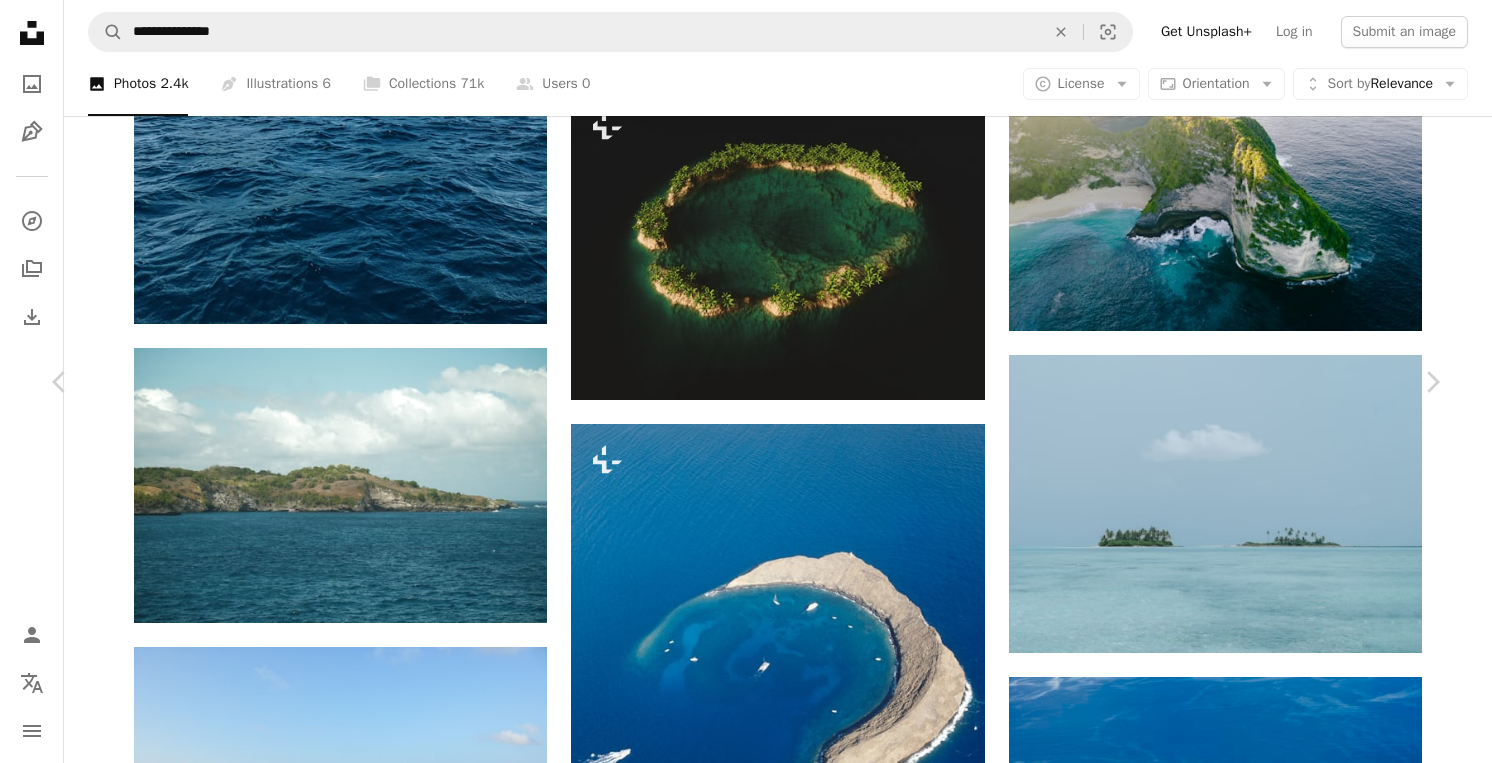 click on "An X shape" at bounding box center [20, 20] 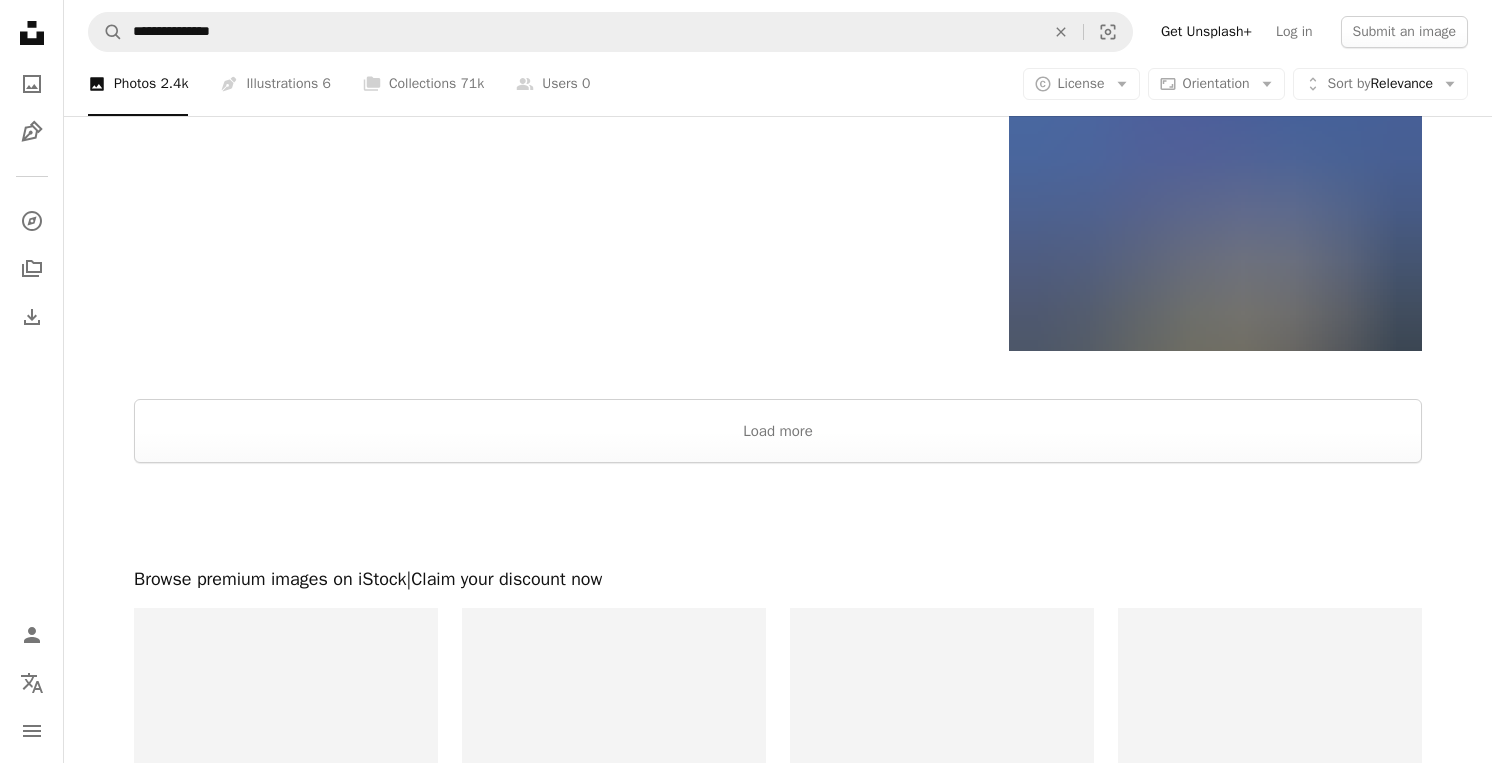 scroll, scrollTop: 3164, scrollLeft: 0, axis: vertical 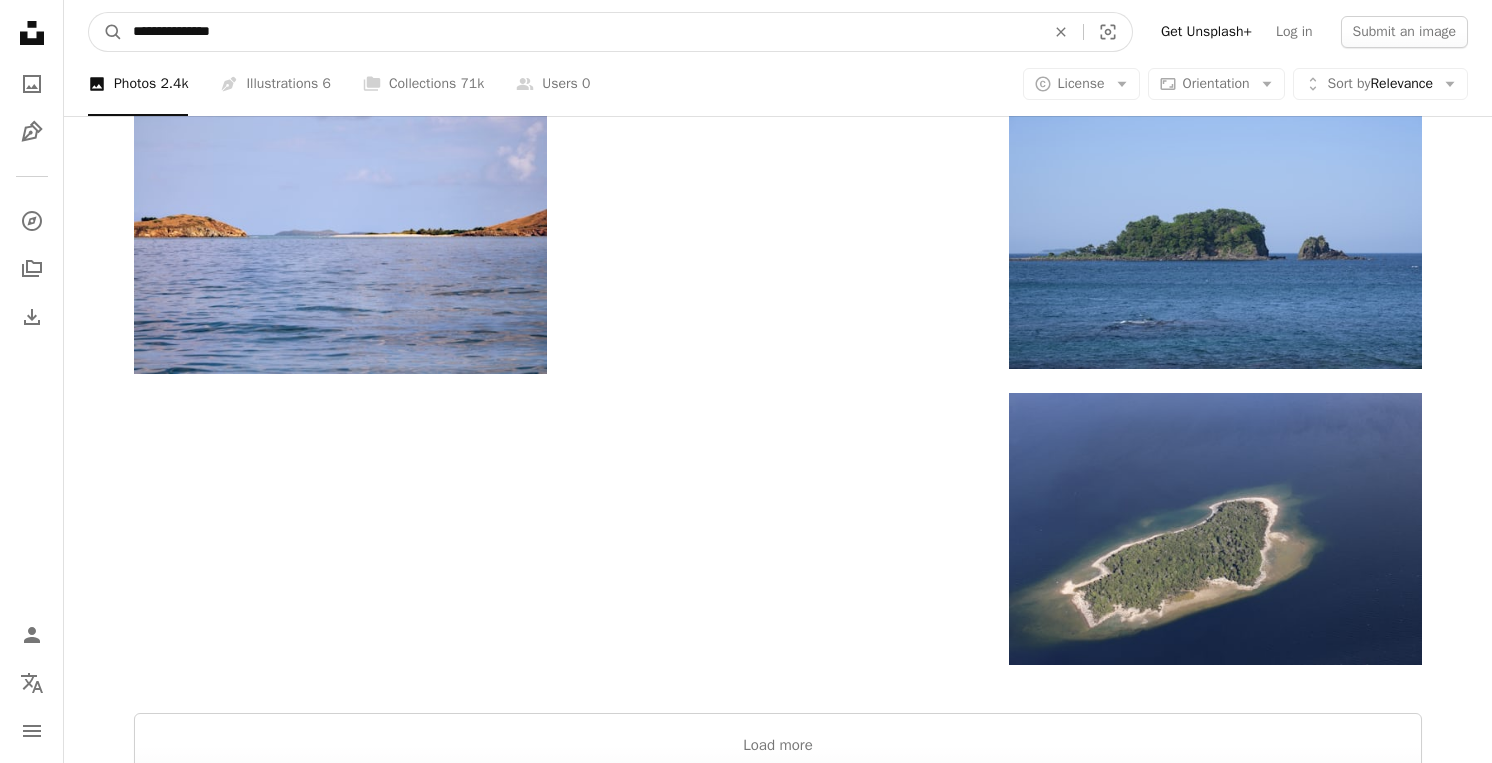 drag, startPoint x: 199, startPoint y: 24, endPoint x: -15, endPoint y: -21, distance: 218.68013 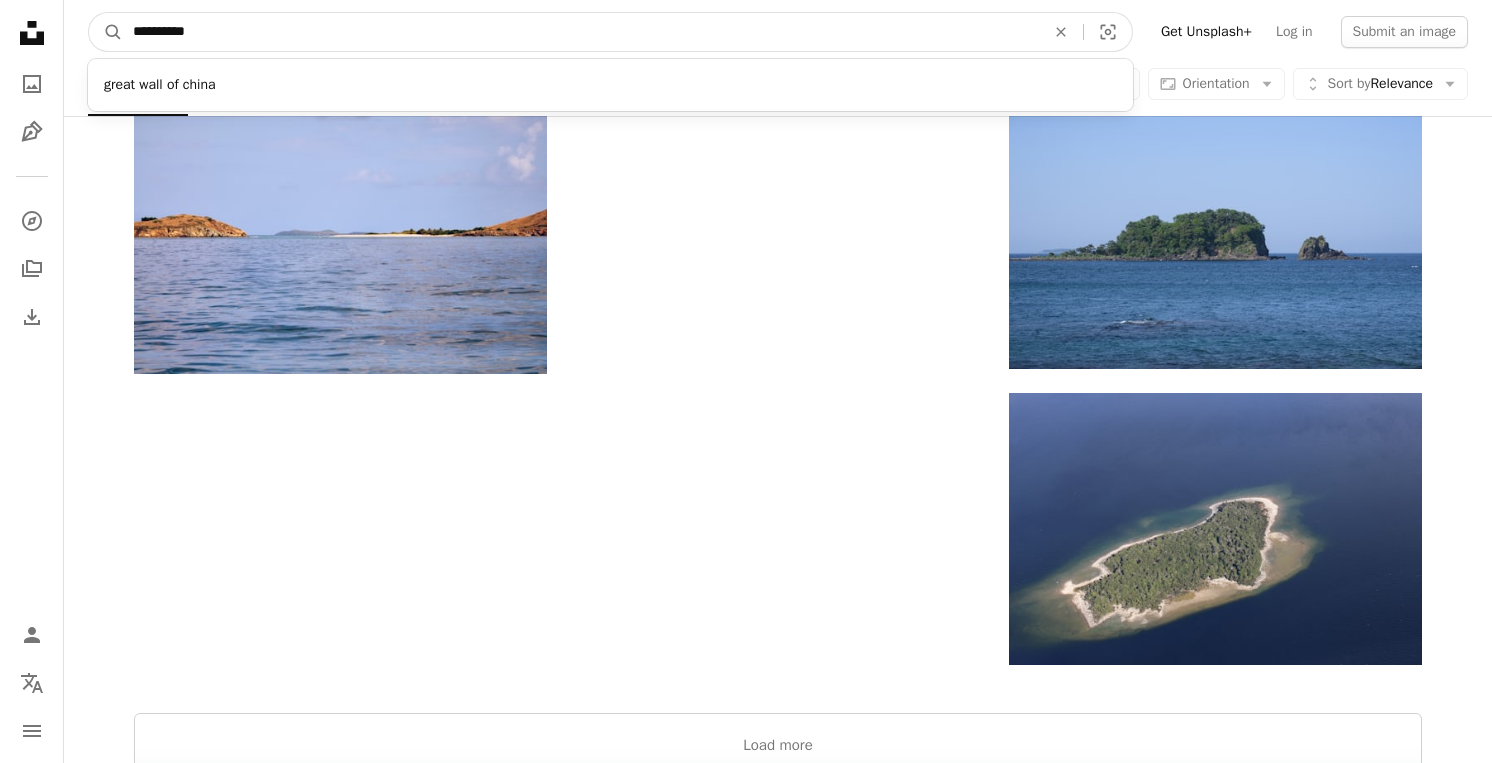 type on "**********" 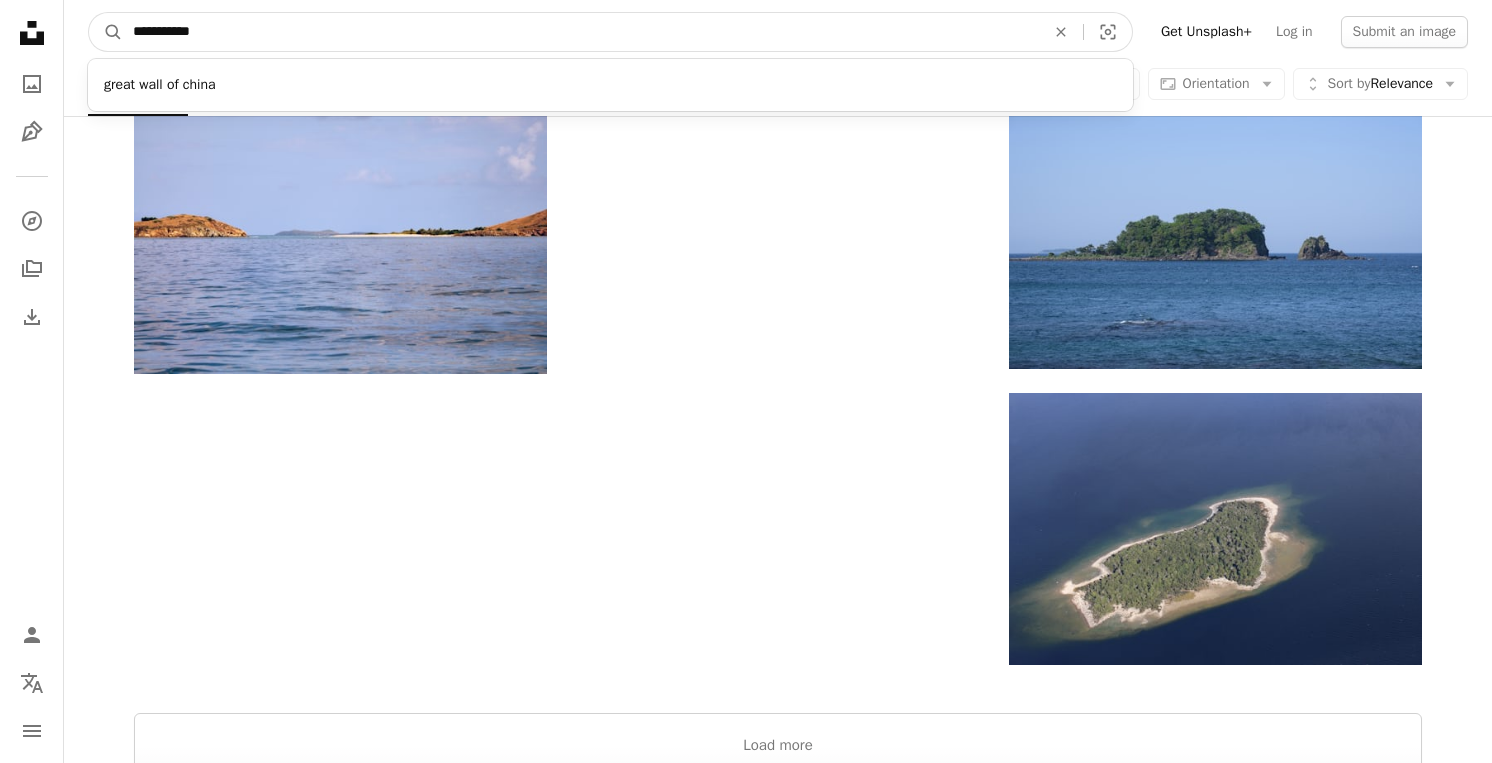 click on "A magnifying glass" at bounding box center (106, 32) 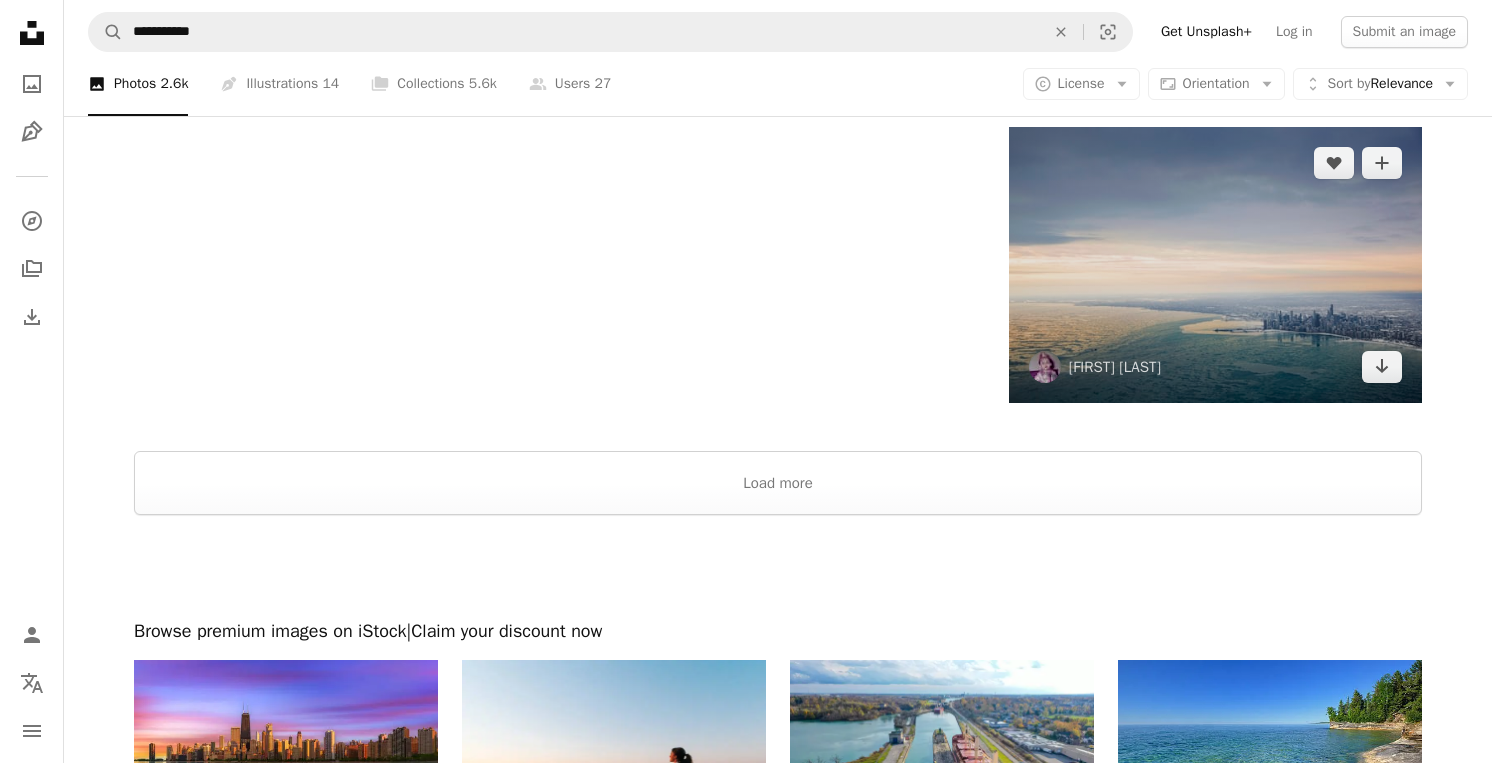 scroll, scrollTop: 2790, scrollLeft: 0, axis: vertical 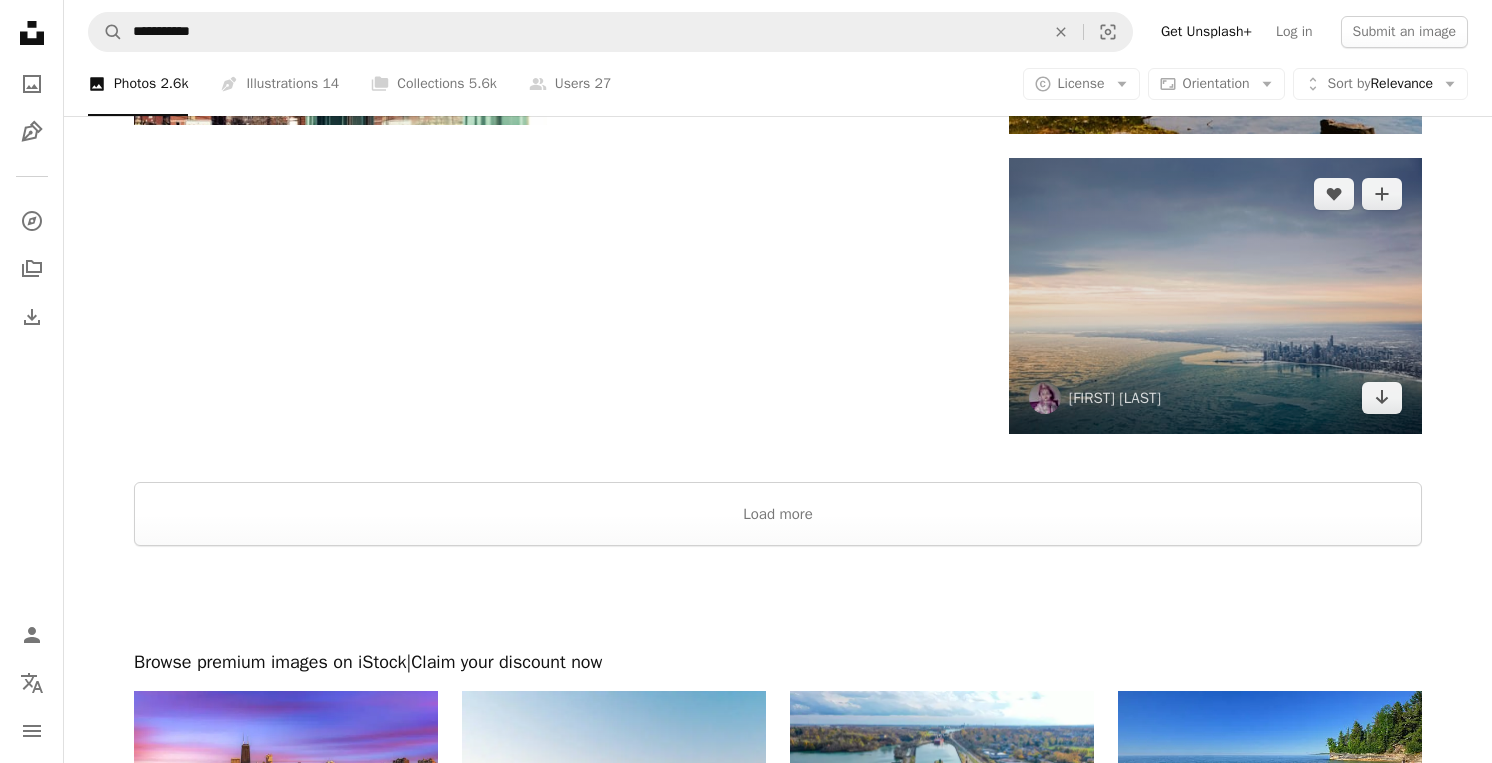click at bounding box center (1215, 295) 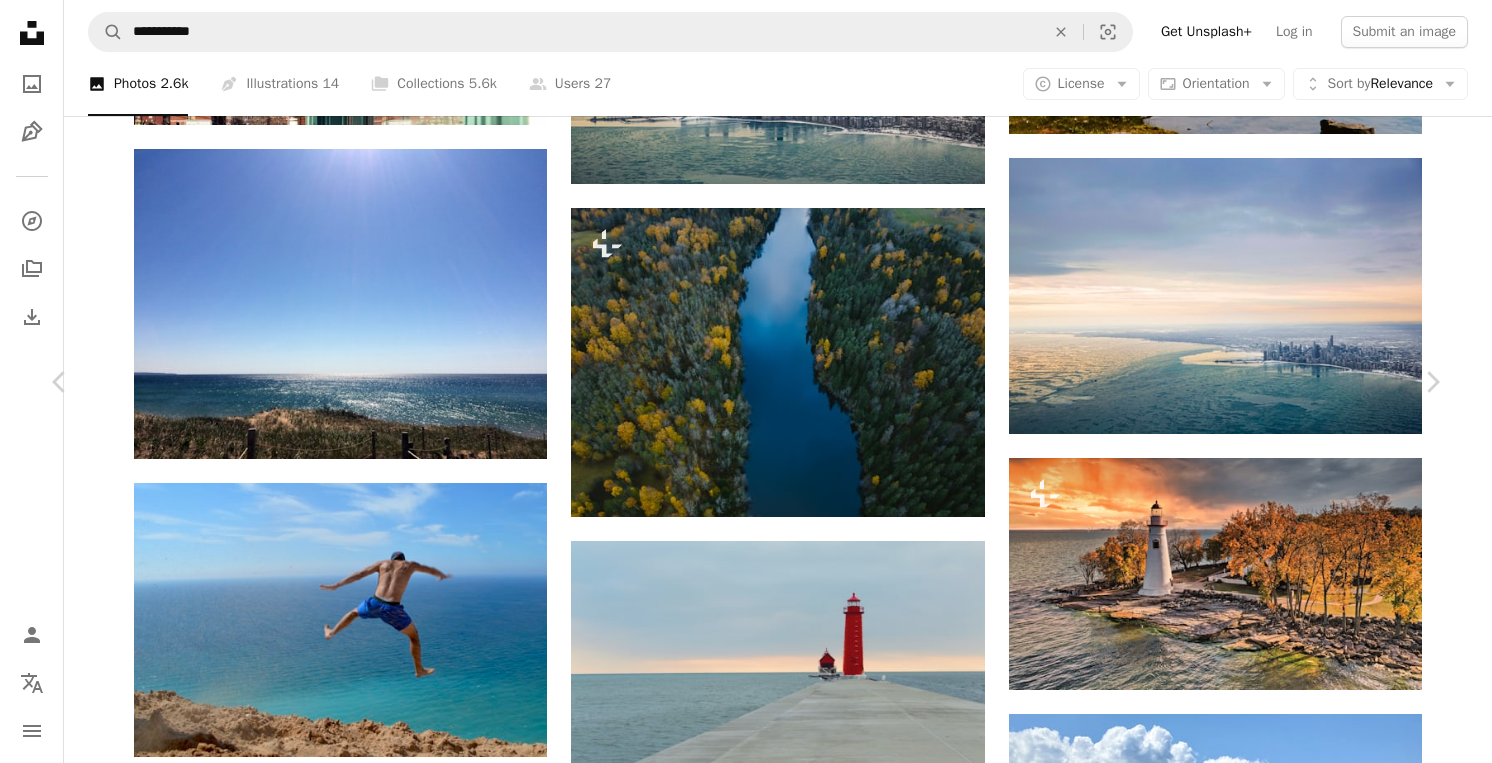 scroll, scrollTop: 0, scrollLeft: 0, axis: both 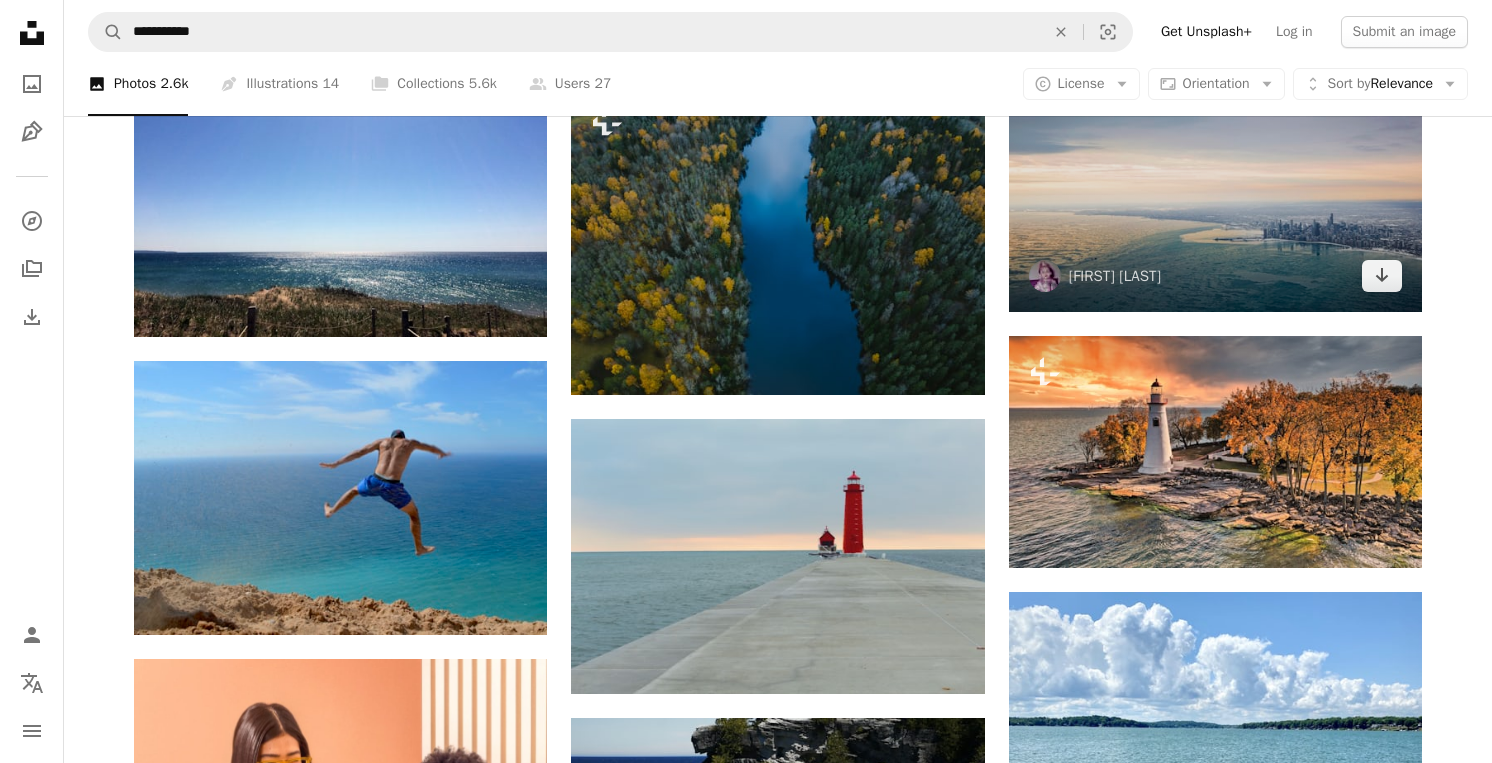 click at bounding box center (1215, 173) 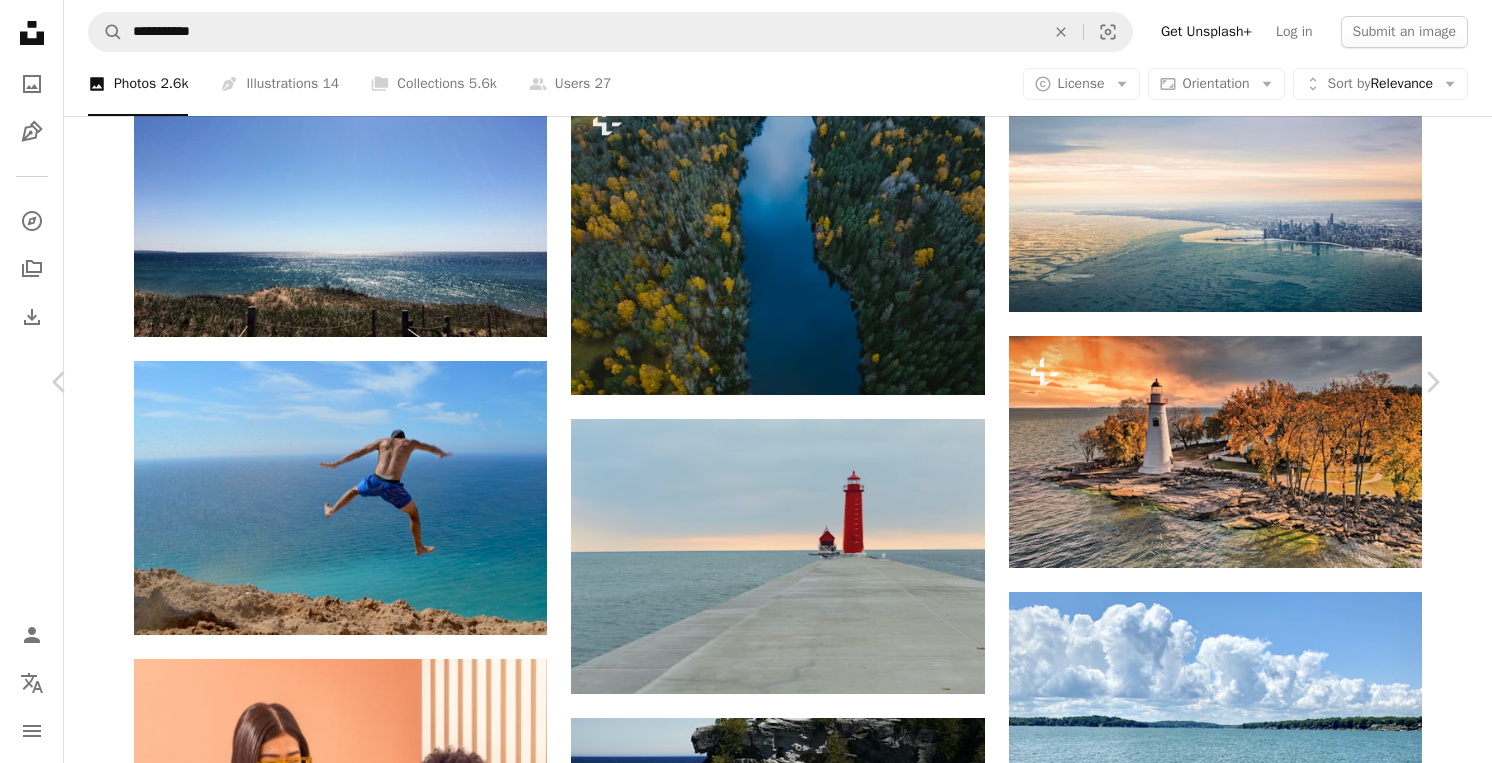 click on "Download free" at bounding box center [1243, 3687] 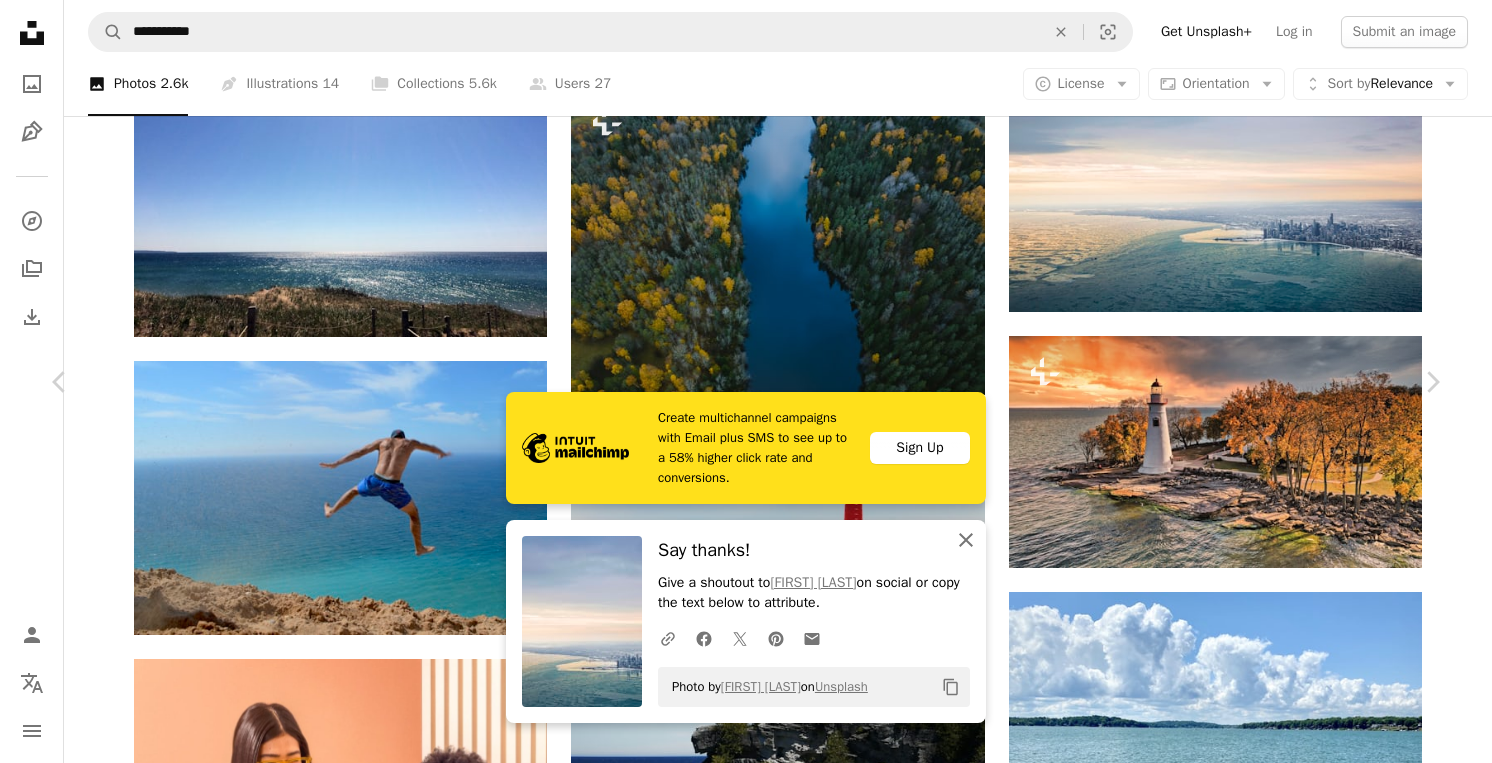click 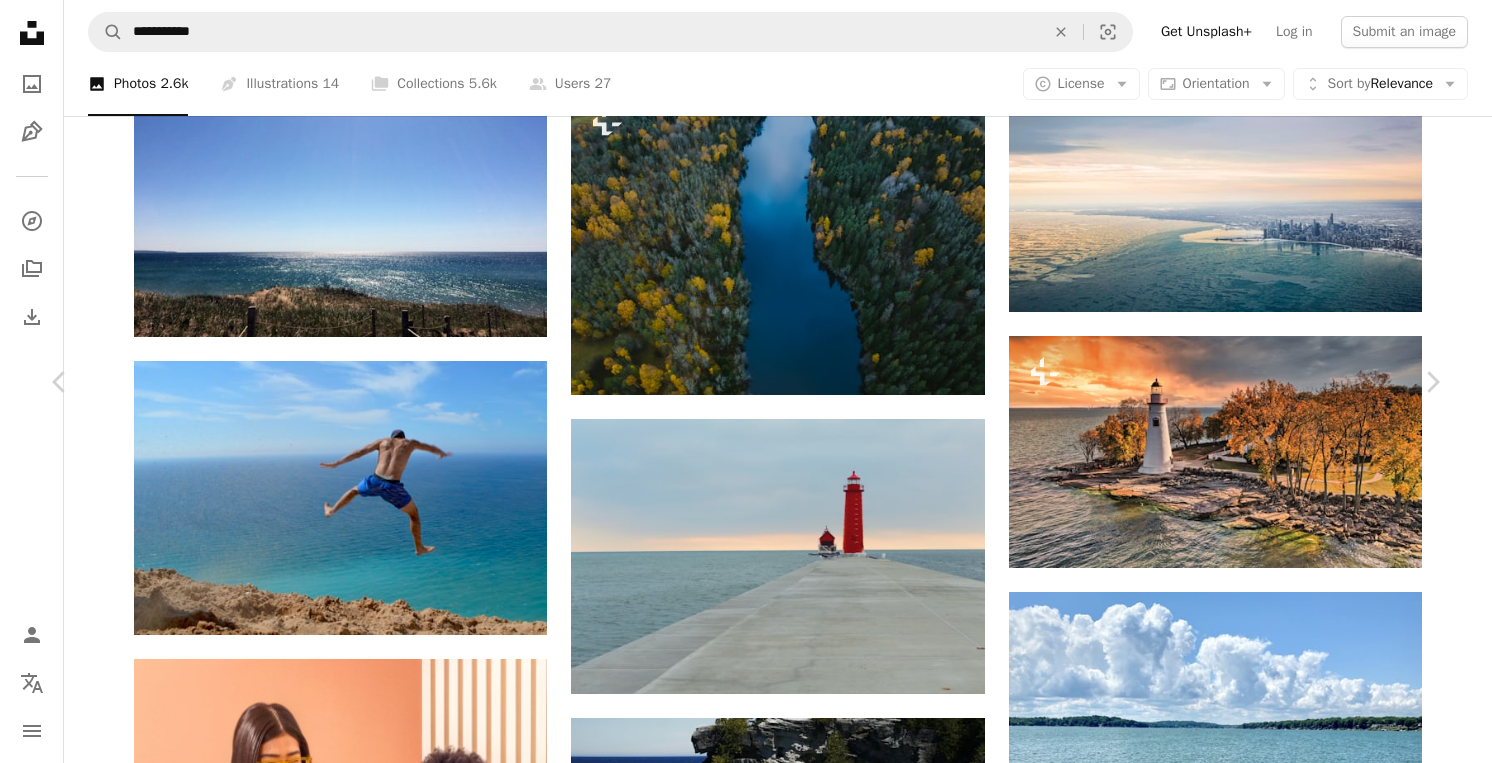 click on "An X shape" at bounding box center (20, 20) 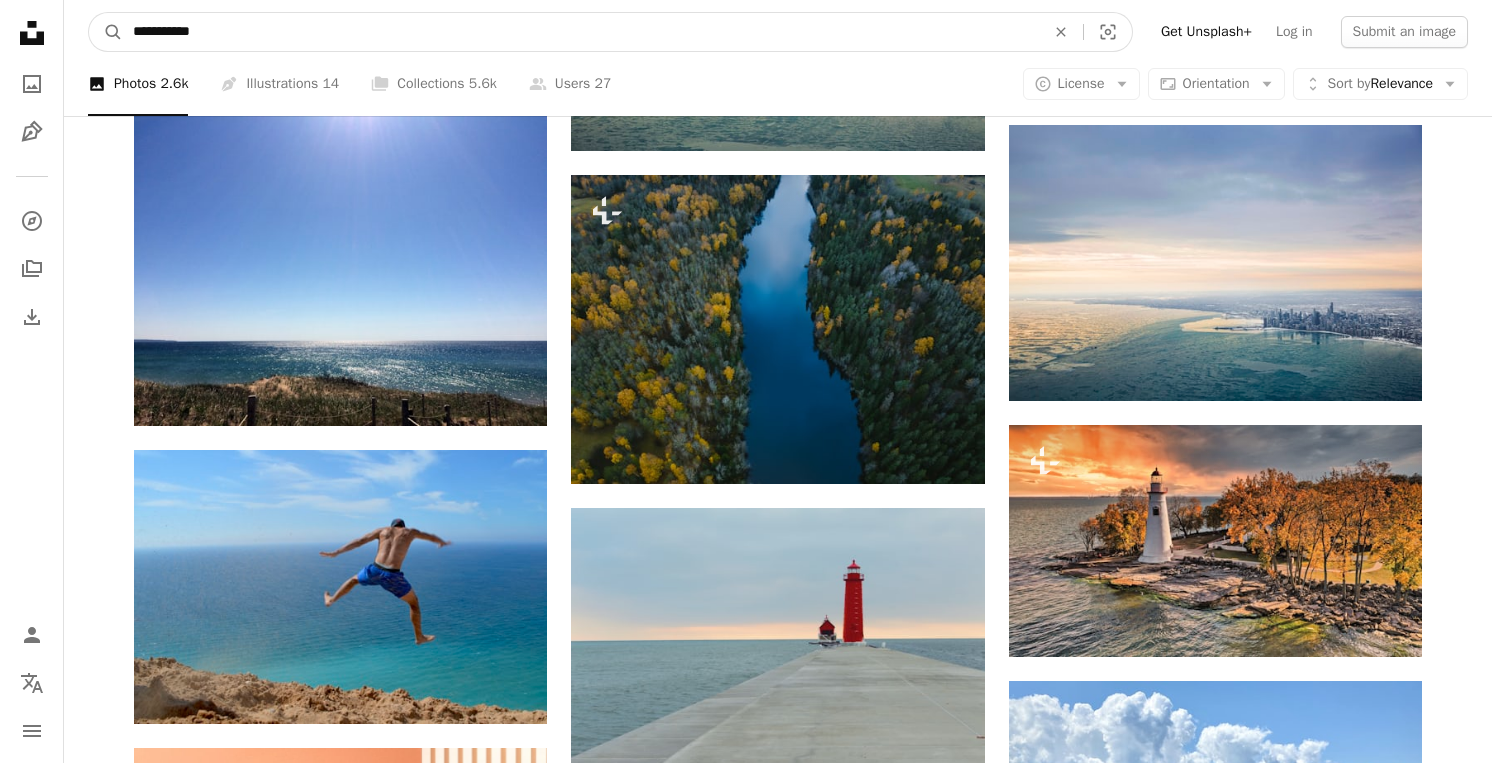 drag, startPoint x: 311, startPoint y: 40, endPoint x: 21, endPoint y: 0, distance: 292.74564 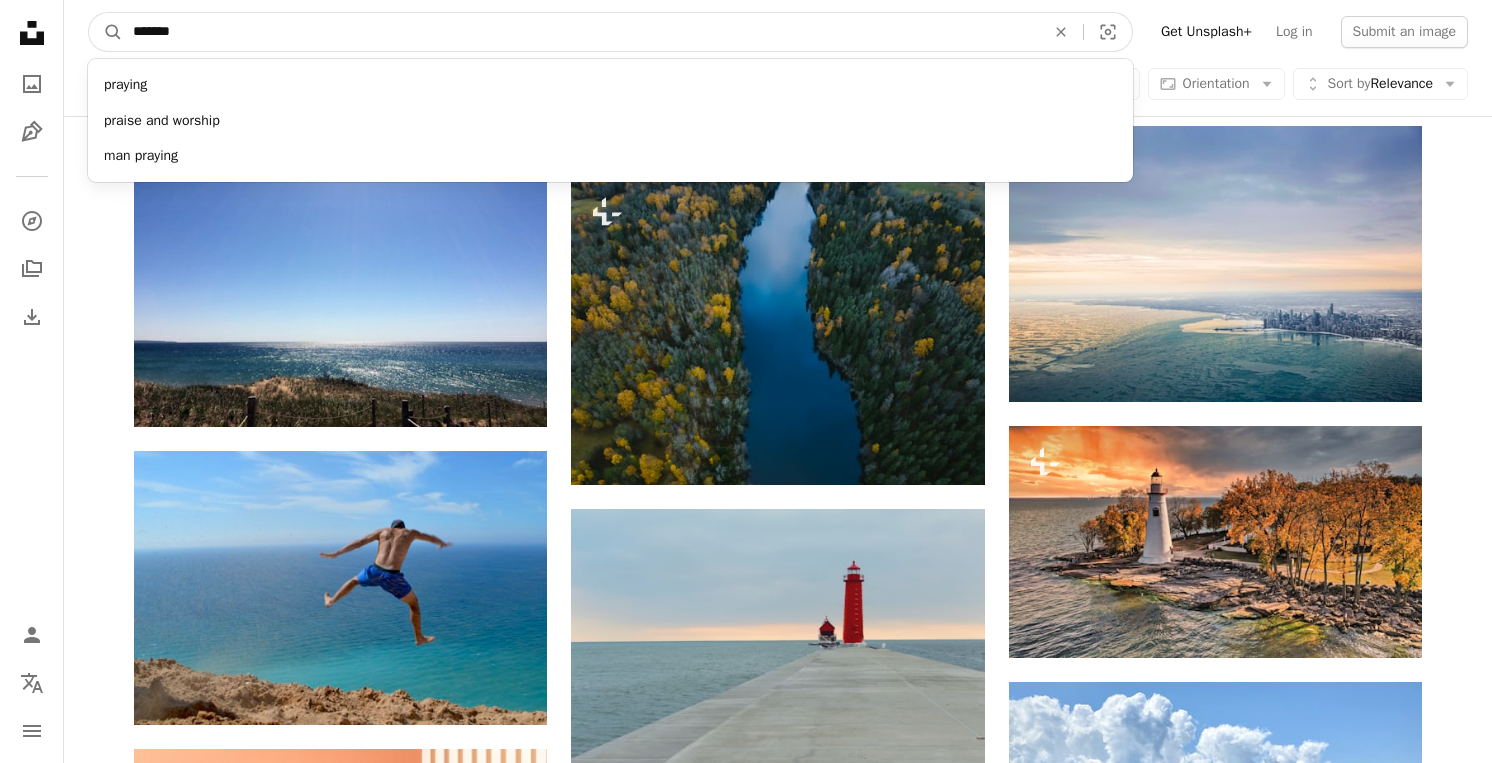 type on "********" 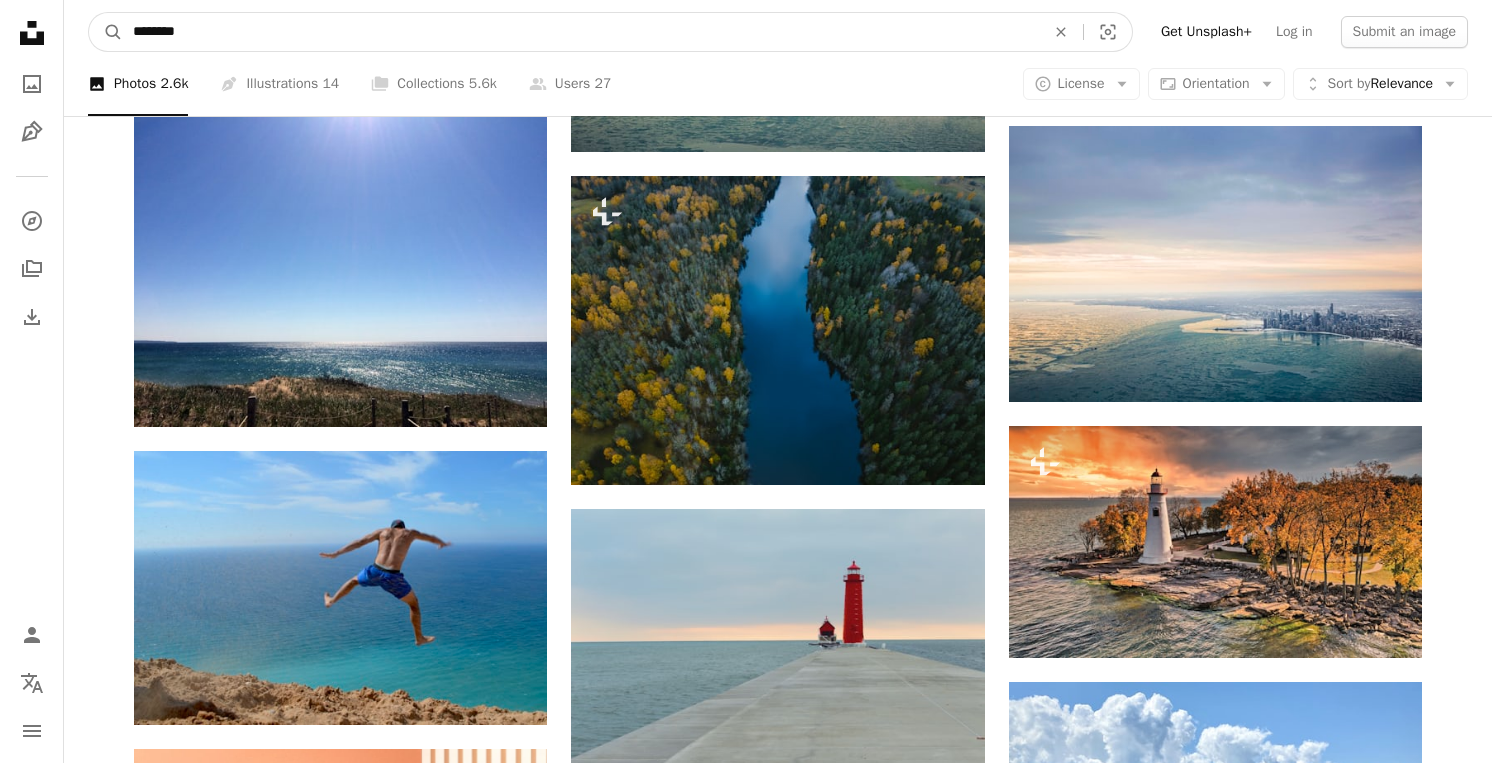 click on "A magnifying glass" at bounding box center (106, 32) 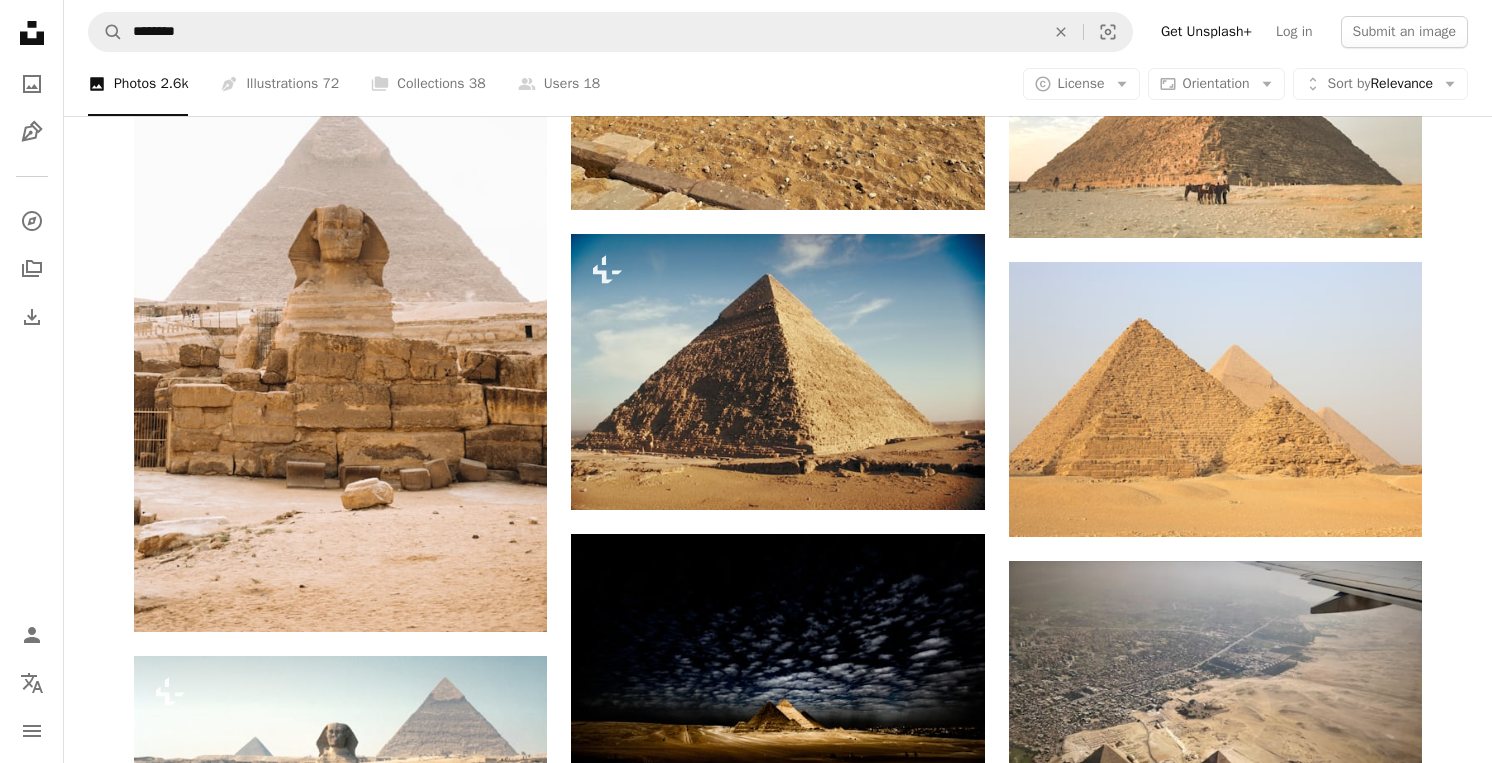 scroll, scrollTop: 1099, scrollLeft: 0, axis: vertical 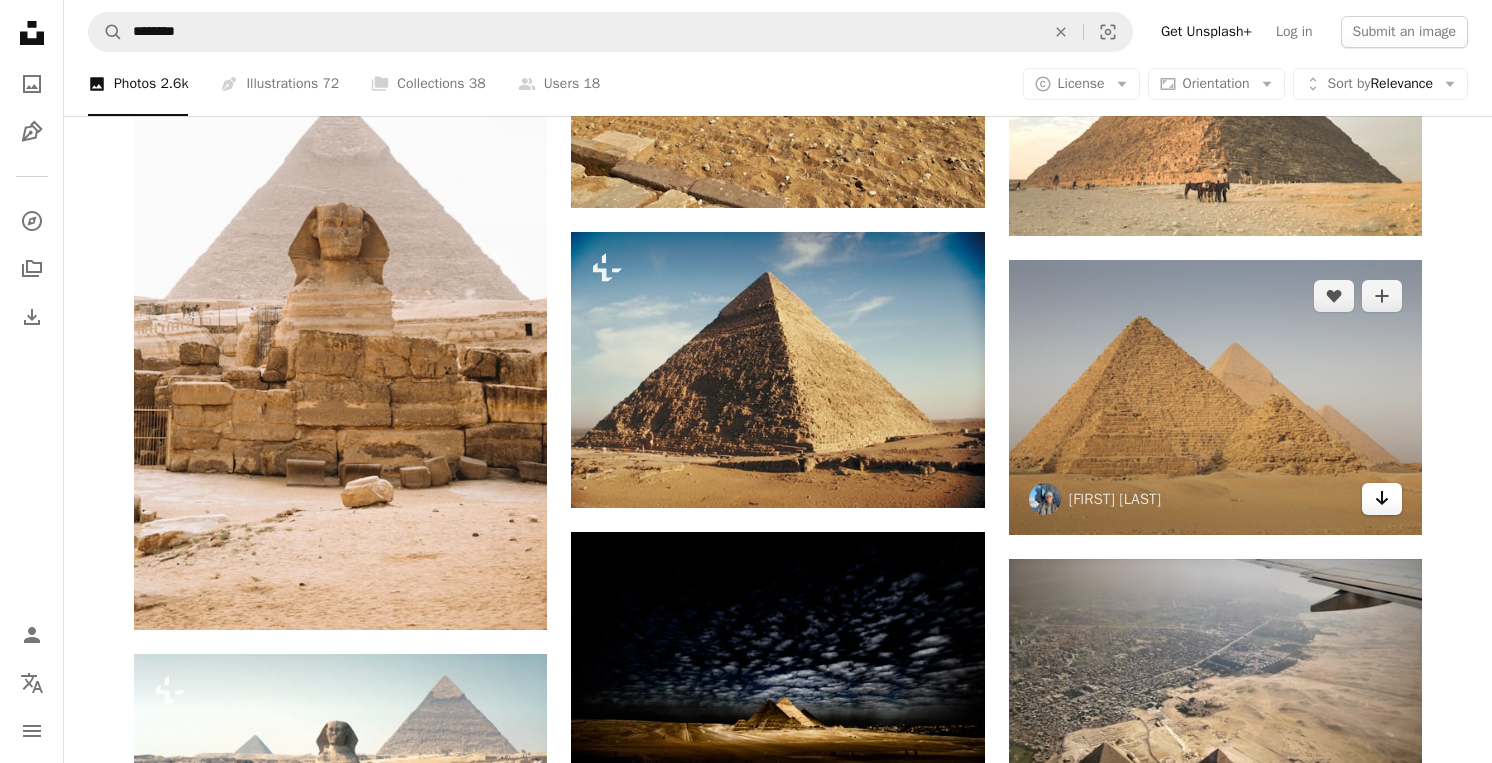 click on "Arrow pointing down" 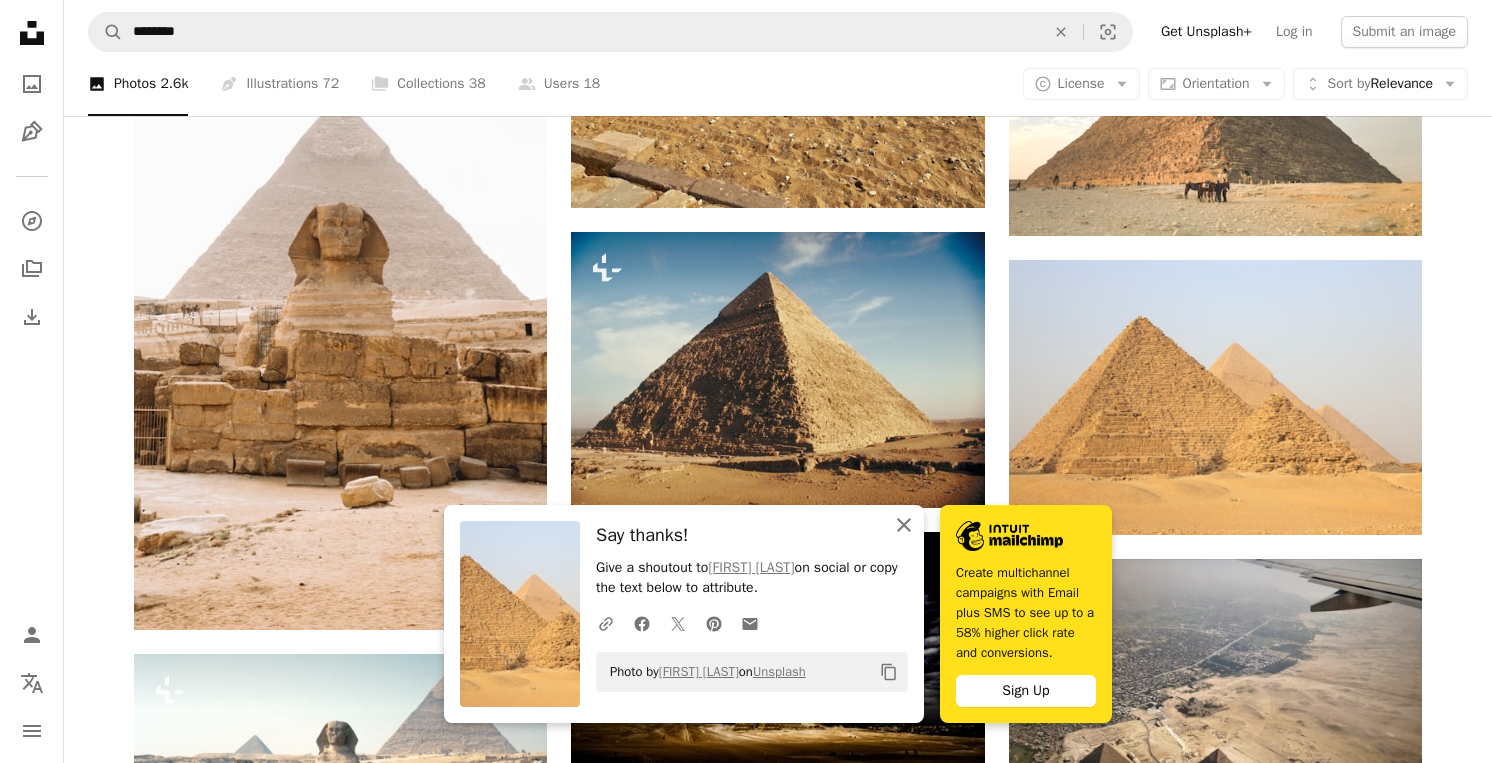 click on "An X shape" 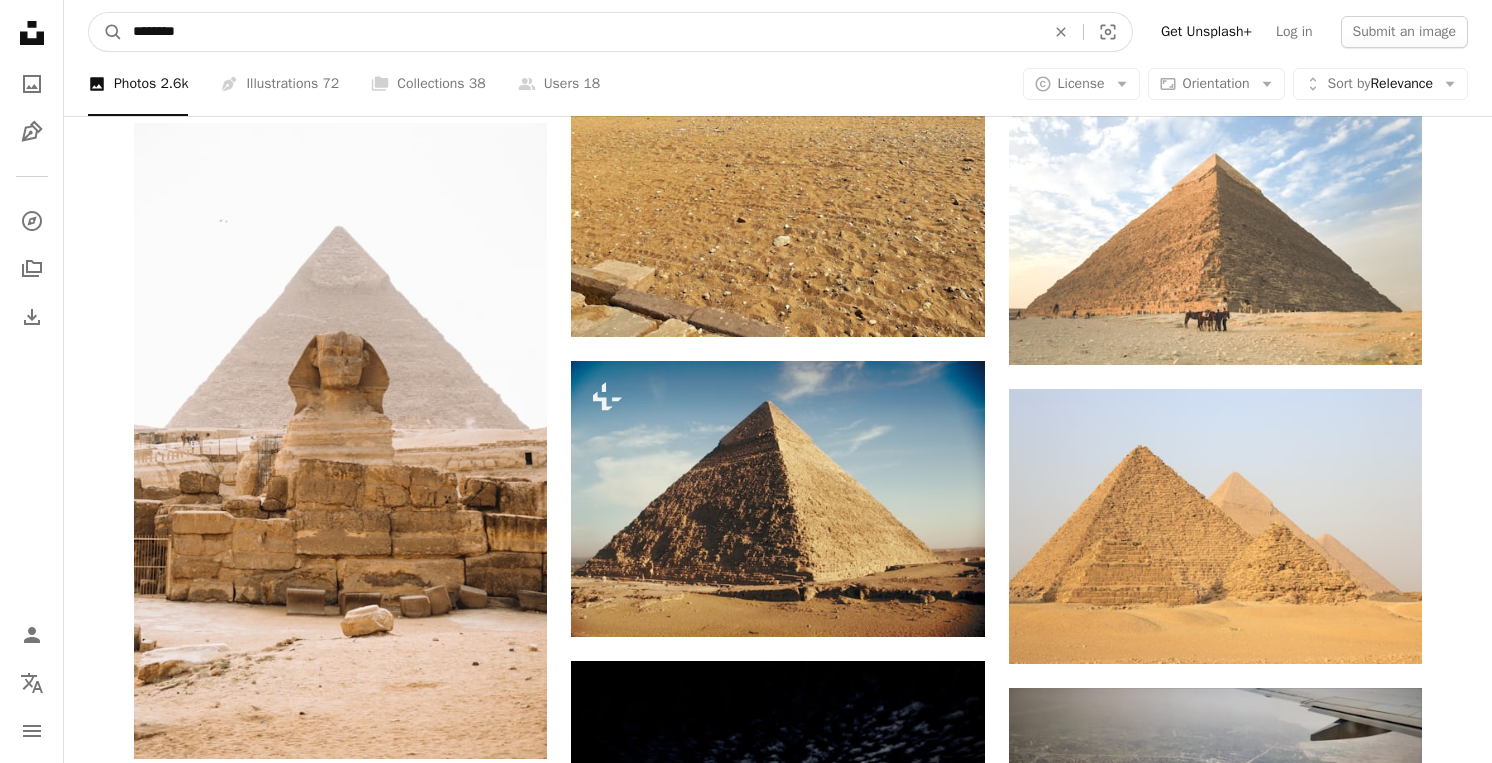 drag, startPoint x: 297, startPoint y: 44, endPoint x: 5, endPoint y: -10, distance: 296.95117 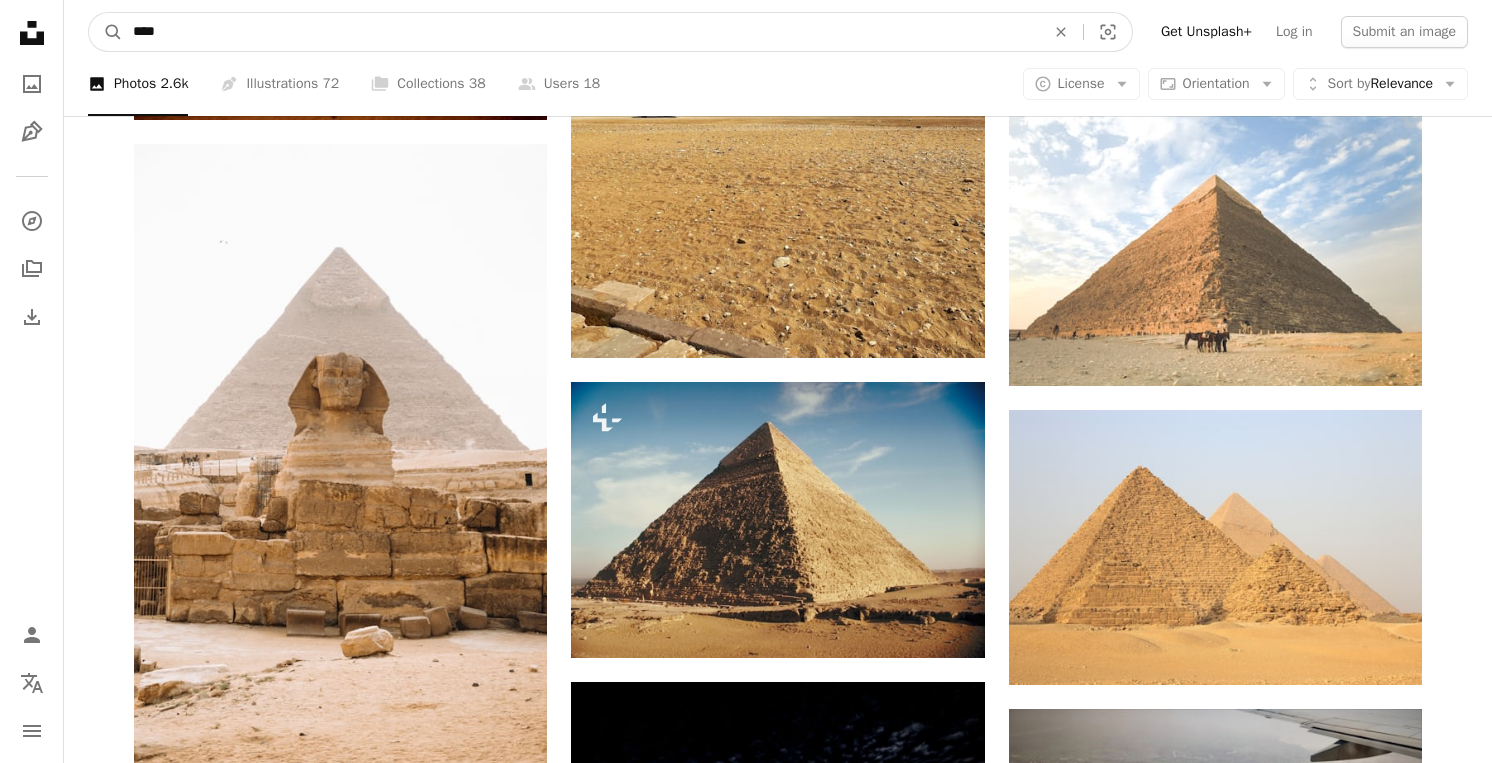type on "****" 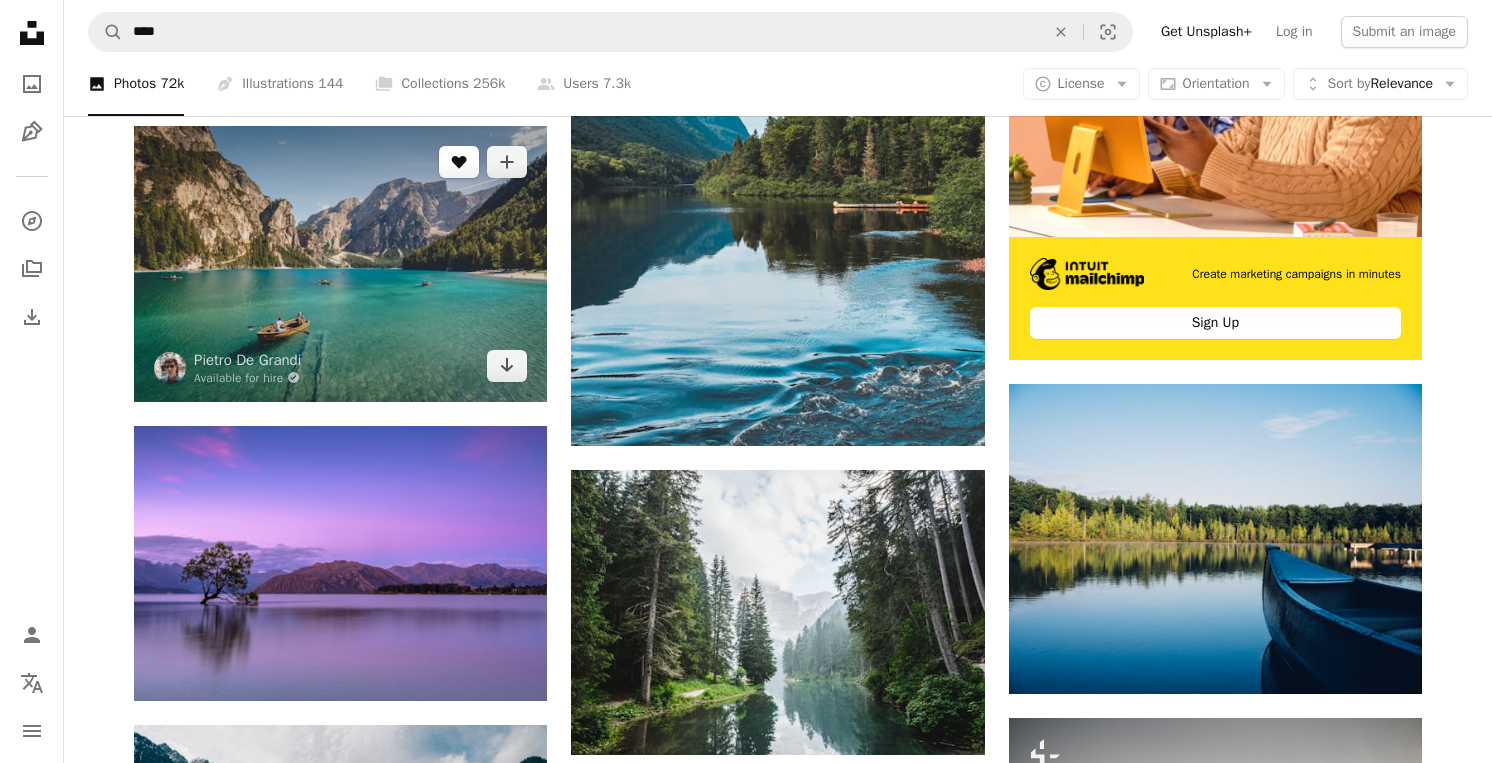scroll, scrollTop: 654, scrollLeft: 0, axis: vertical 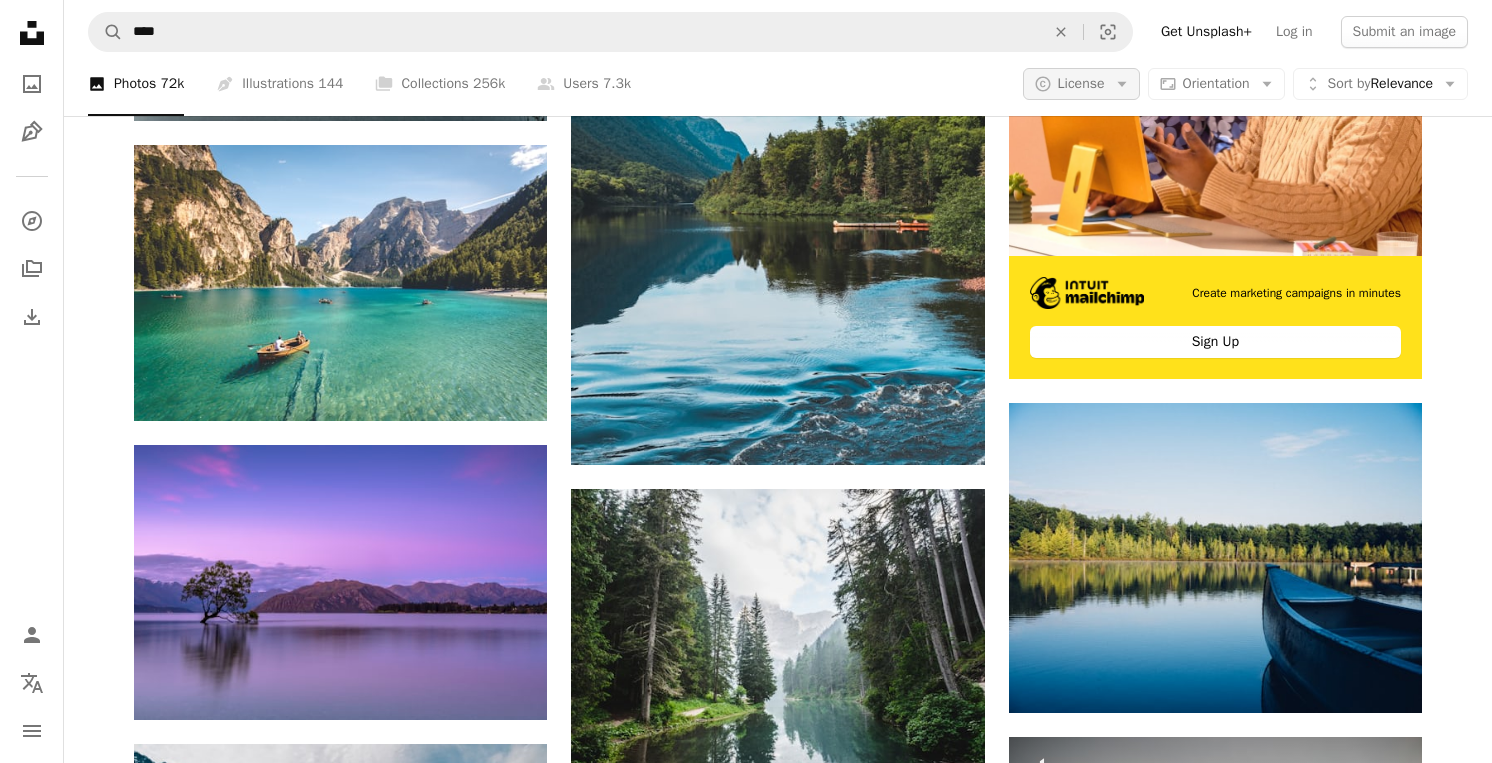 click on "Arrow down" 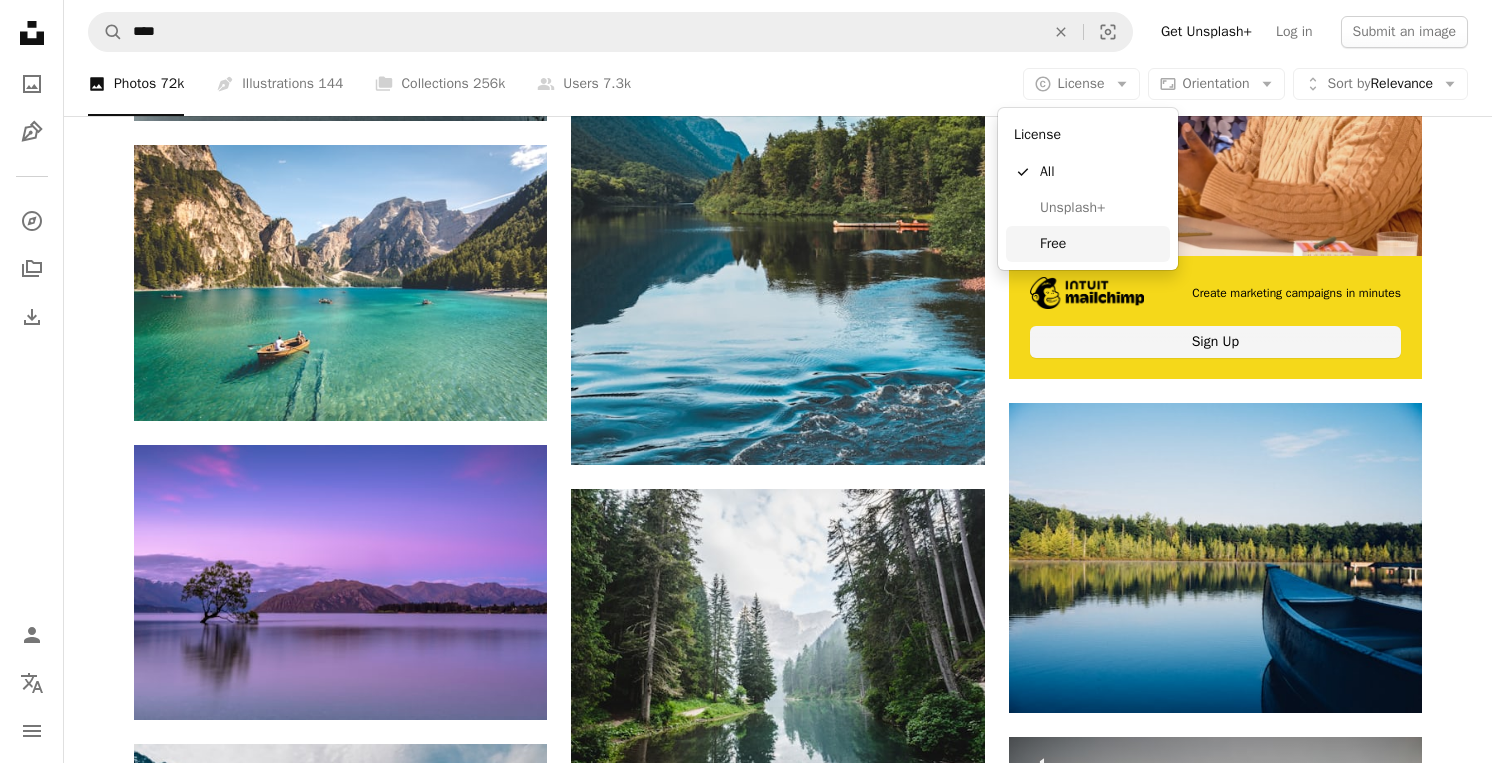 click on "Free" at bounding box center (1101, 244) 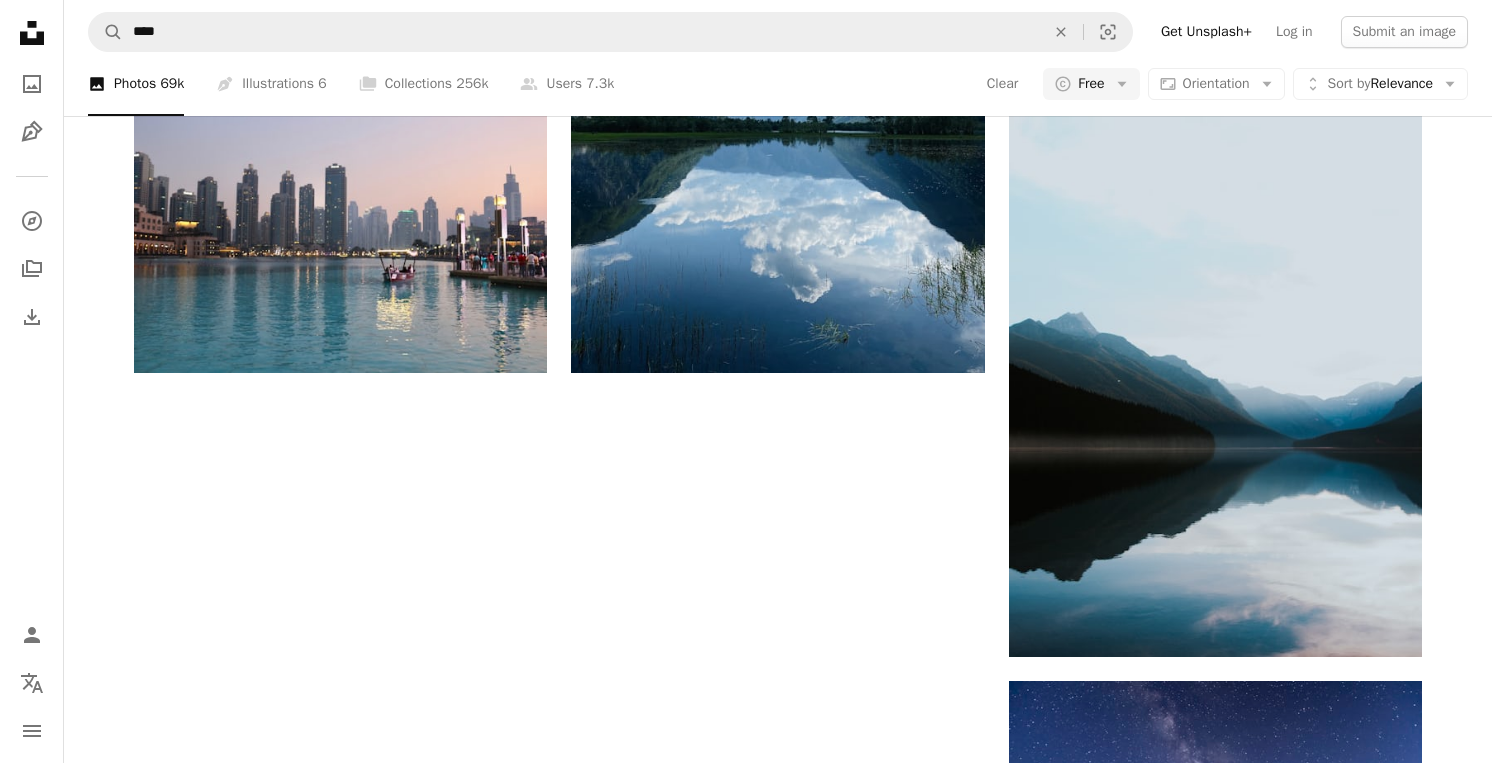 scroll, scrollTop: 2904, scrollLeft: 0, axis: vertical 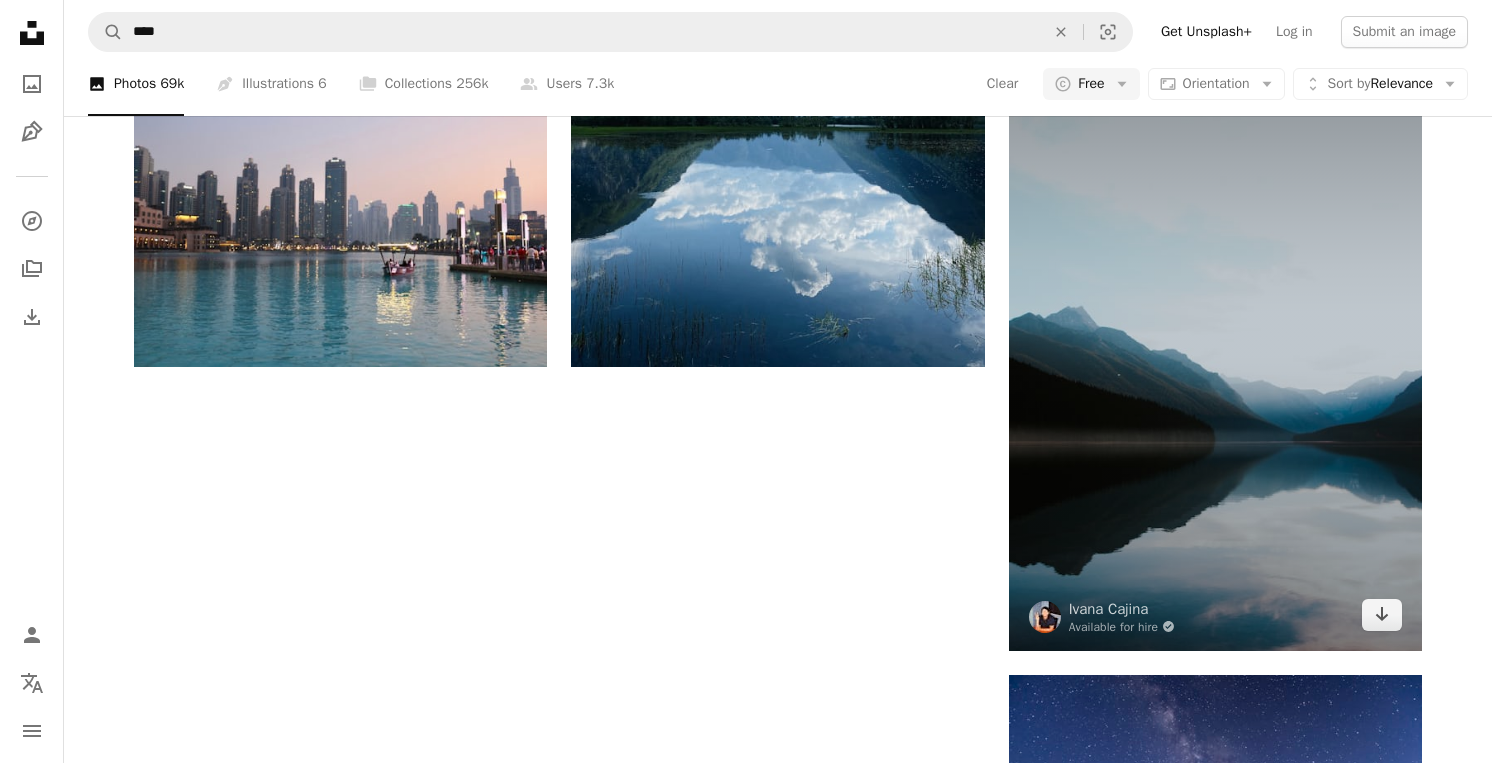click at bounding box center [1215, 341] 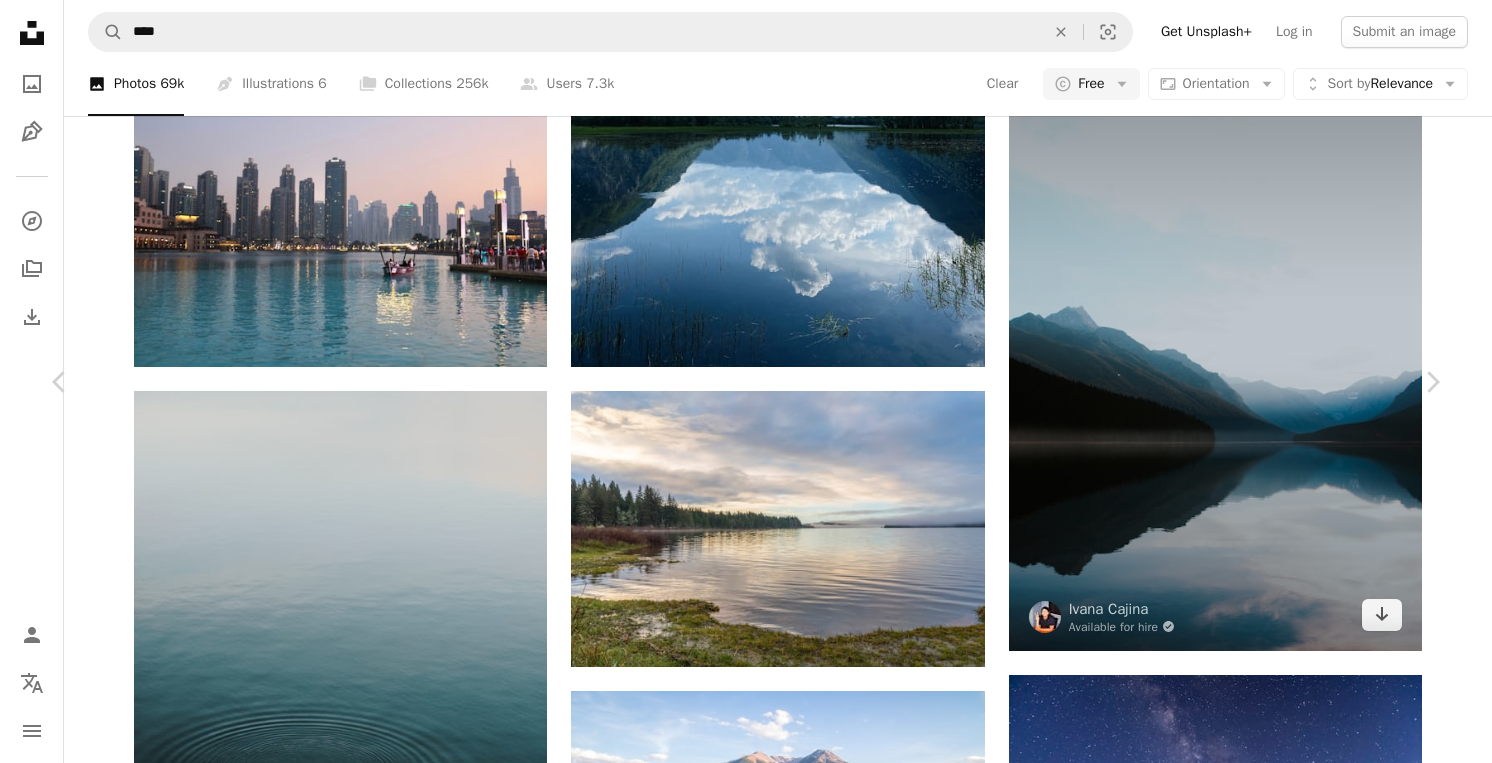 scroll, scrollTop: 0, scrollLeft: 0, axis: both 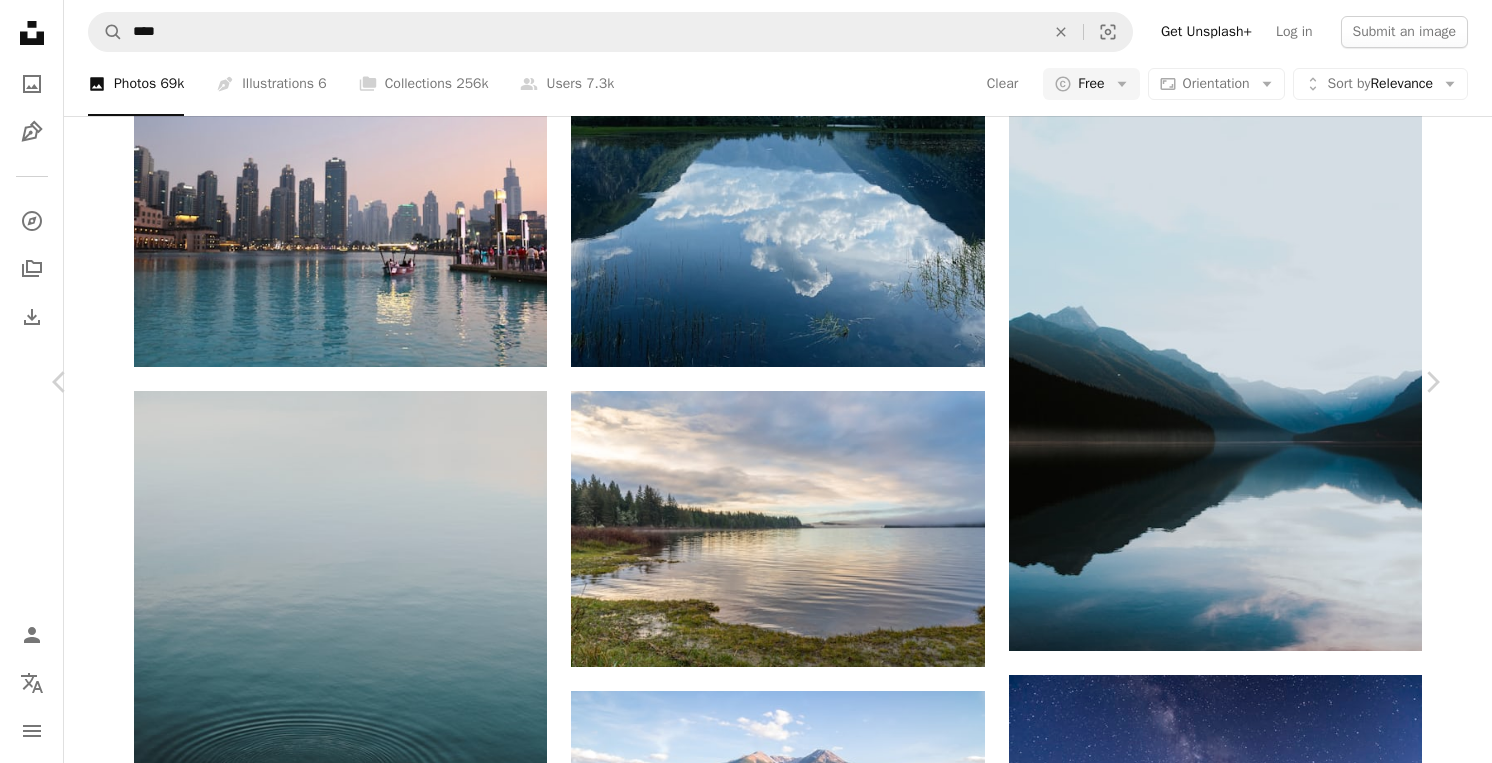 click on "An X shape" at bounding box center (20, 20) 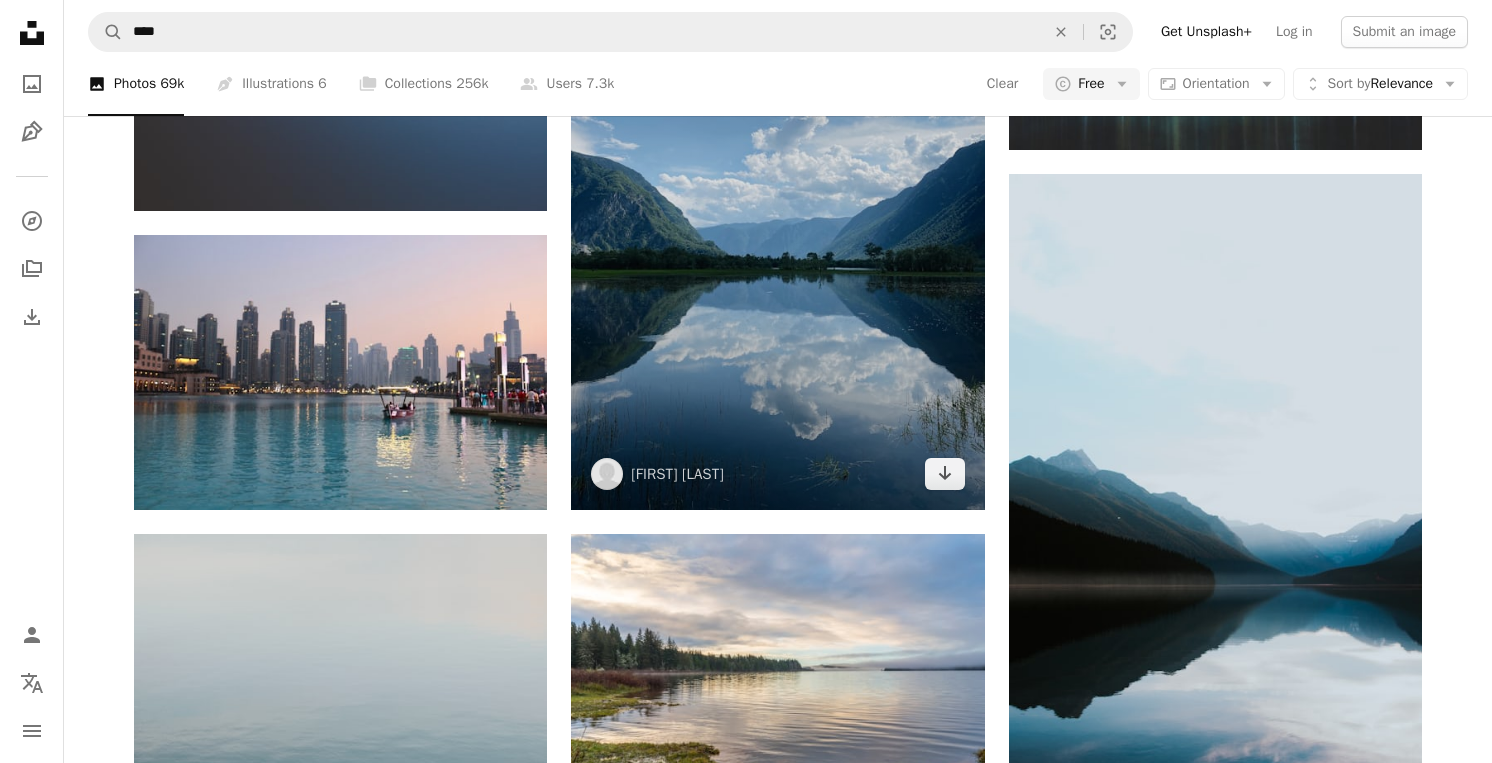 scroll, scrollTop: 2760, scrollLeft: 0, axis: vertical 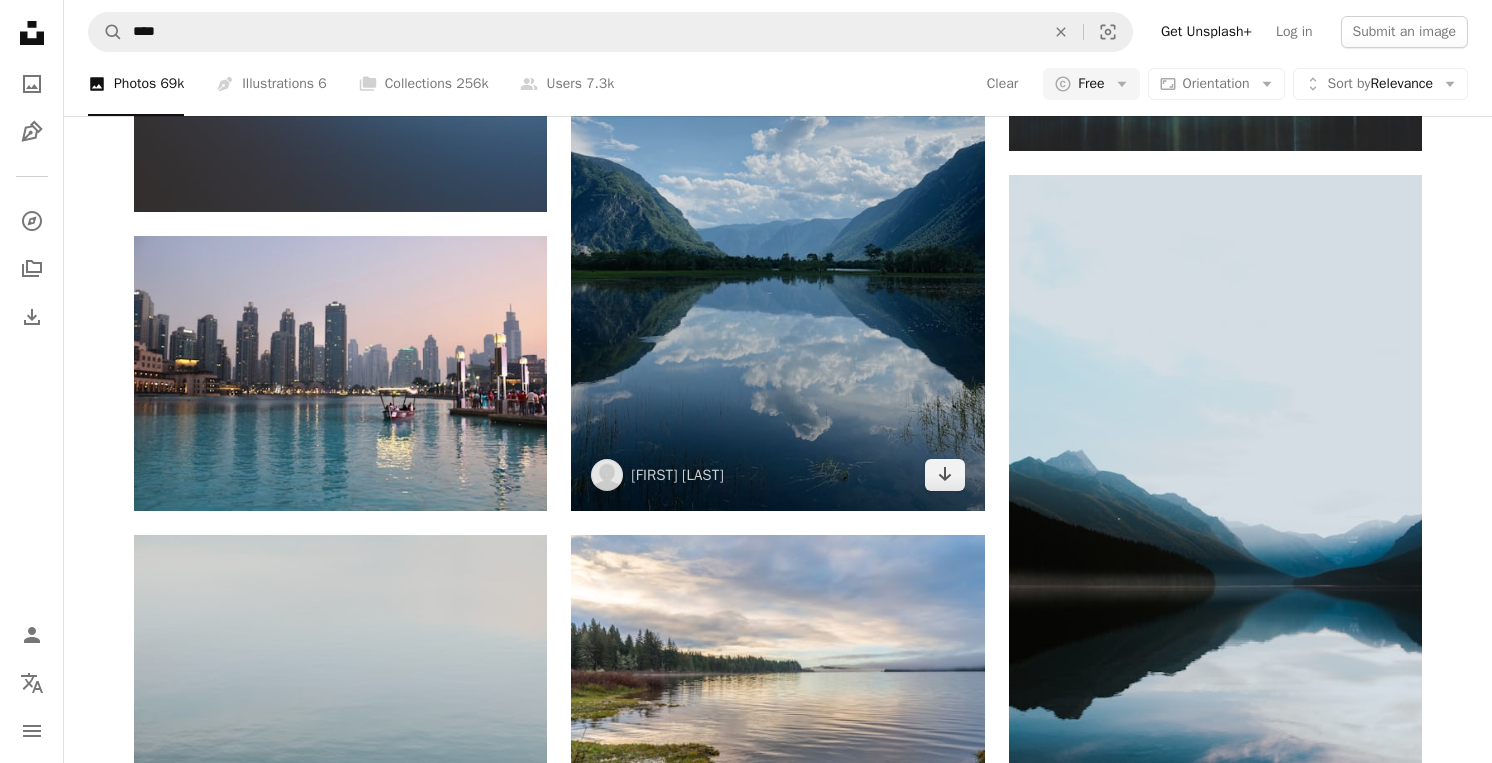 click at bounding box center [777, 235] 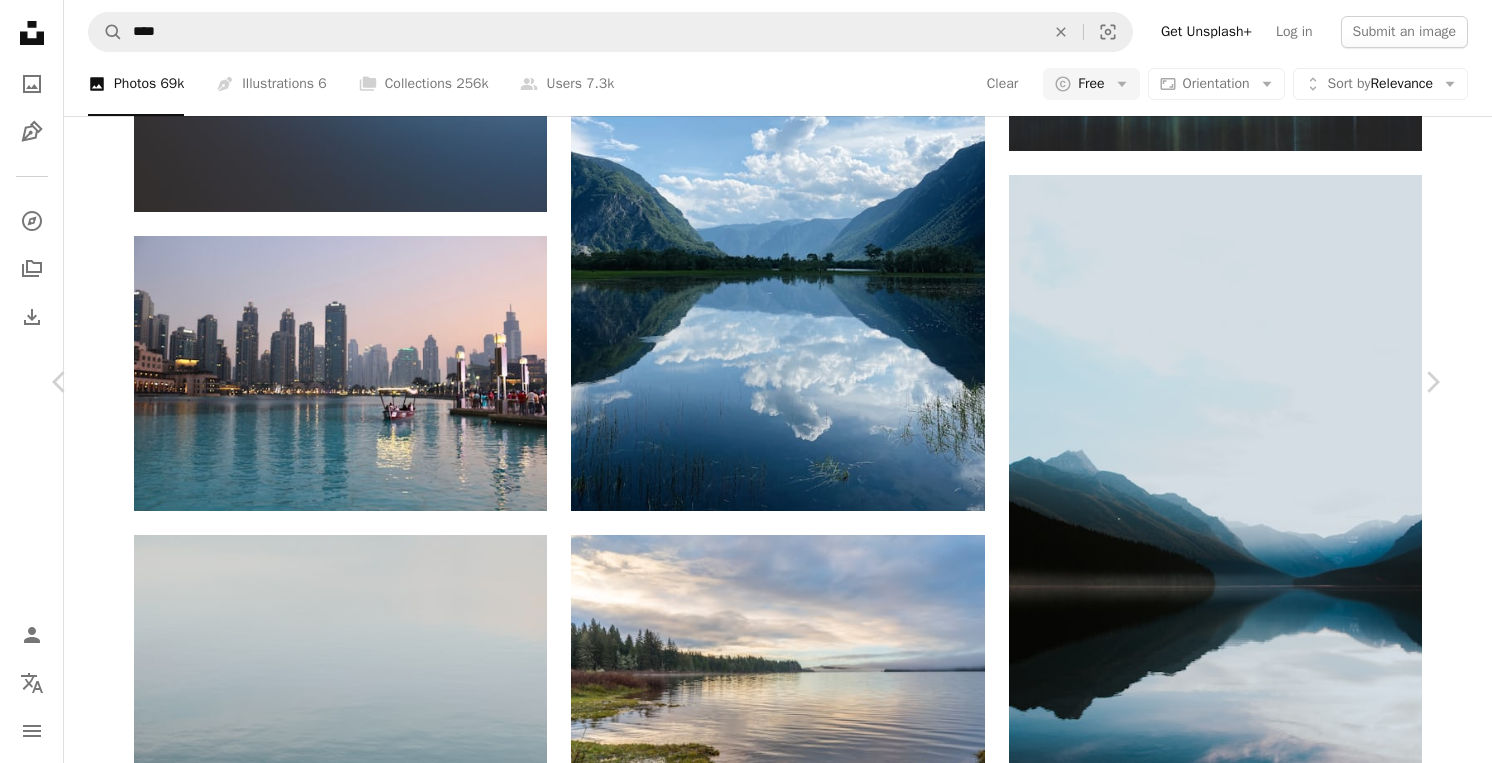 scroll, scrollTop: 115, scrollLeft: 0, axis: vertical 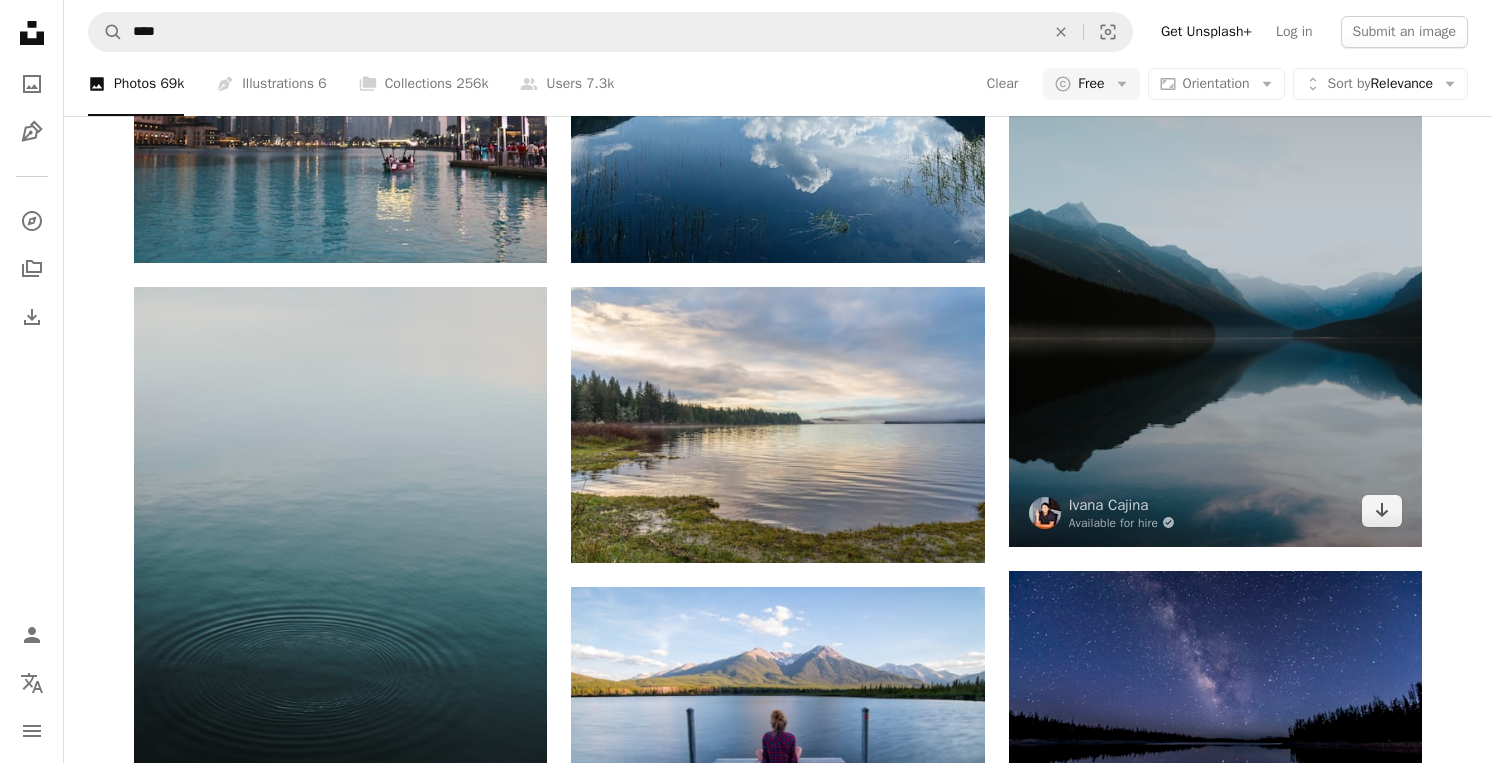click at bounding box center [1215, 237] 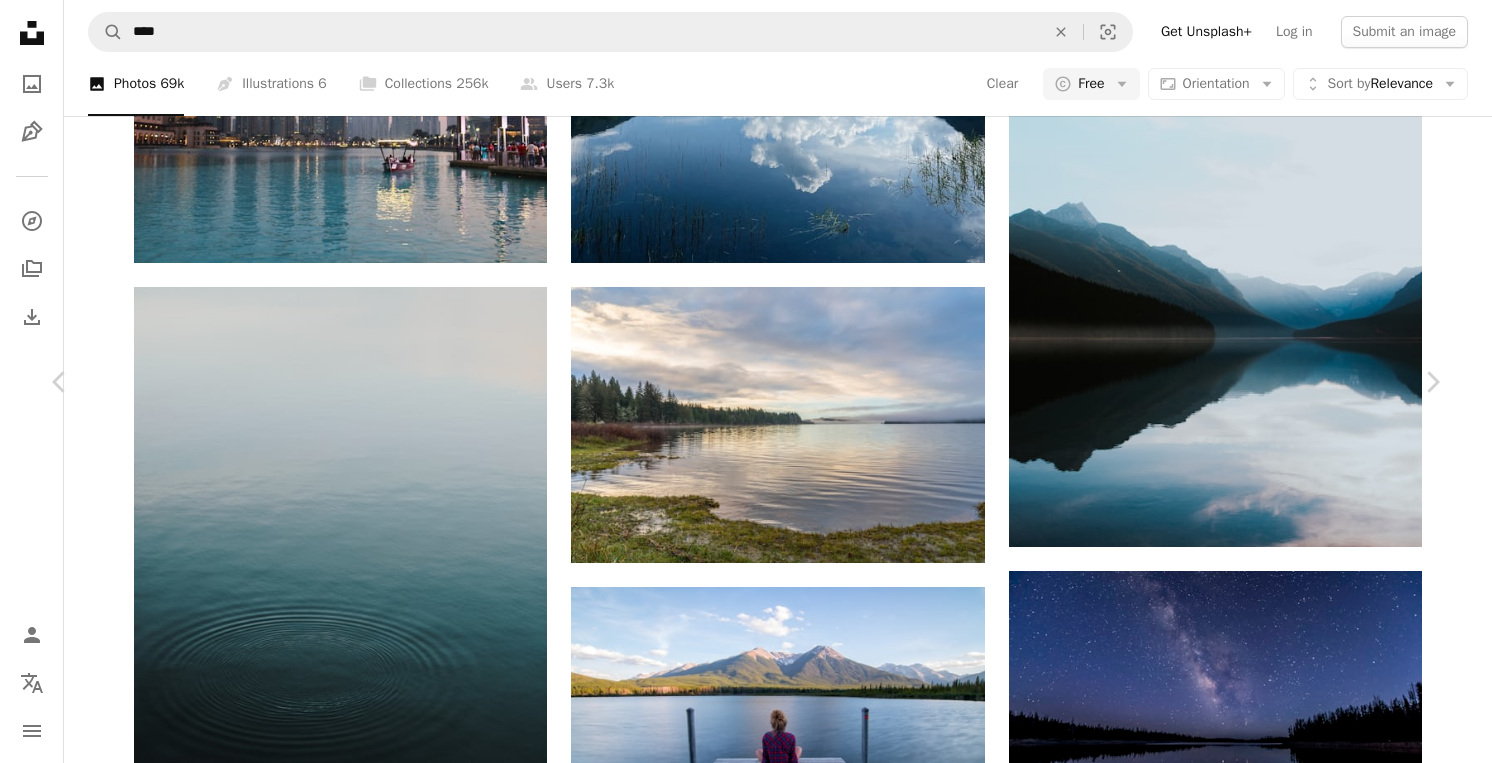 click on "Download free" at bounding box center [1243, 4663] 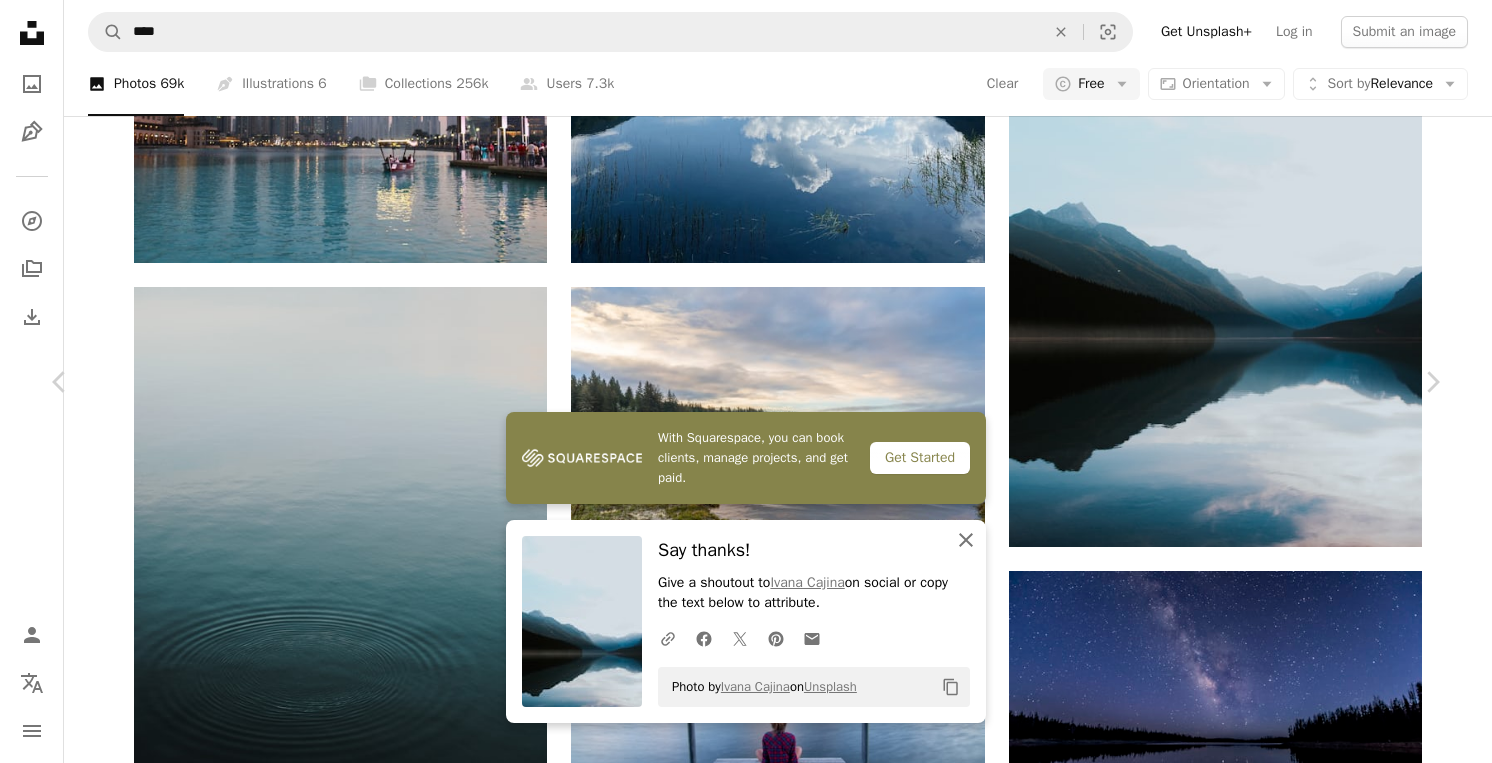 click on "An X shape" 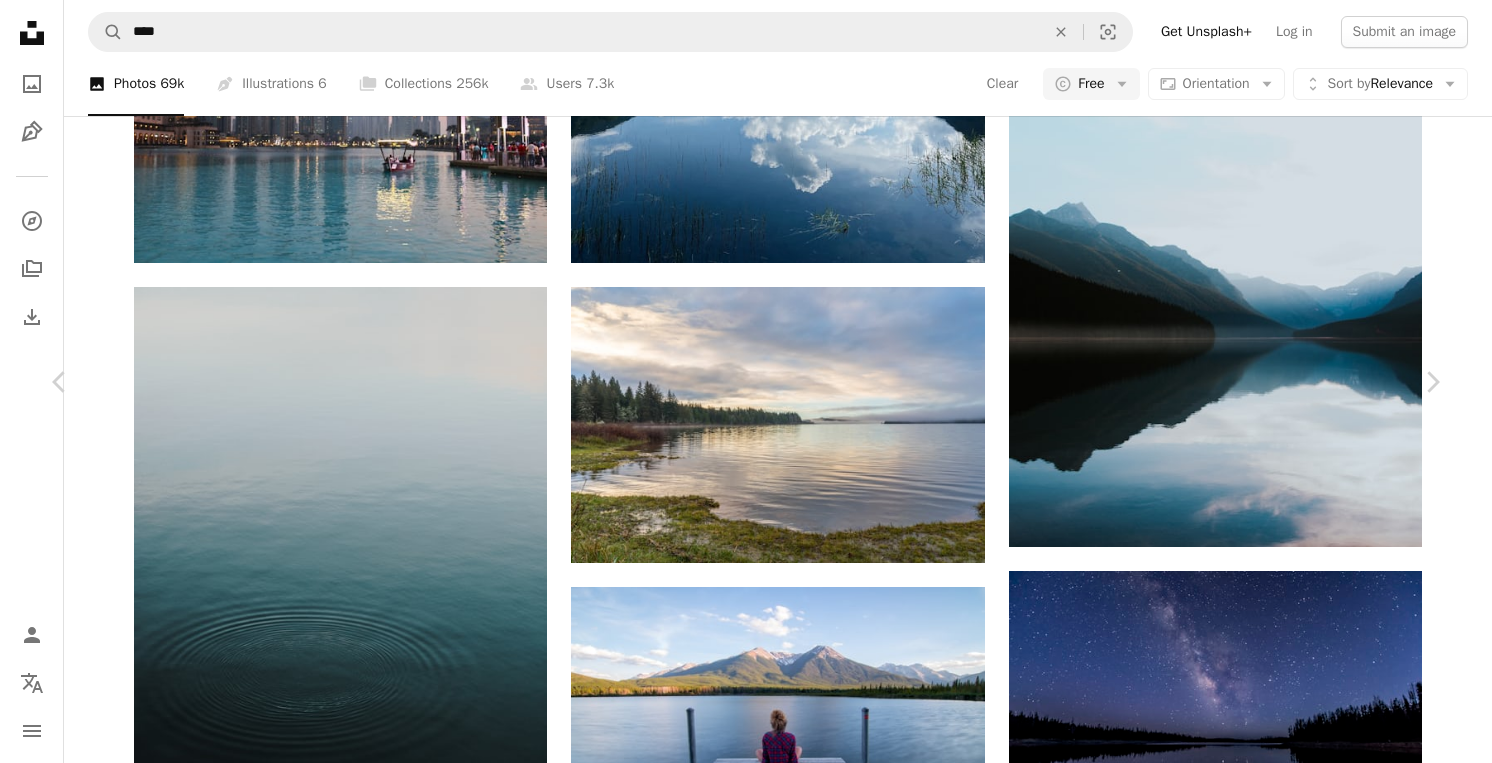 click on "An X shape" at bounding box center (20, 20) 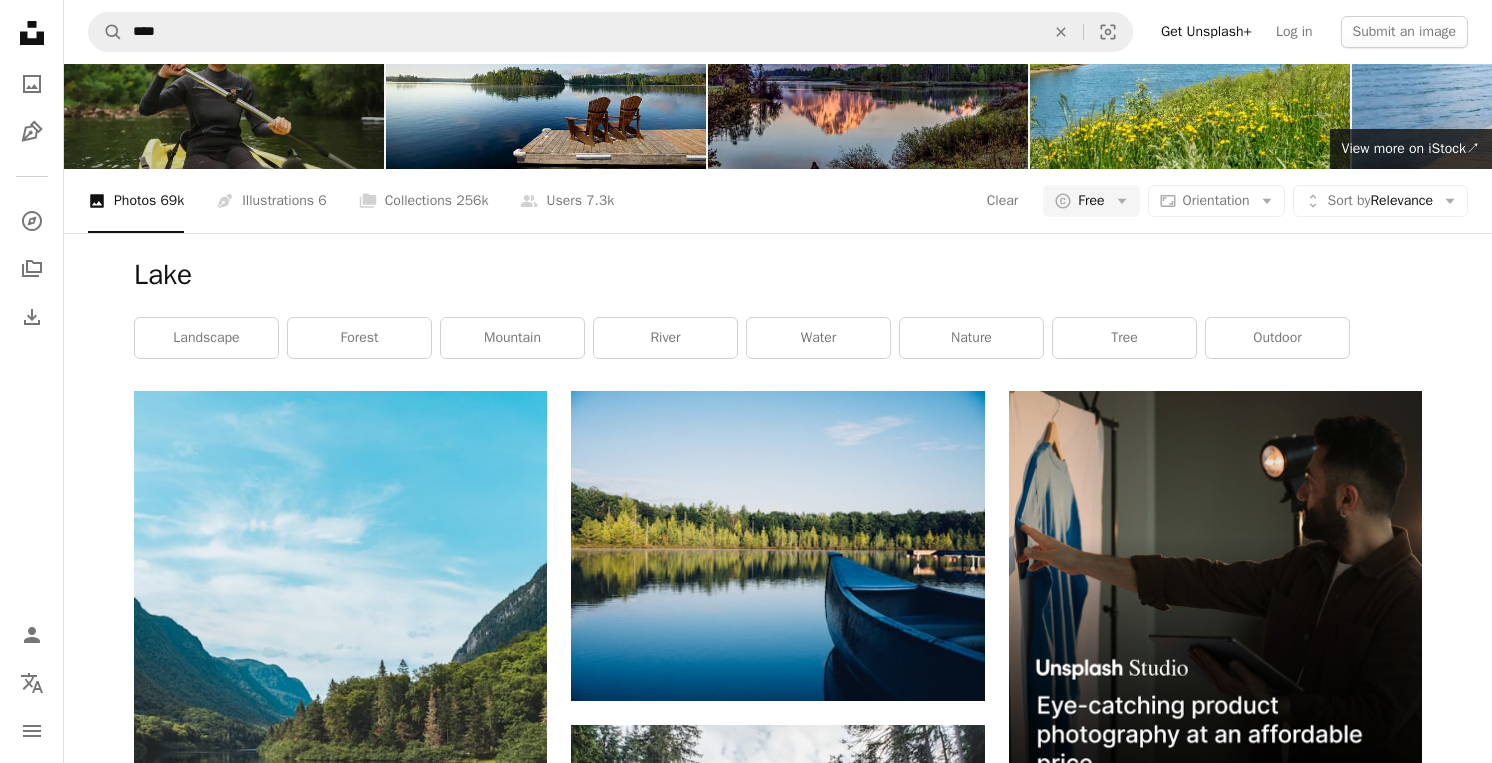scroll, scrollTop: 0, scrollLeft: 0, axis: both 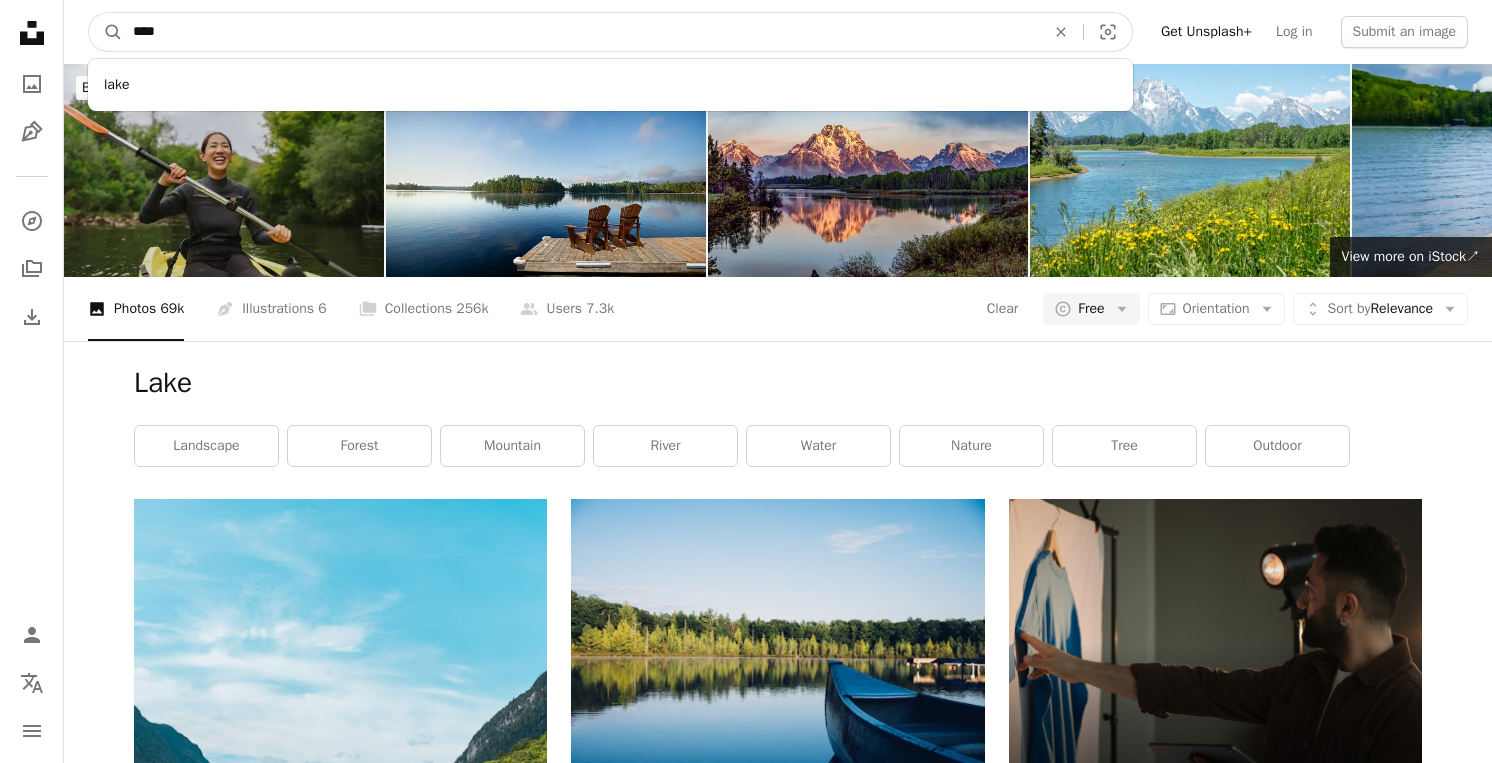 drag, startPoint x: 219, startPoint y: 40, endPoint x: -3, endPoint y: 4, distance: 224.89998 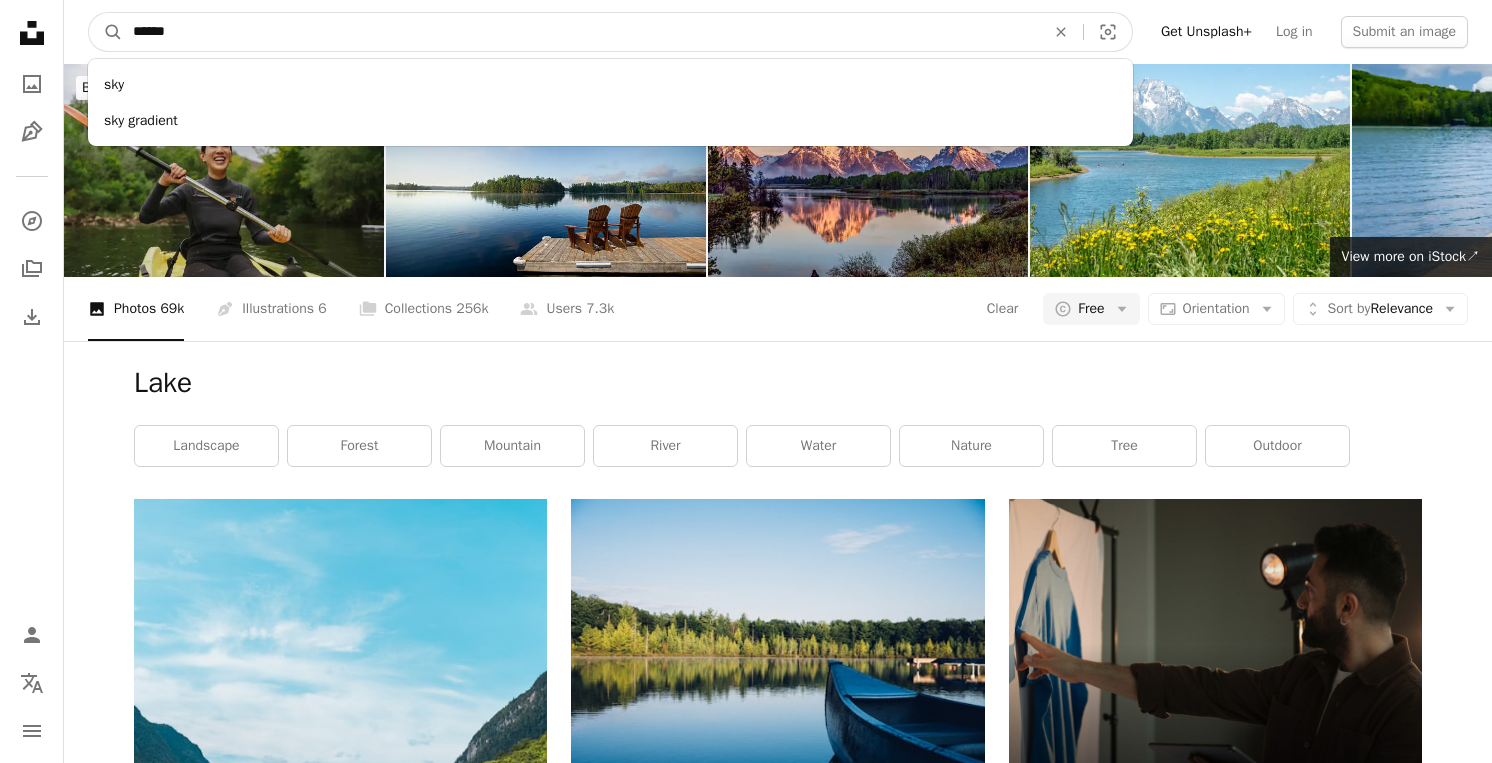 type on "*******" 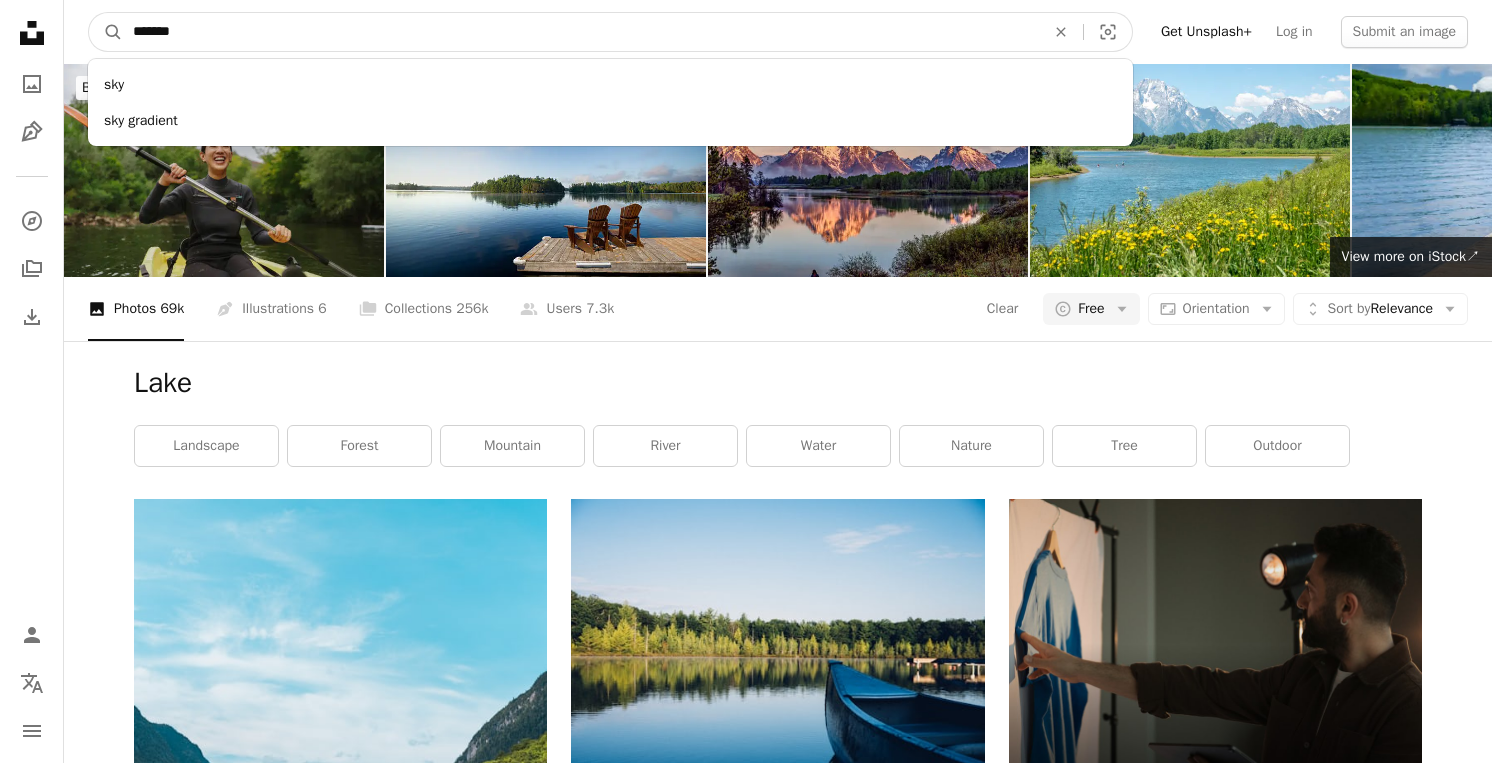 click on "A magnifying glass" at bounding box center (106, 32) 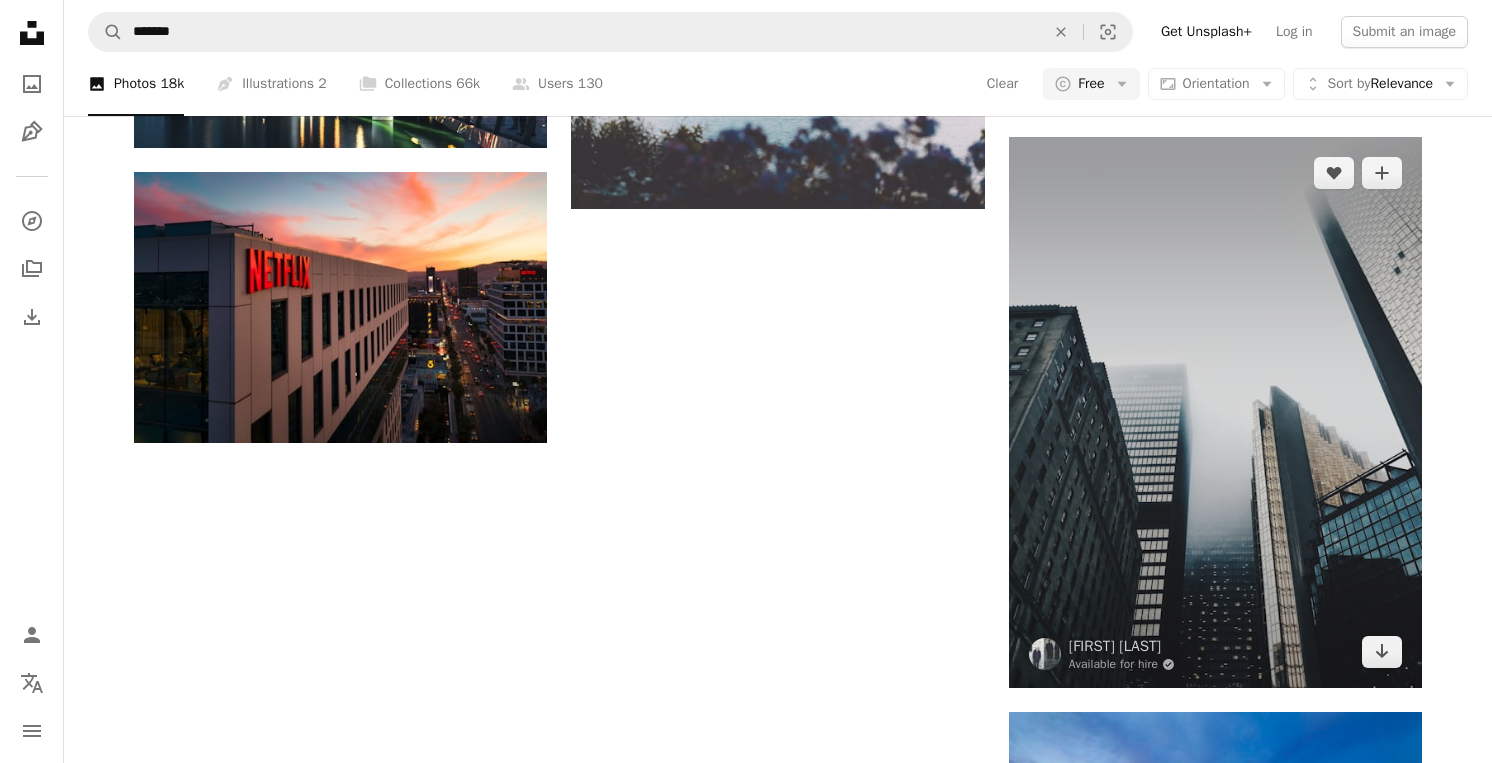 scroll, scrollTop: 2440, scrollLeft: 0, axis: vertical 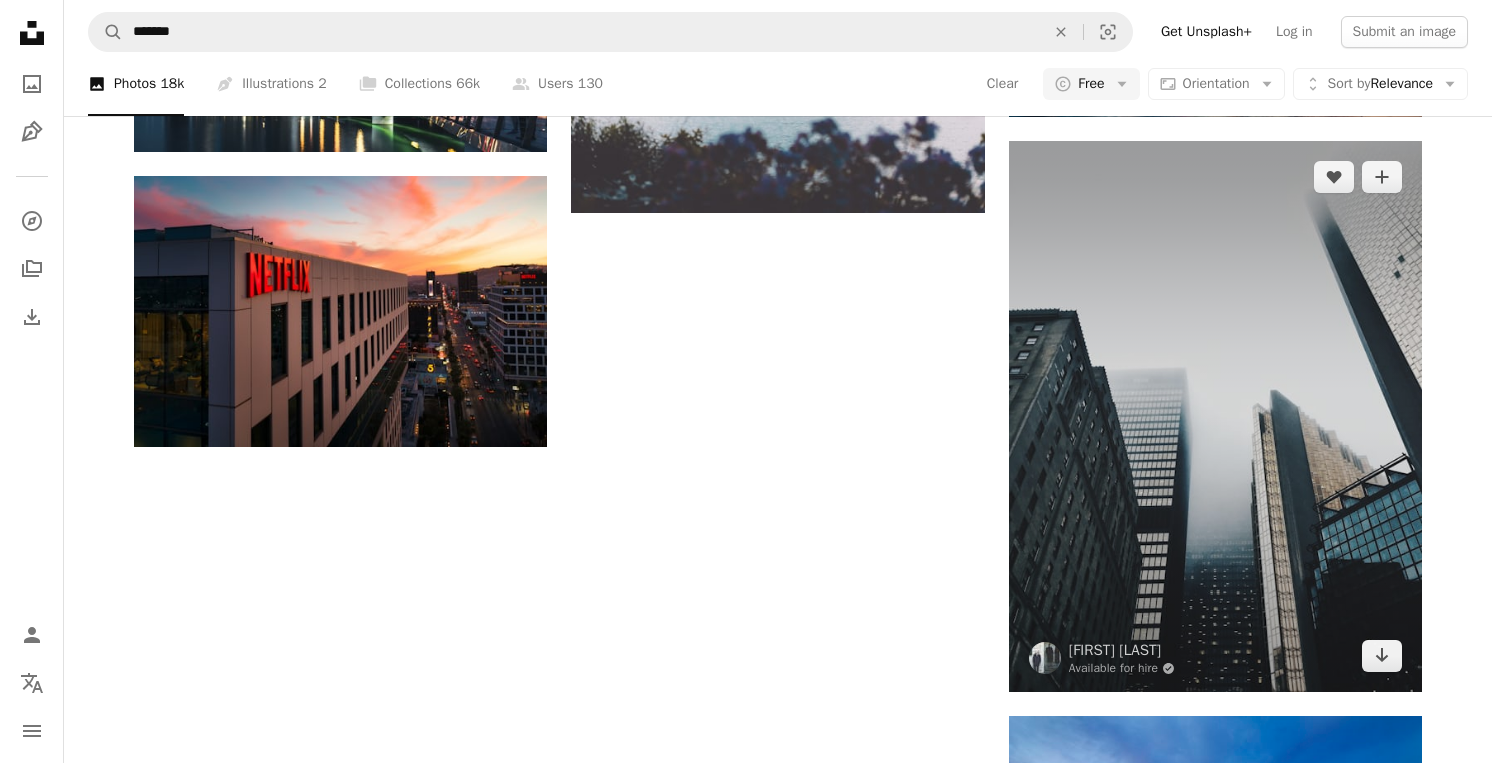 click at bounding box center [1215, 416] 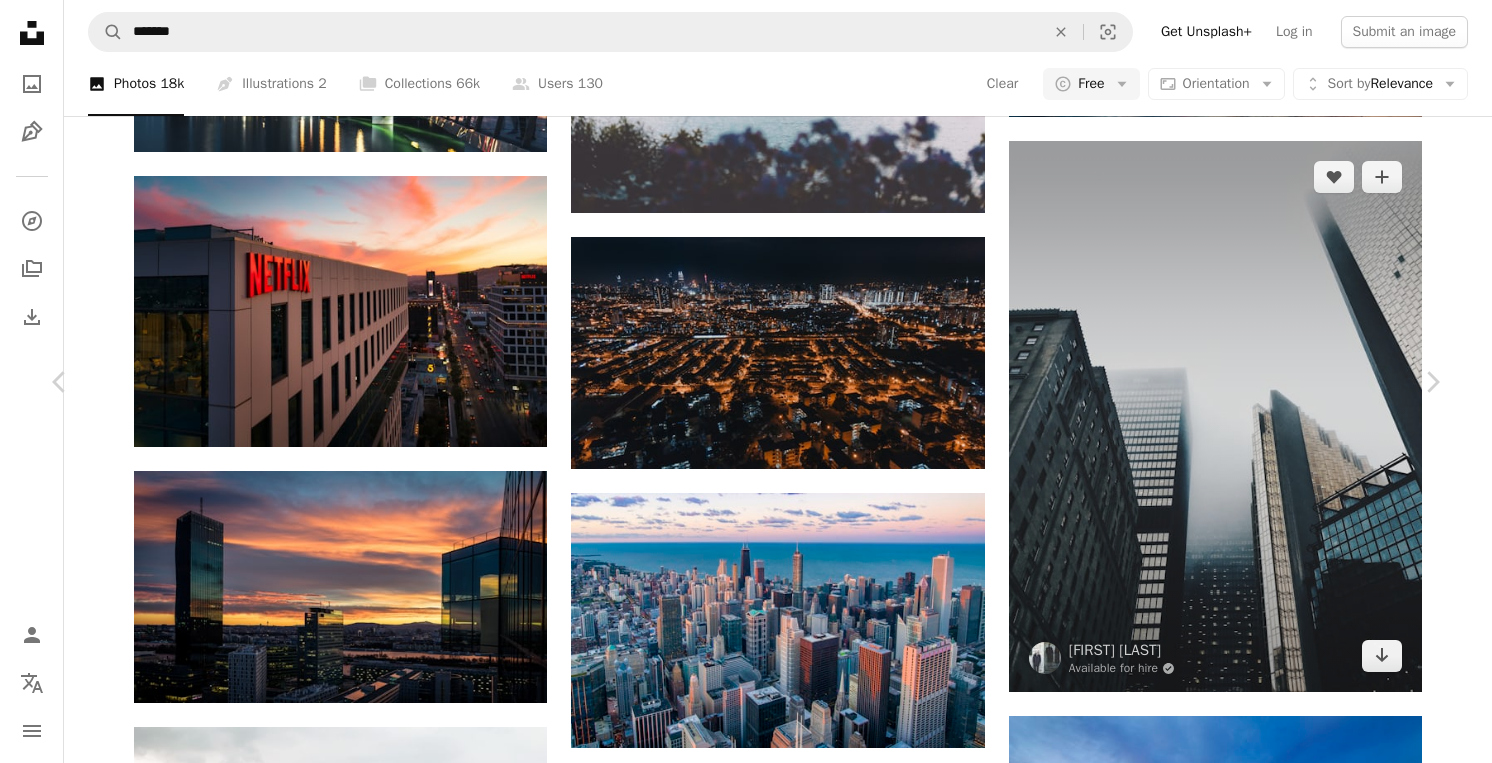 scroll, scrollTop: 0, scrollLeft: 0, axis: both 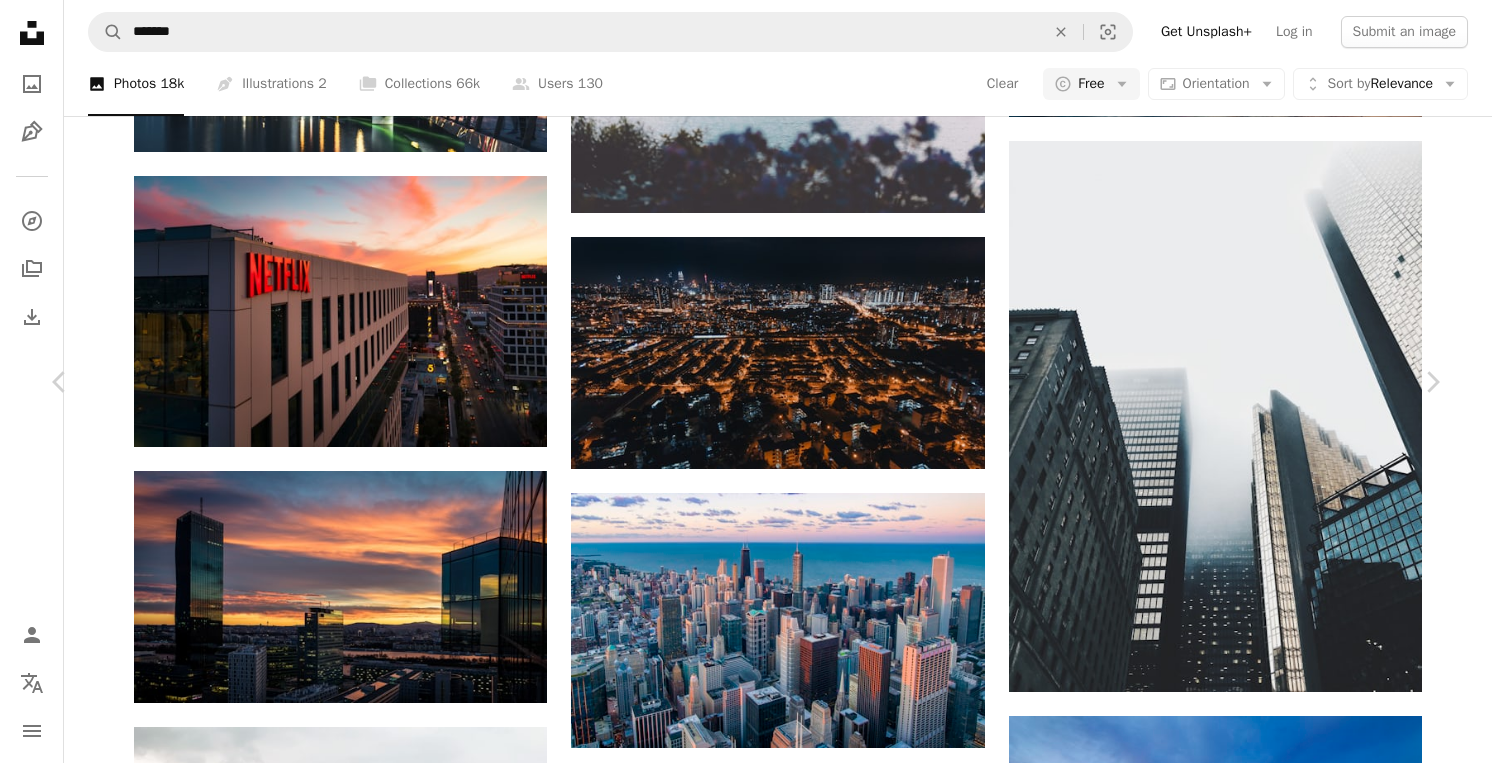 click on "Download free" at bounding box center [1243, 4267] 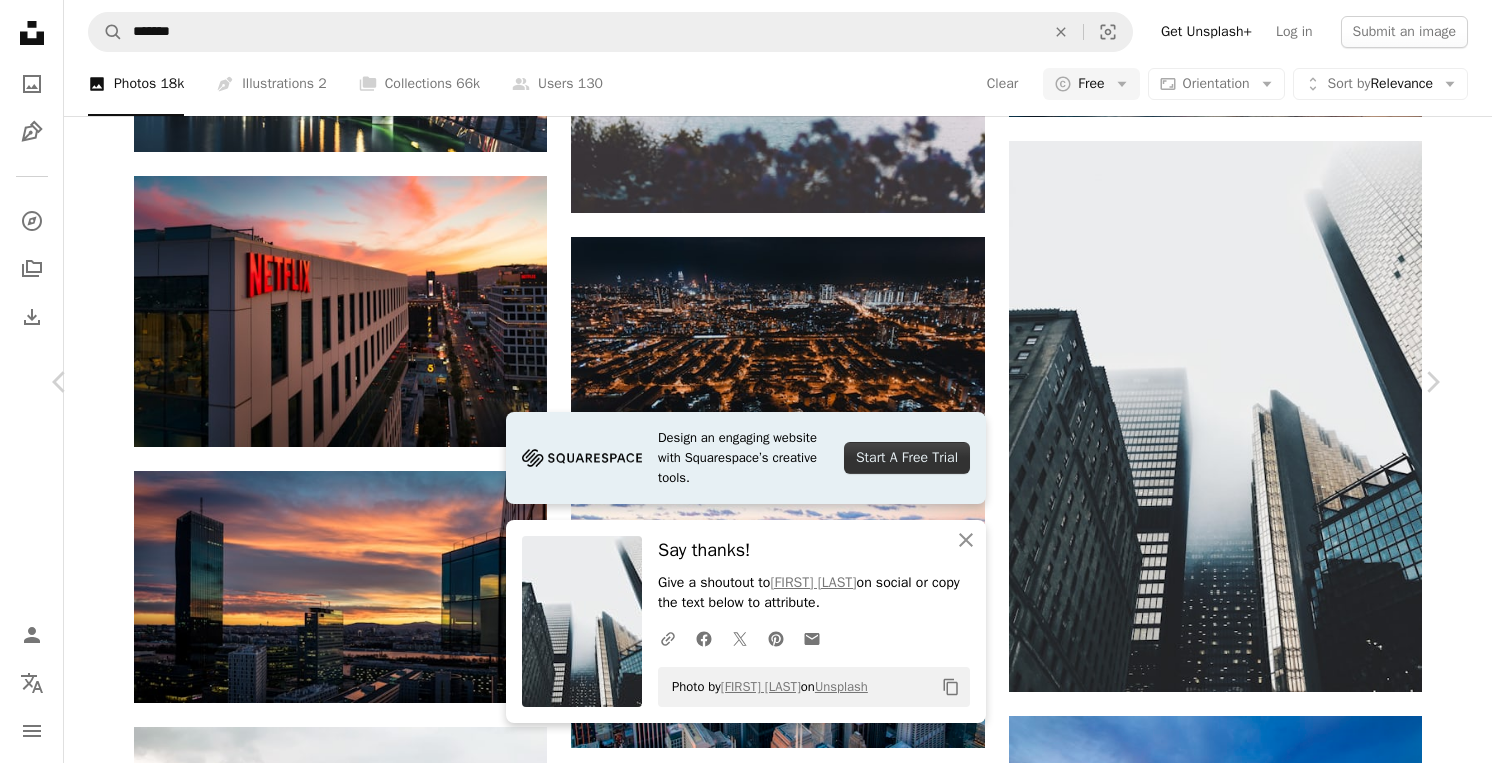 click on "An X shape" at bounding box center [20, 20] 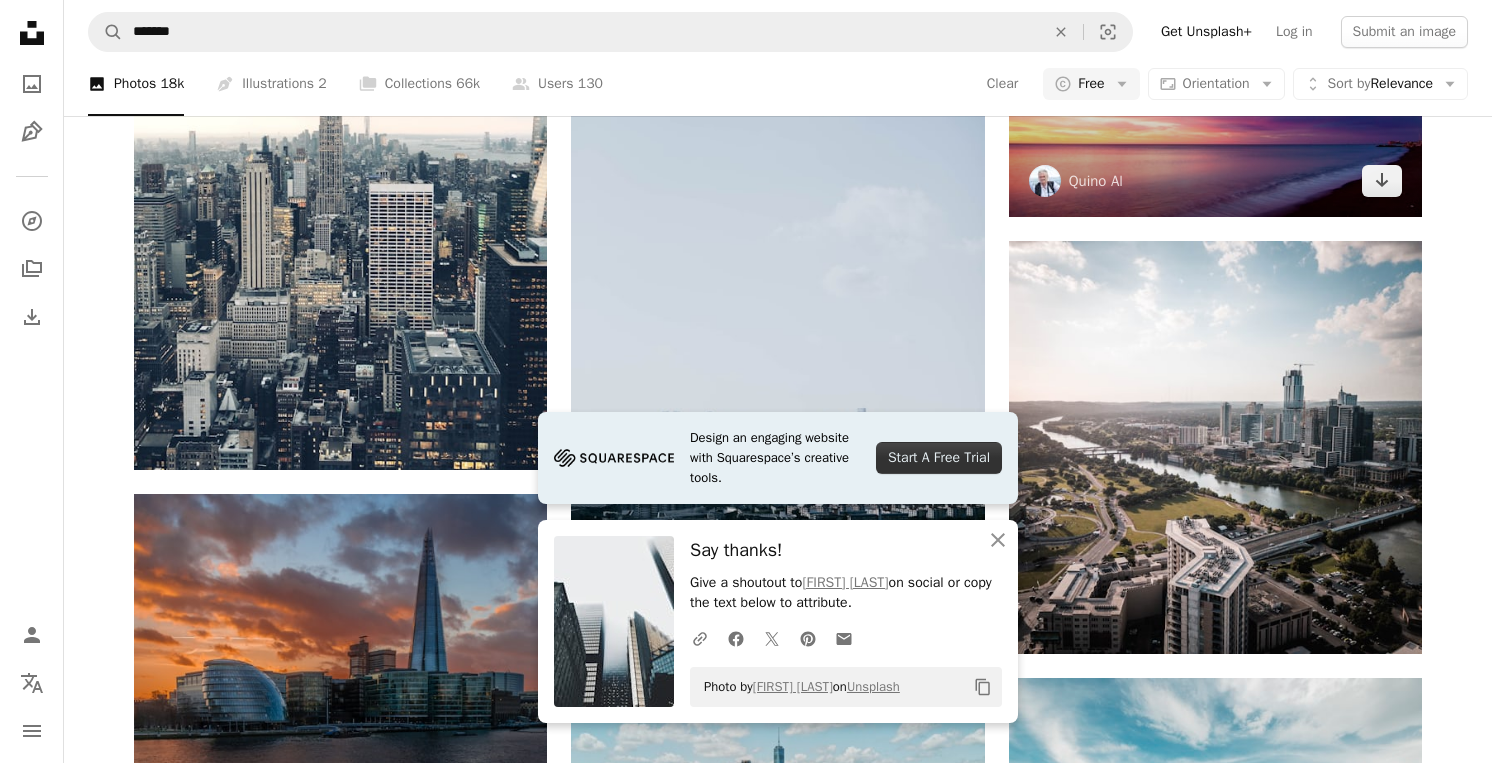 scroll, scrollTop: 3219, scrollLeft: 0, axis: vertical 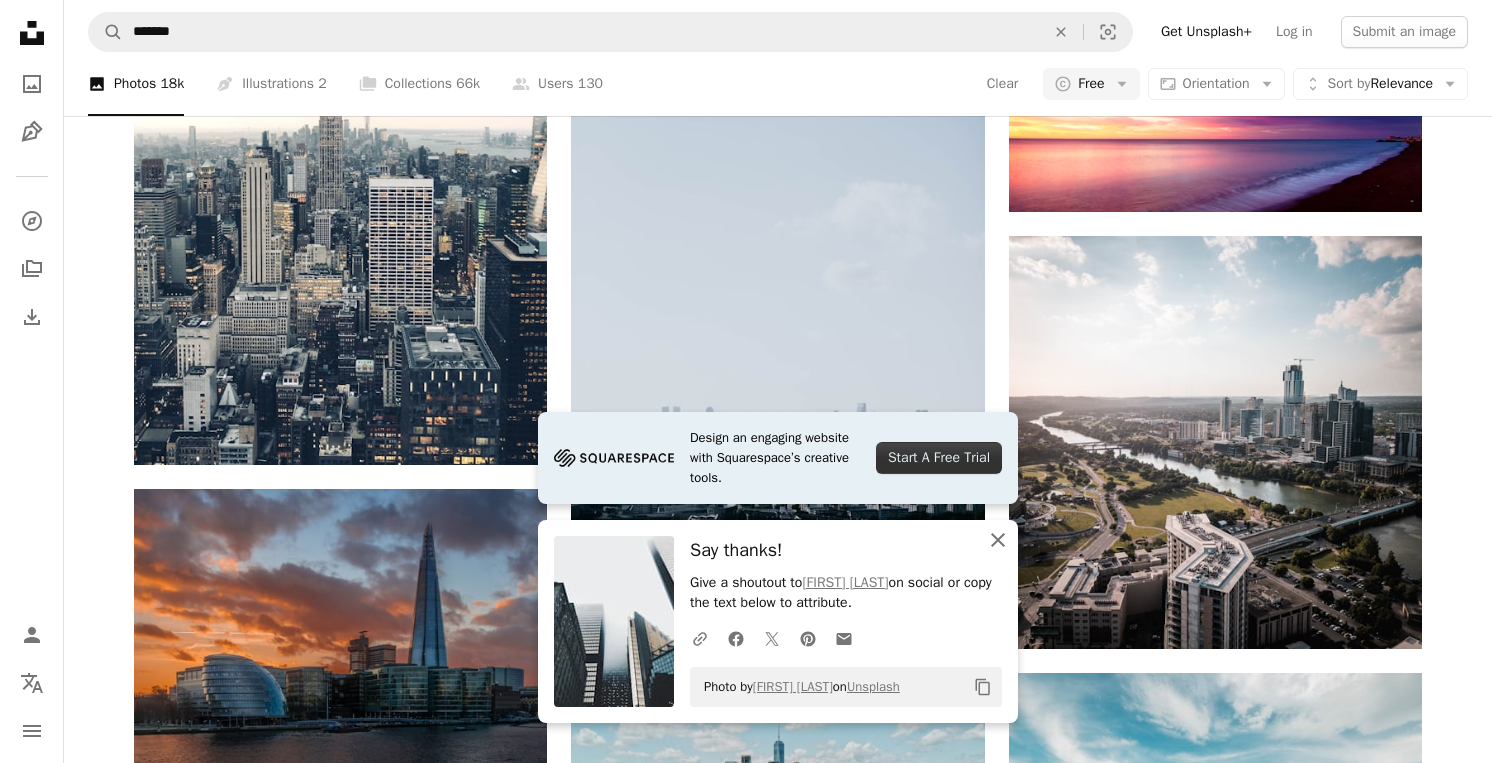 drag, startPoint x: 993, startPoint y: 539, endPoint x: 957, endPoint y: 523, distance: 39.39543 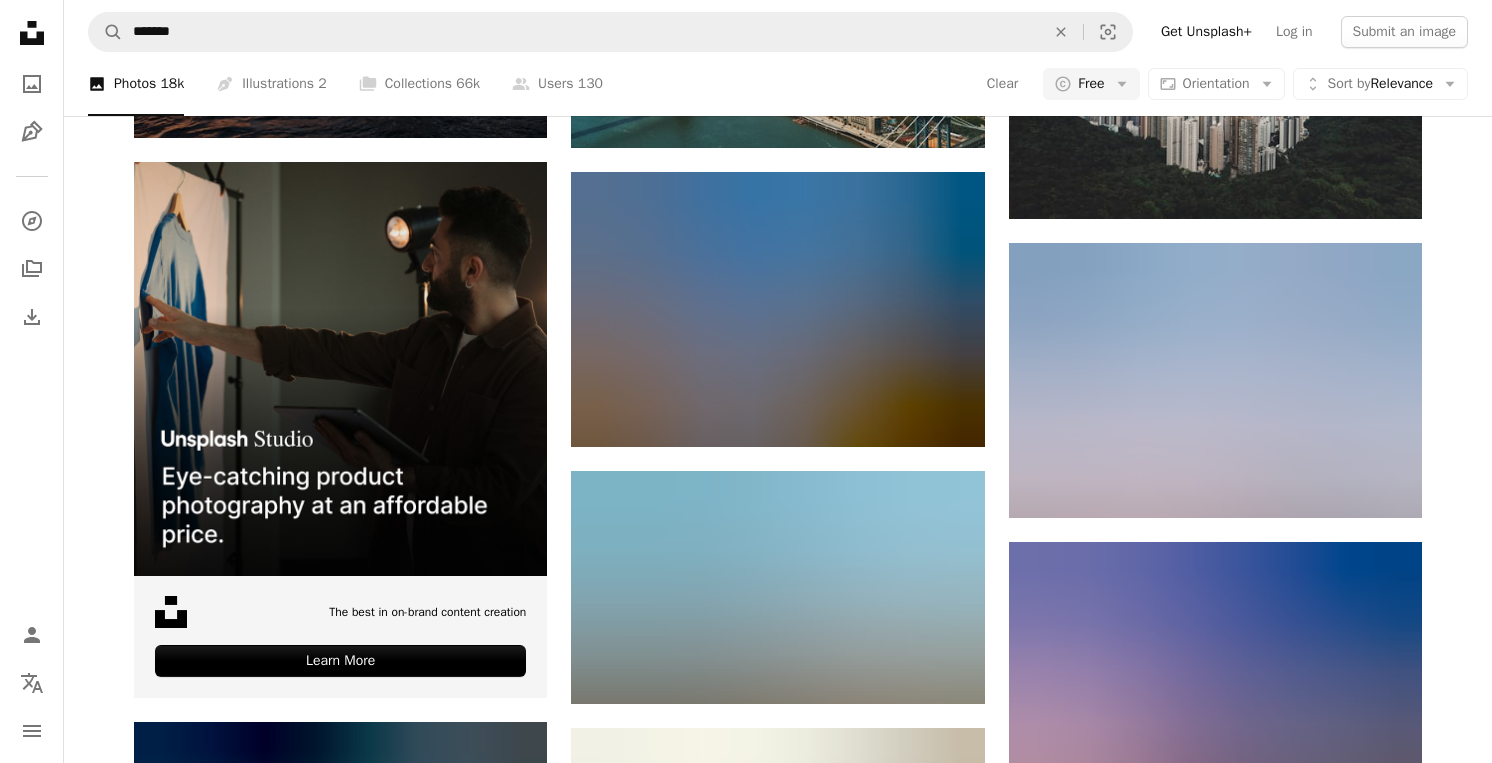 scroll, scrollTop: 3984, scrollLeft: 0, axis: vertical 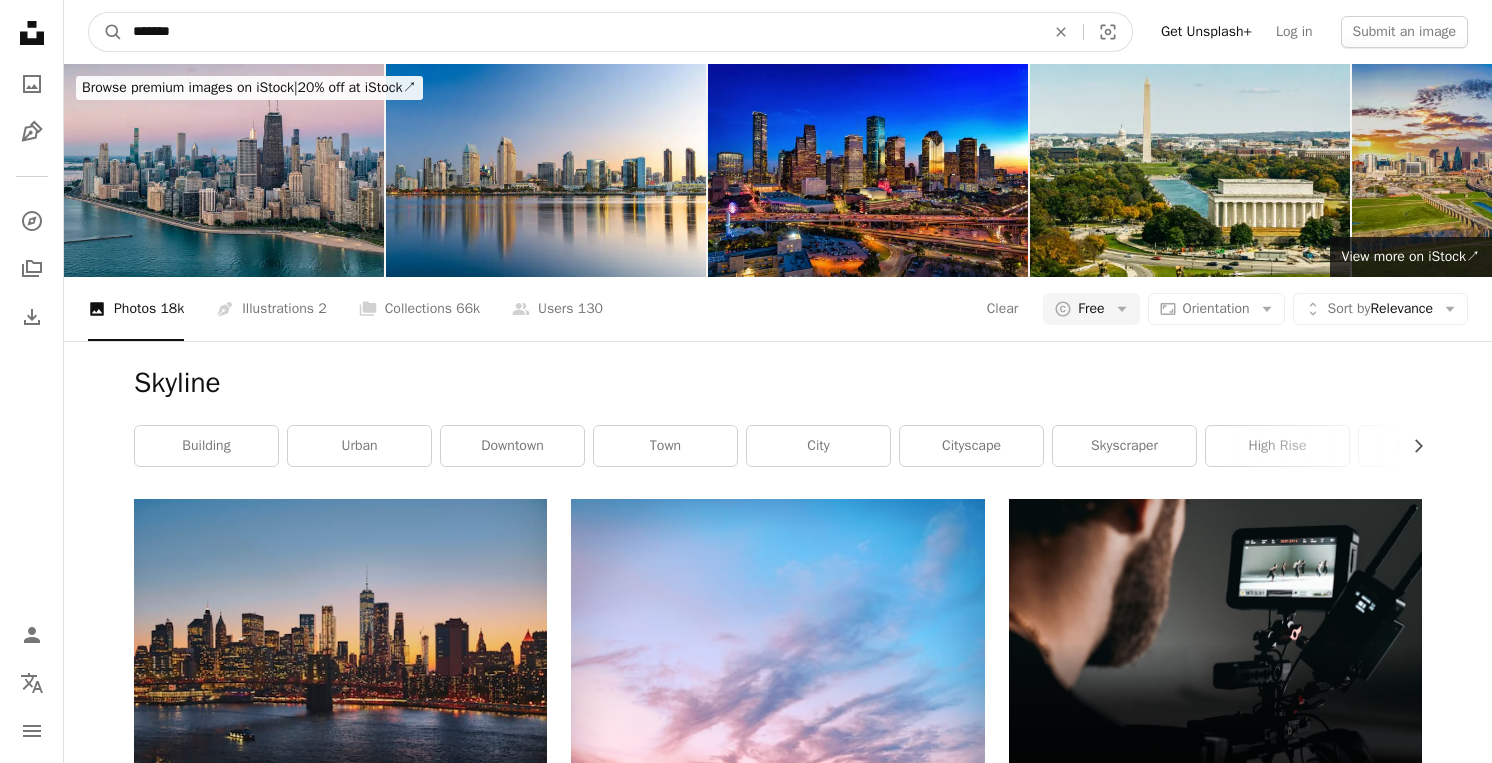 drag, startPoint x: 106, startPoint y: 19, endPoint x: -15, endPoint y: -5, distance: 123.35721 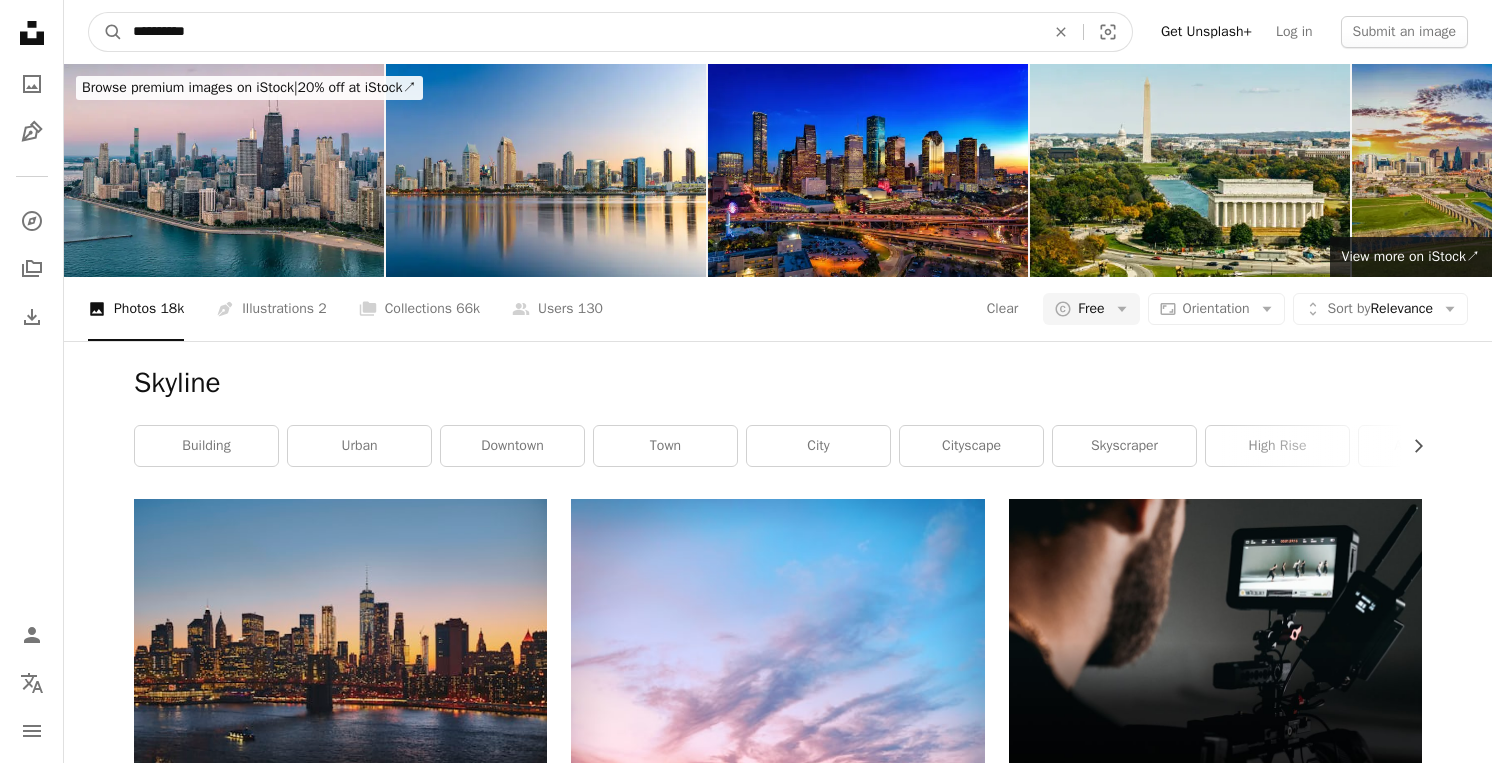 type on "**********" 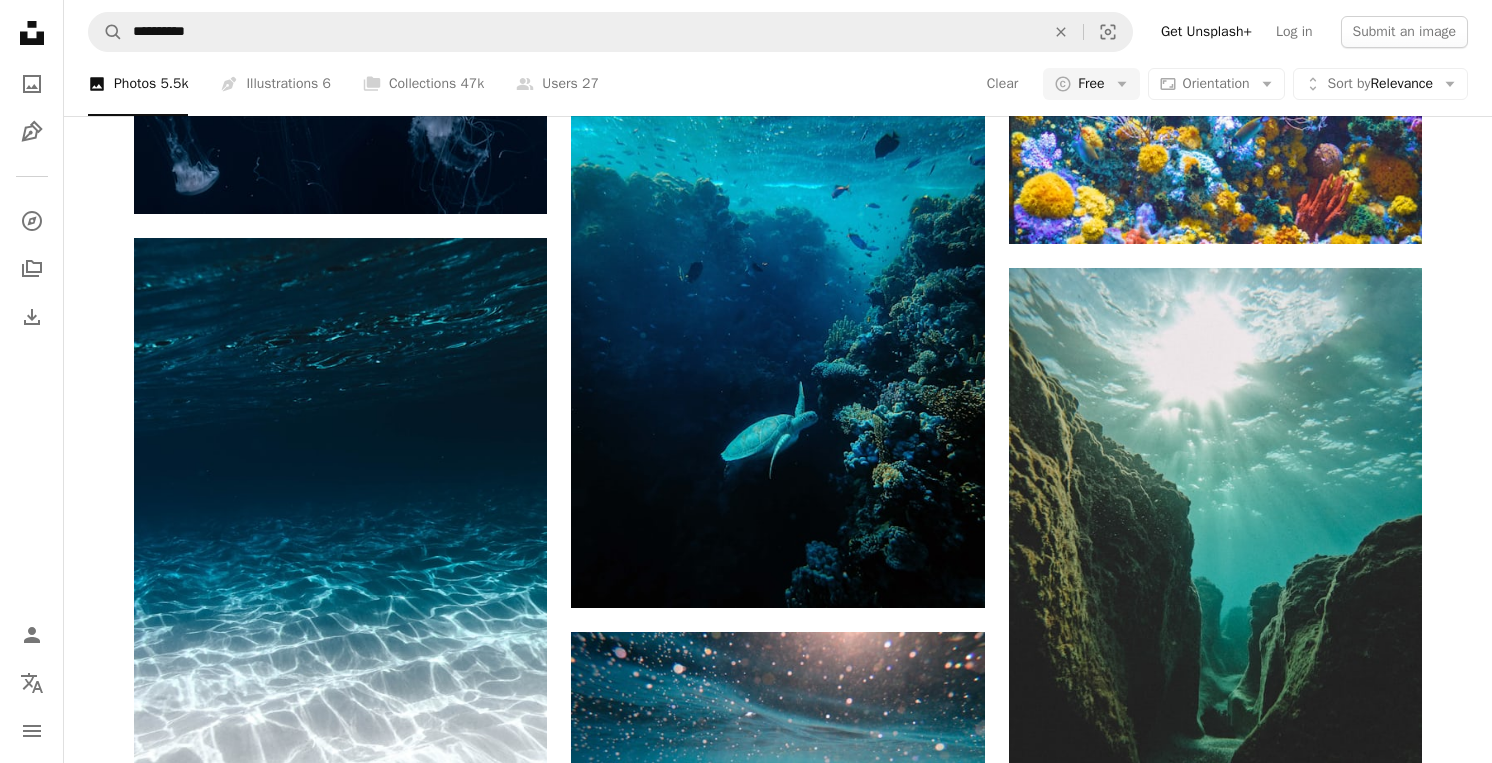 scroll, scrollTop: 0, scrollLeft: 0, axis: both 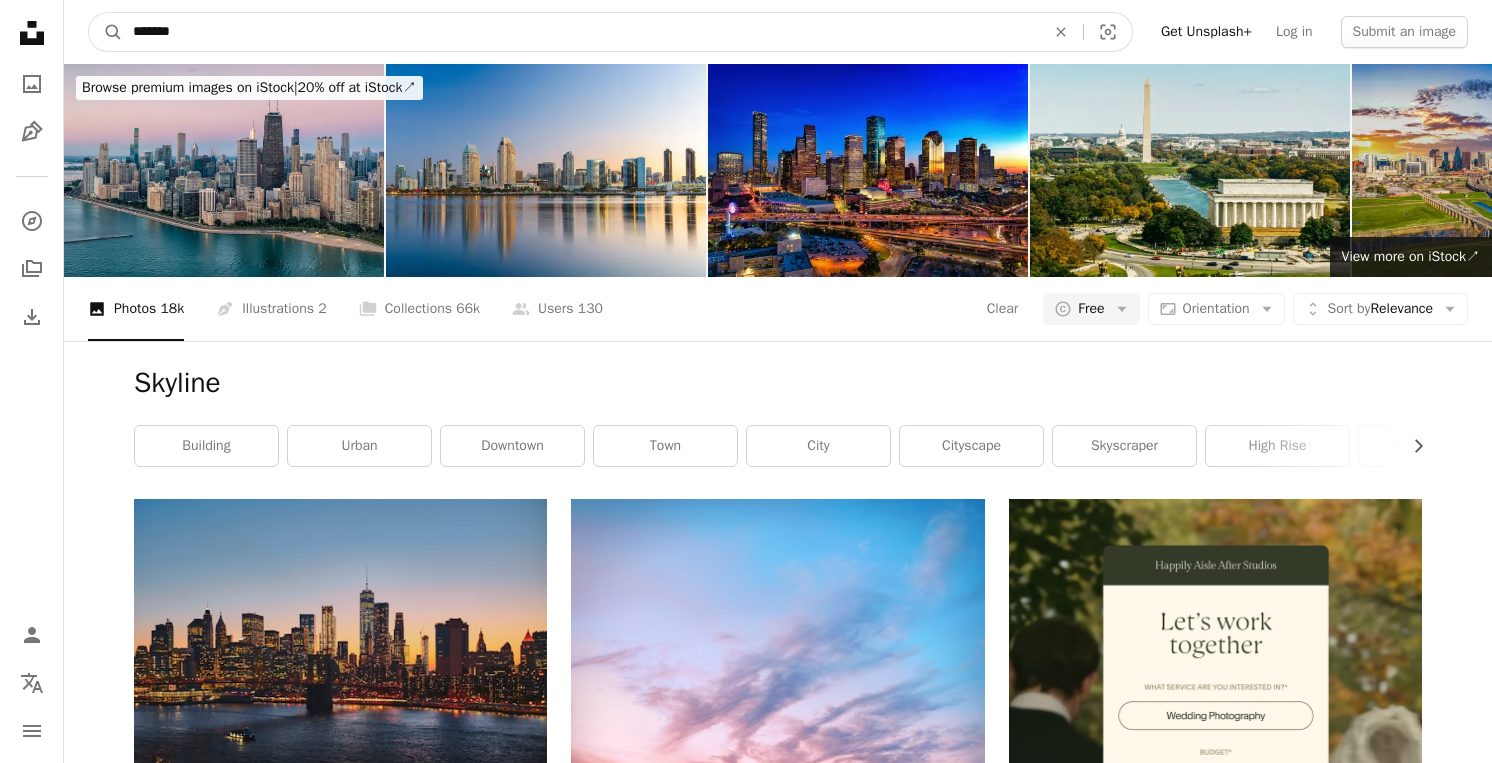 drag, startPoint x: 210, startPoint y: 42, endPoint x: 2, endPoint y: 18, distance: 209.38004 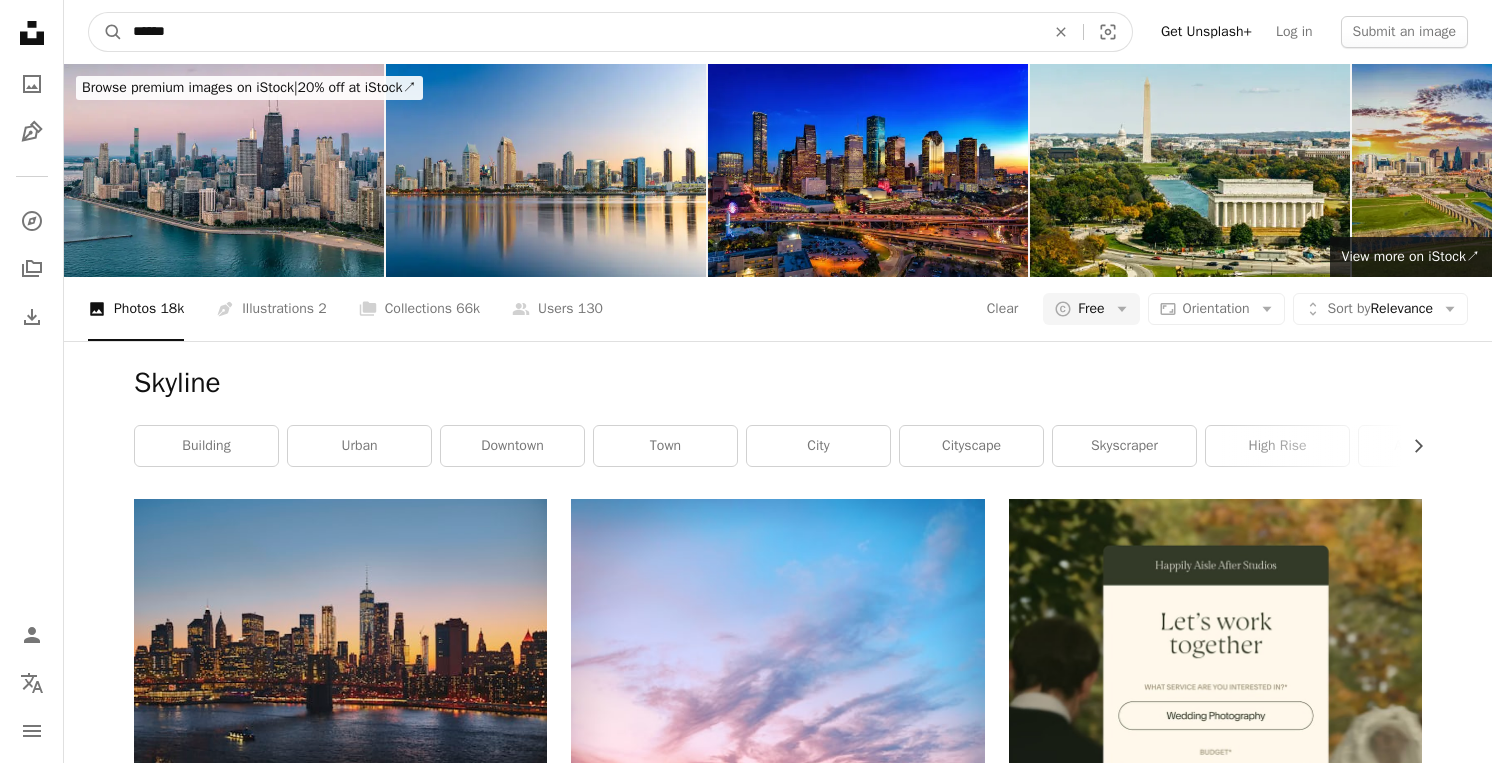 type on "*******" 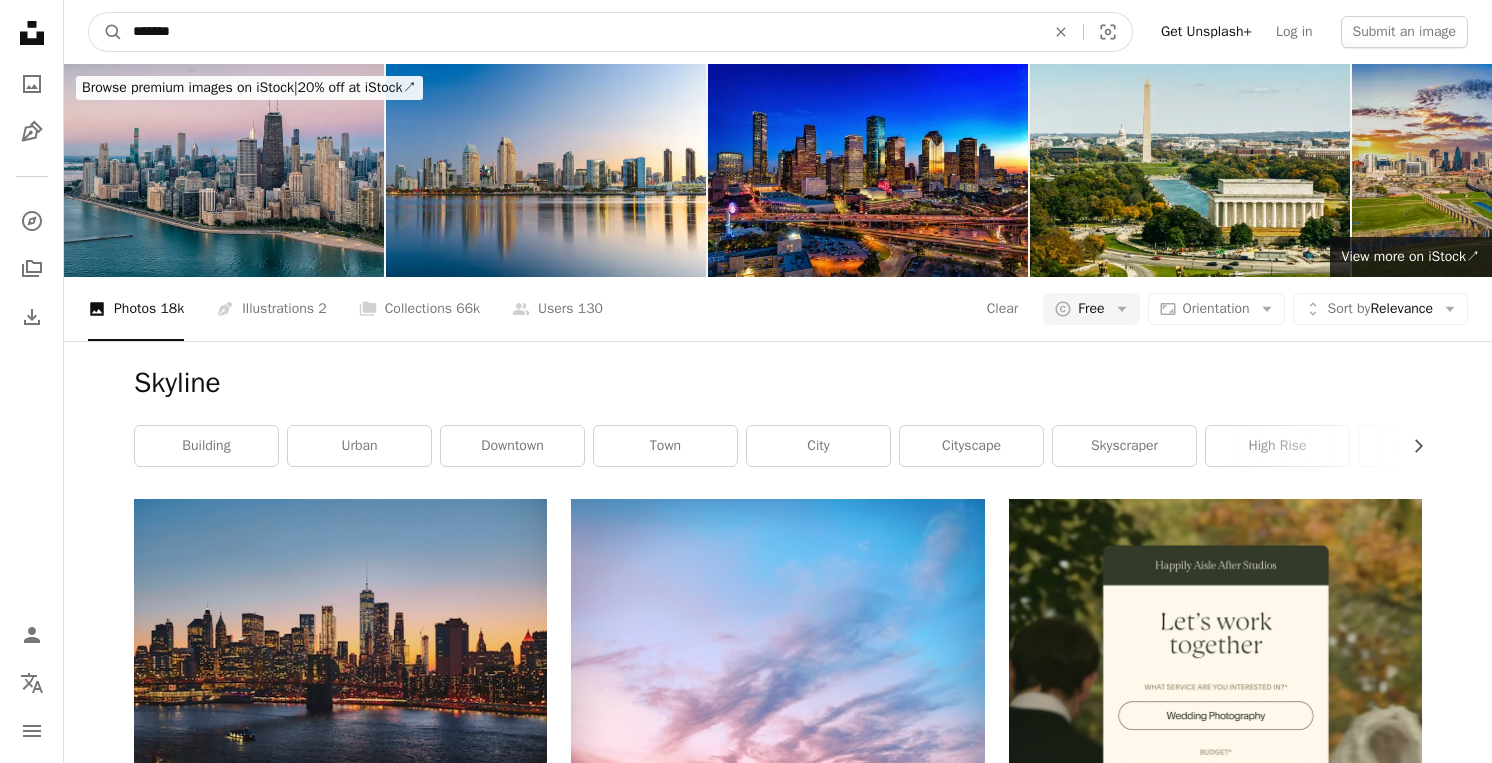 click on "A magnifying glass" at bounding box center [106, 32] 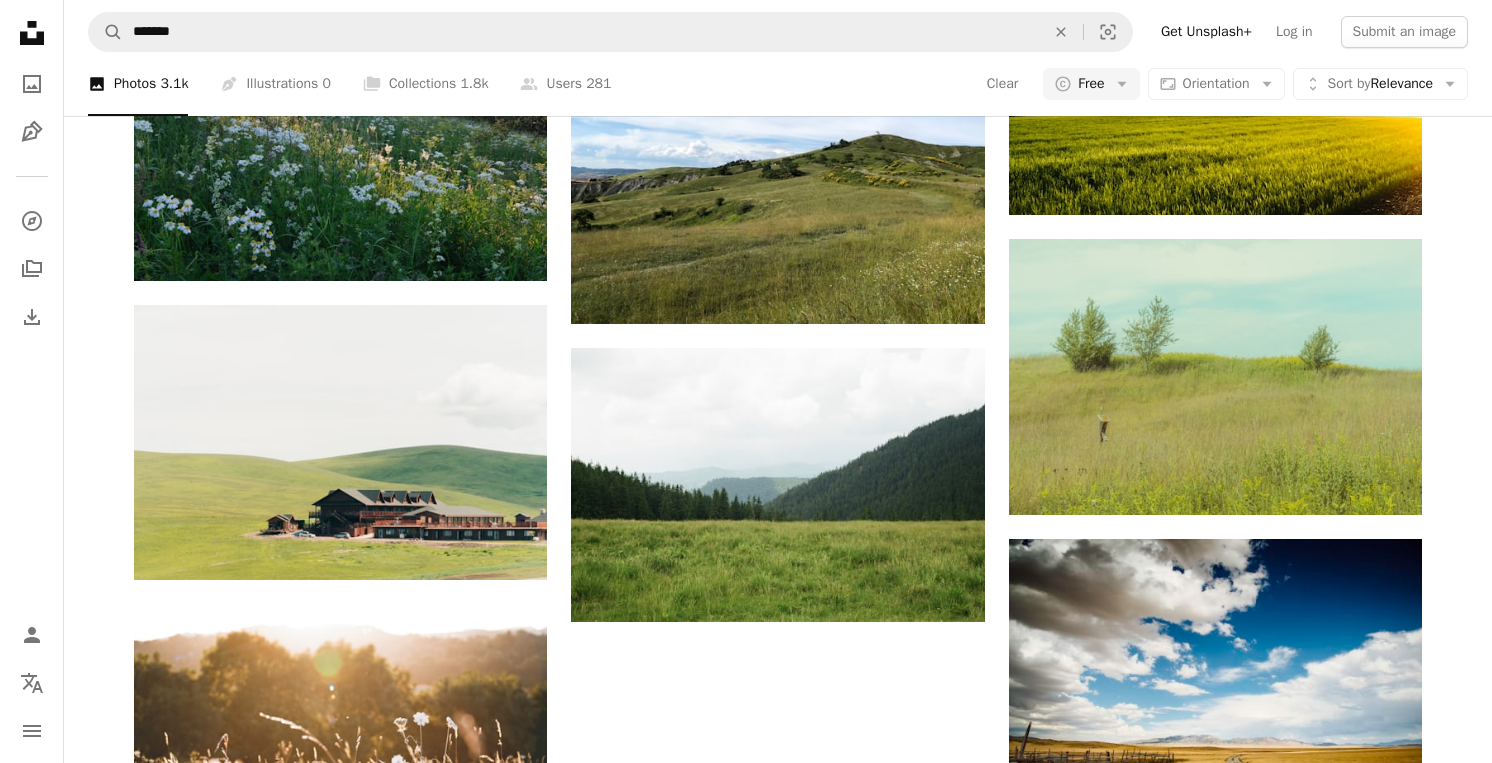 scroll, scrollTop: 1717, scrollLeft: 0, axis: vertical 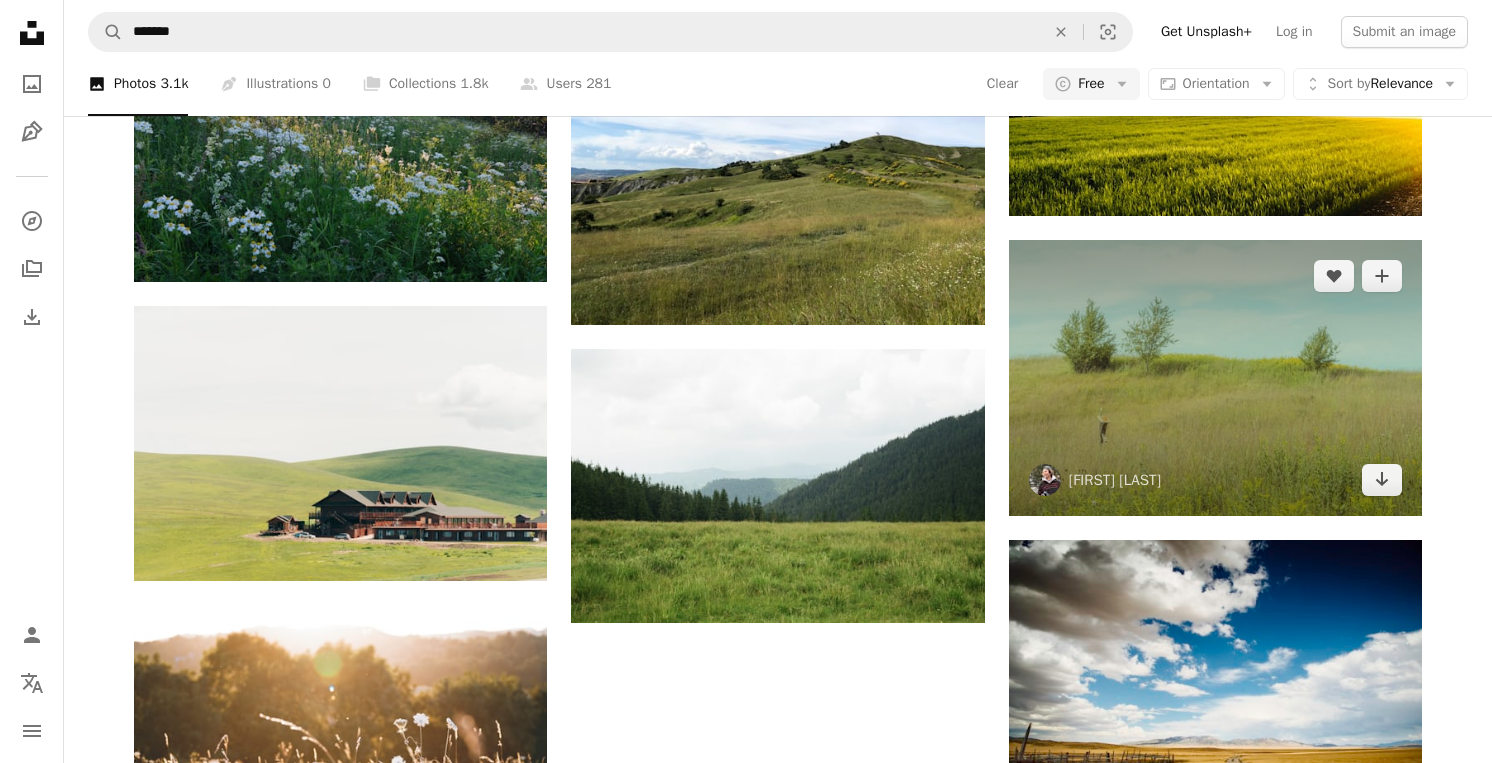 click at bounding box center [1215, 377] 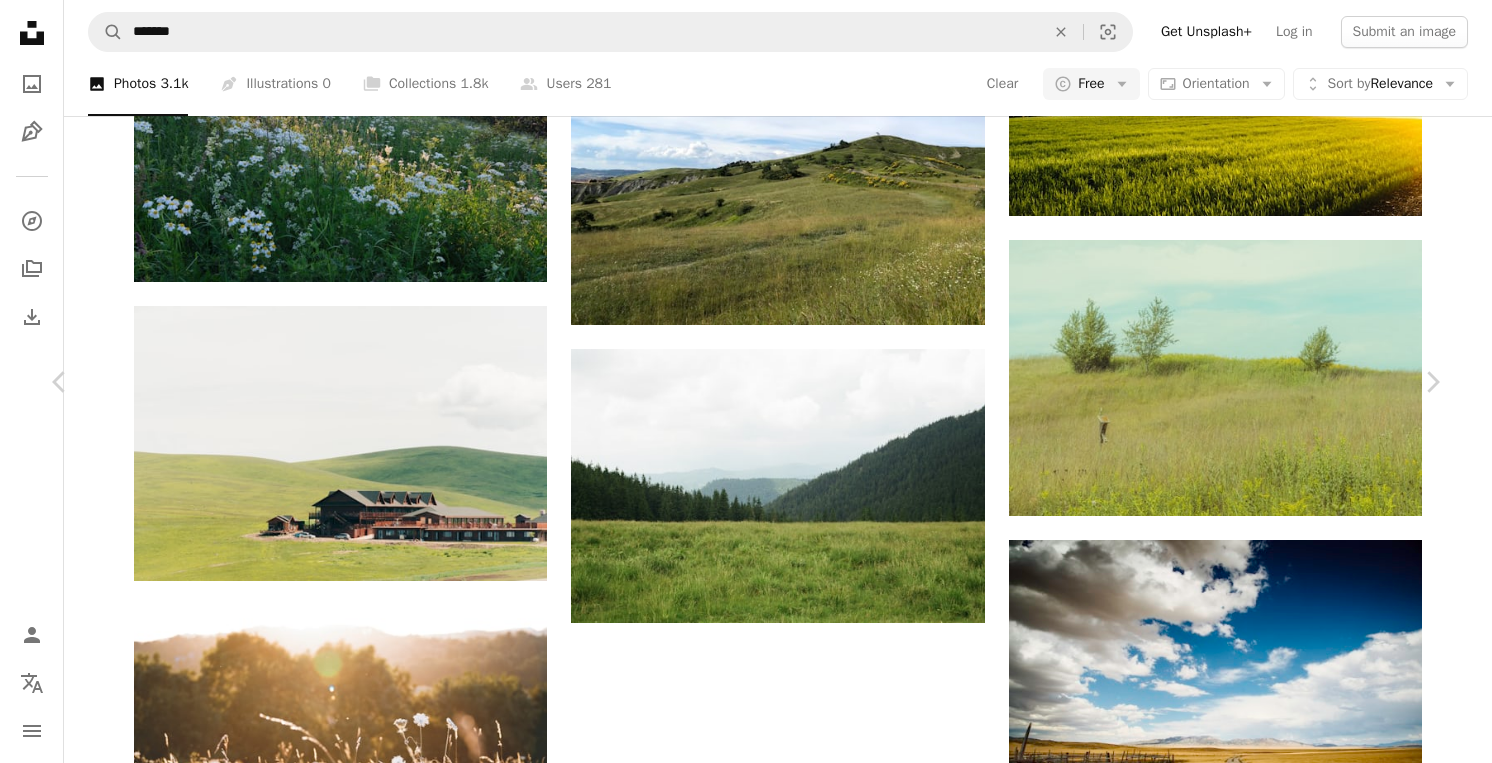 click on "Download free" at bounding box center (1243, 2362) 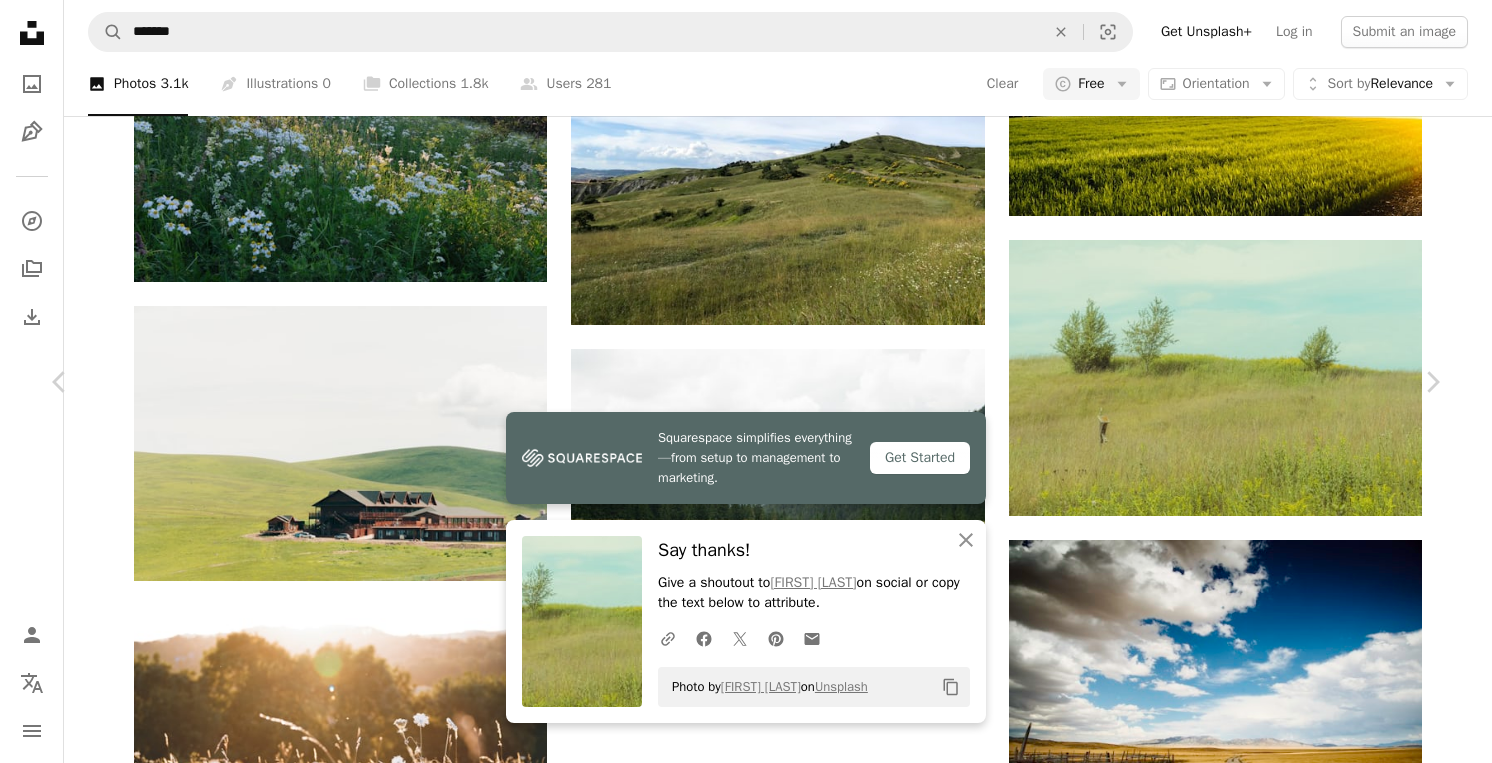 click on "An X shape" at bounding box center [20, 20] 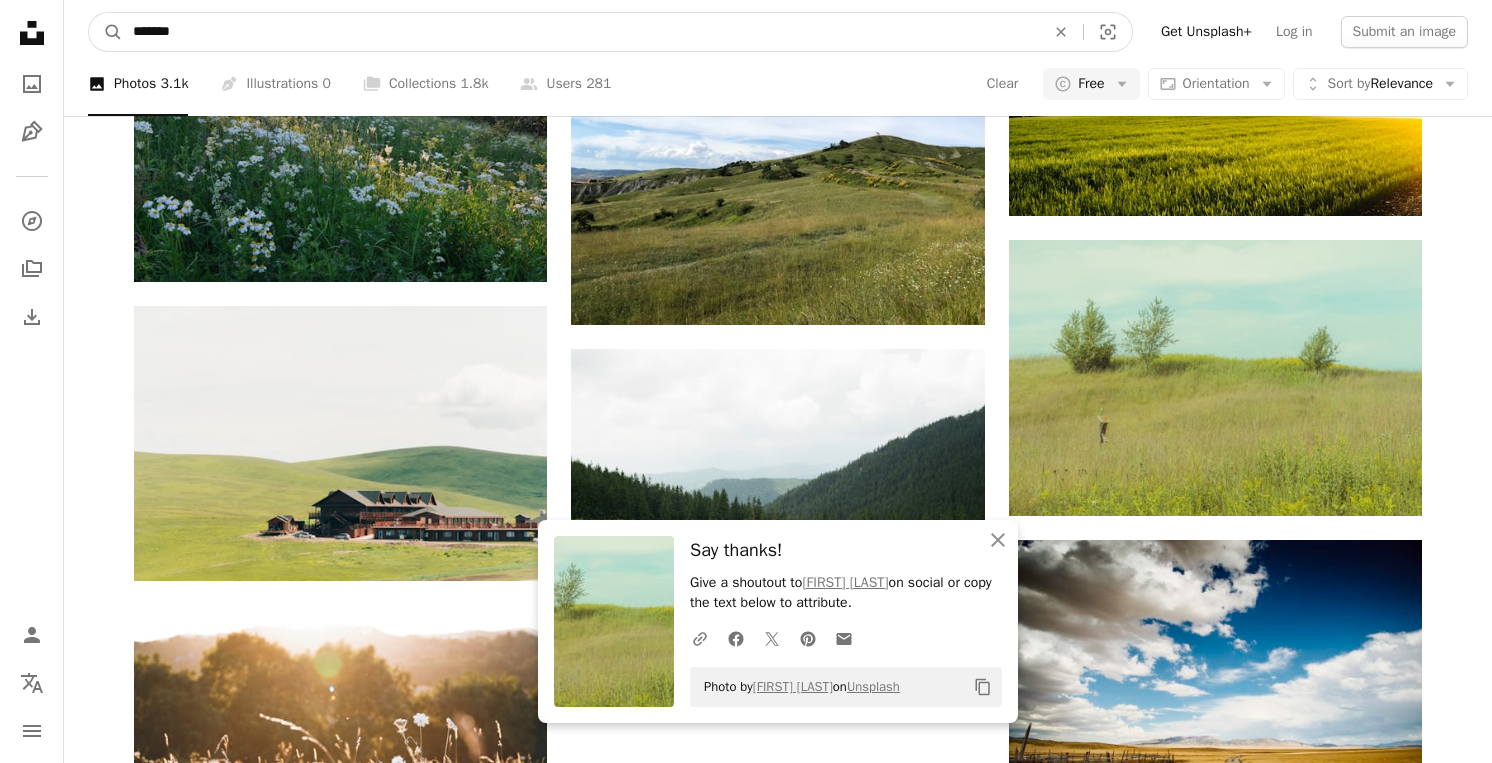 drag, startPoint x: 223, startPoint y: 39, endPoint x: 17, endPoint y: 26, distance: 206.40979 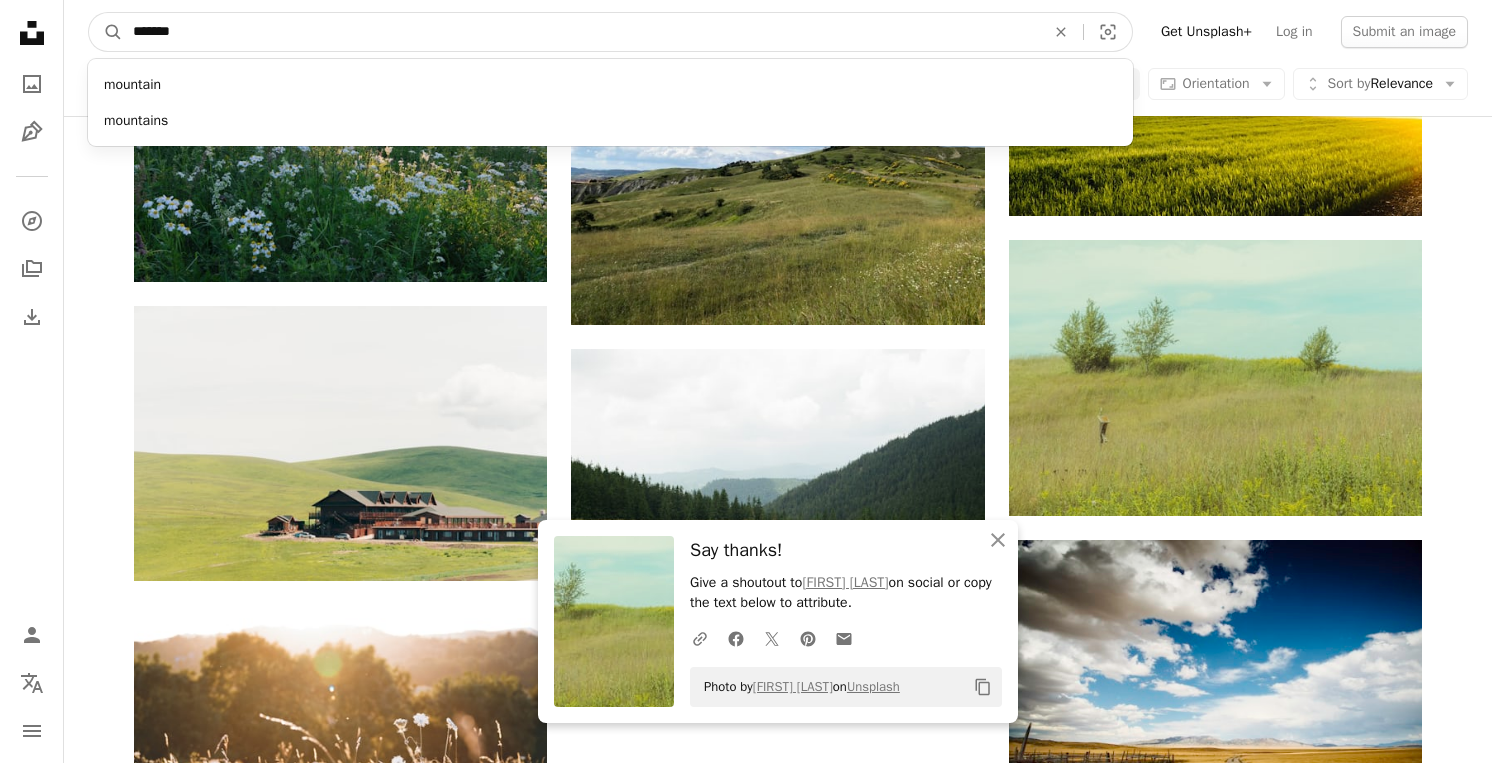 type on "********" 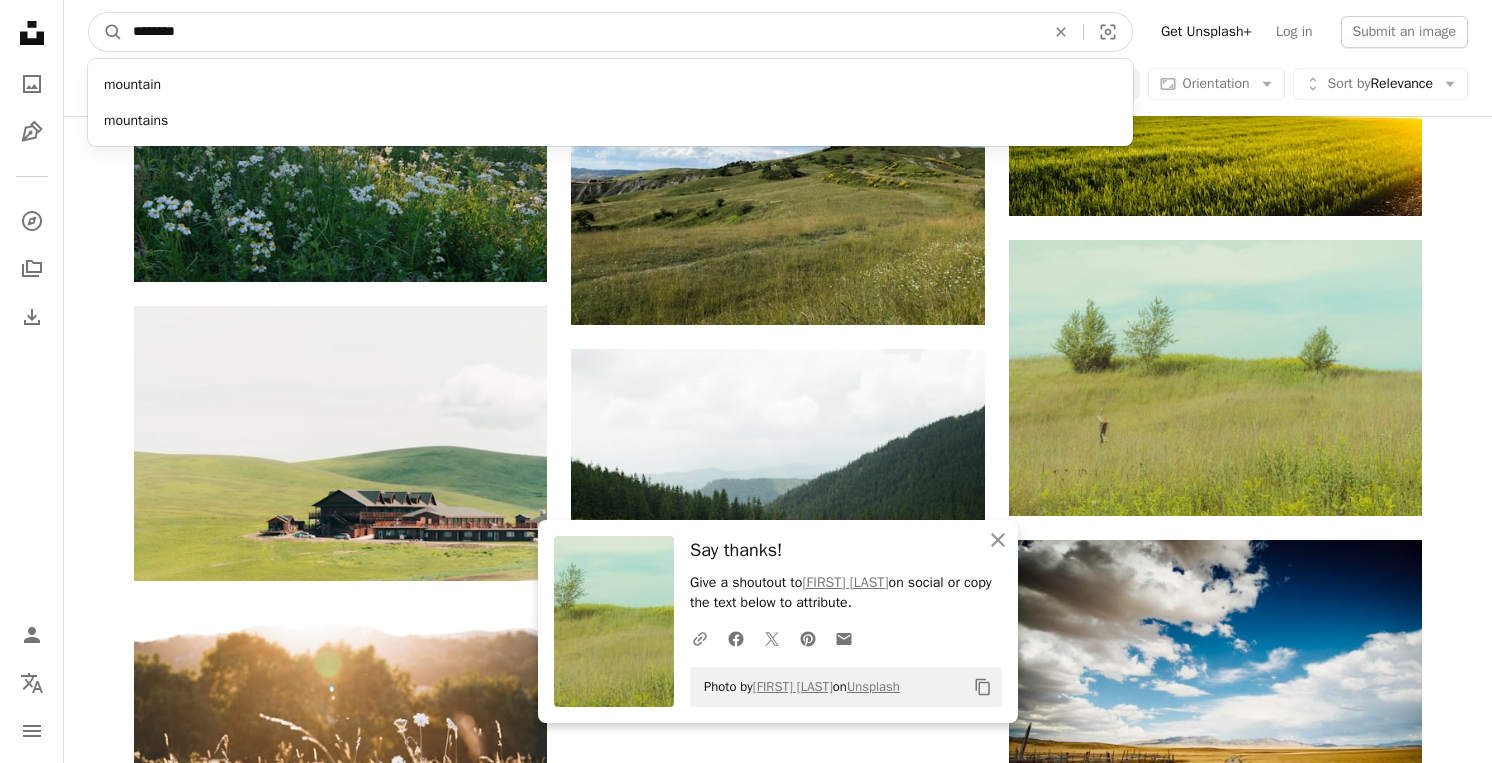 click on "A magnifying glass" at bounding box center (106, 32) 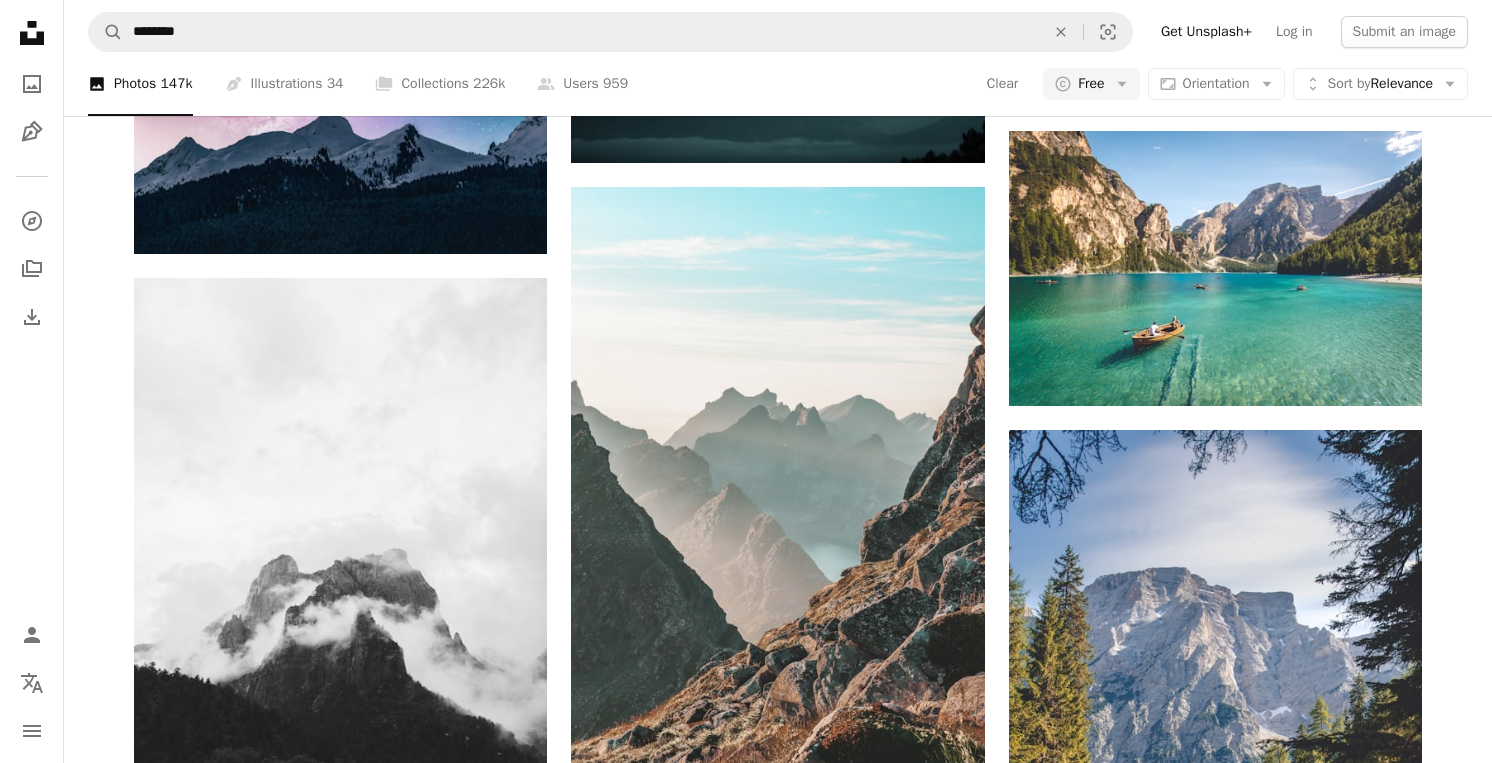 scroll, scrollTop: 2063, scrollLeft: 0, axis: vertical 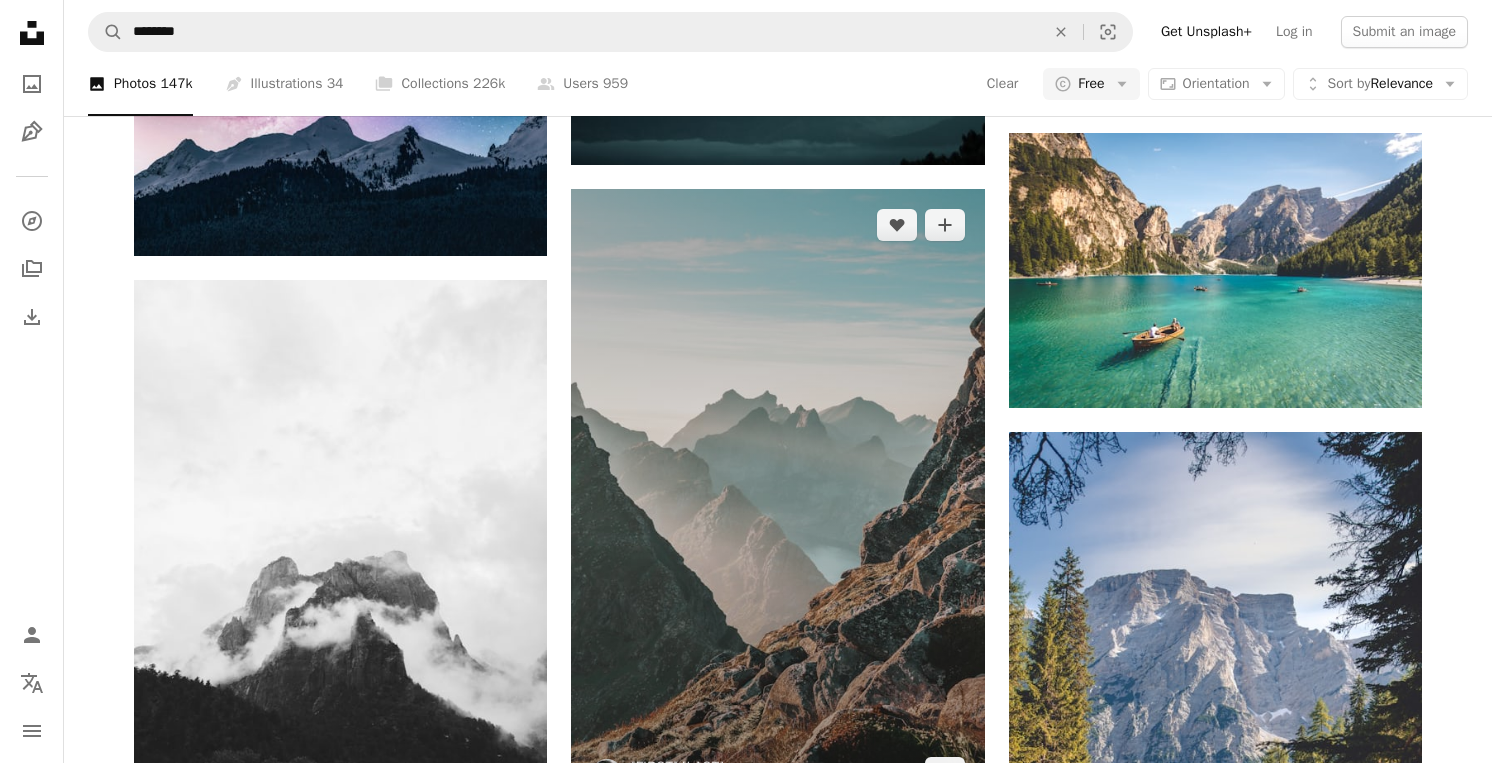 click at bounding box center (777, 499) 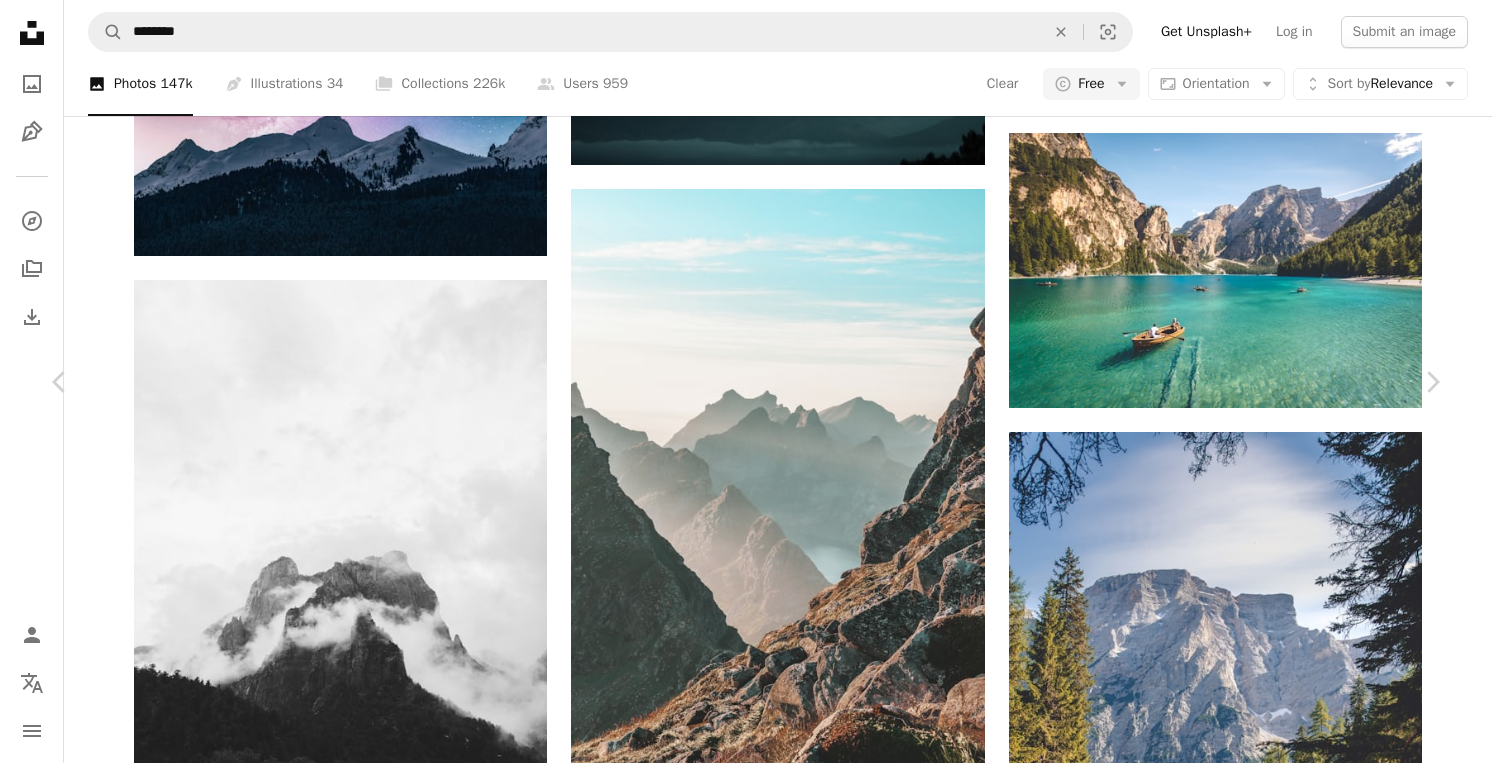 scroll, scrollTop: 114, scrollLeft: 0, axis: vertical 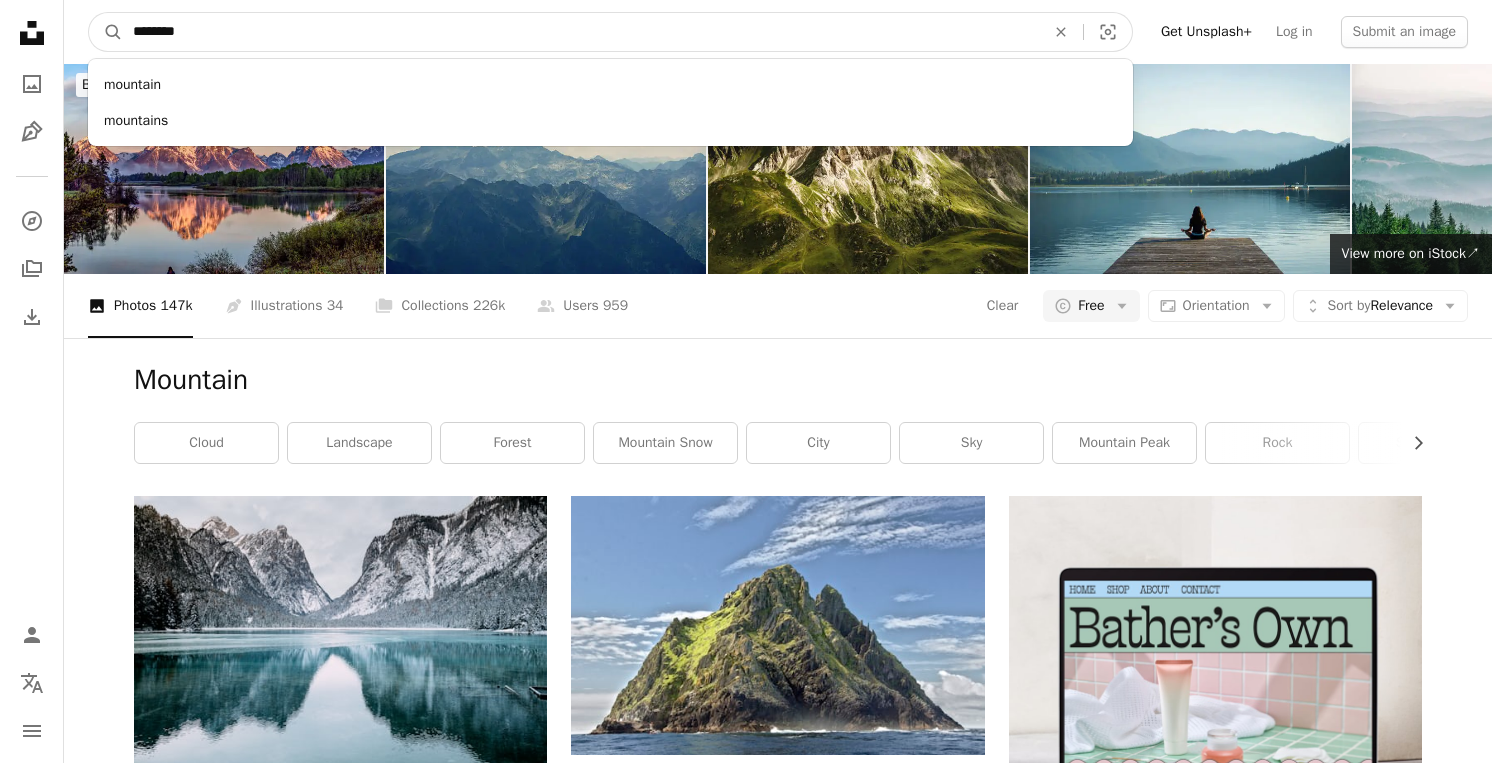drag, startPoint x: 310, startPoint y: 39, endPoint x: 0, endPoint y: 27, distance: 310.23218 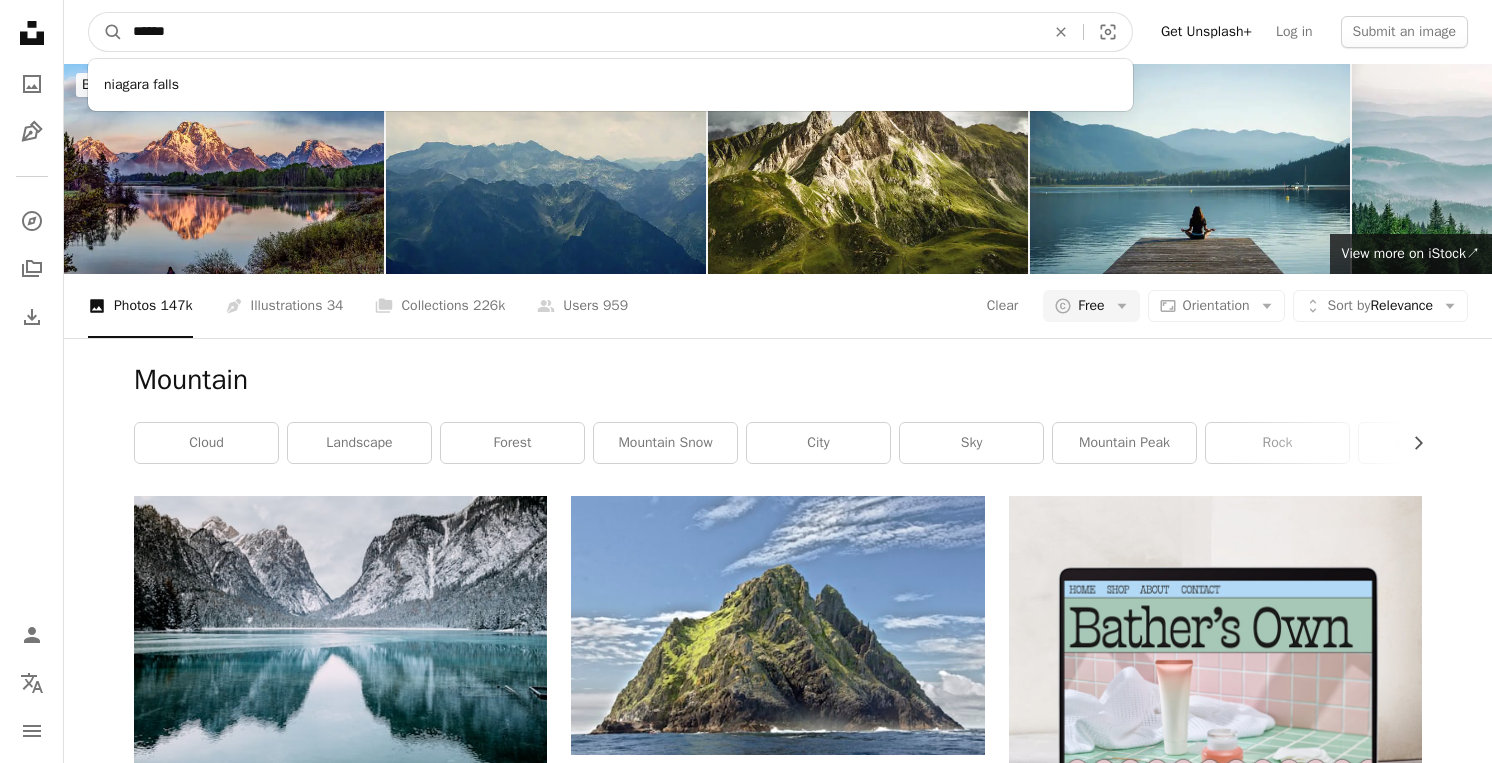 scroll, scrollTop: 2, scrollLeft: 0, axis: vertical 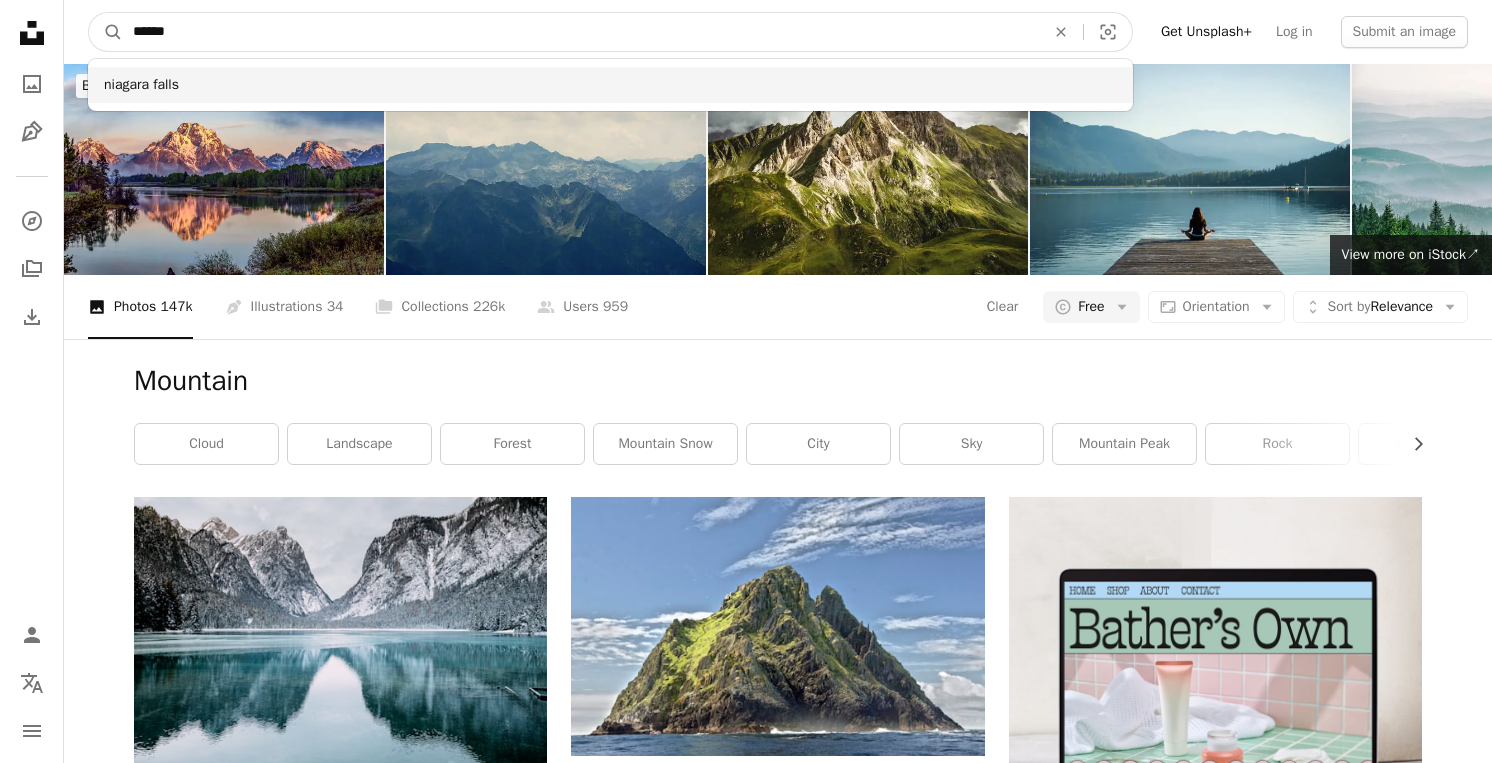 type on "******" 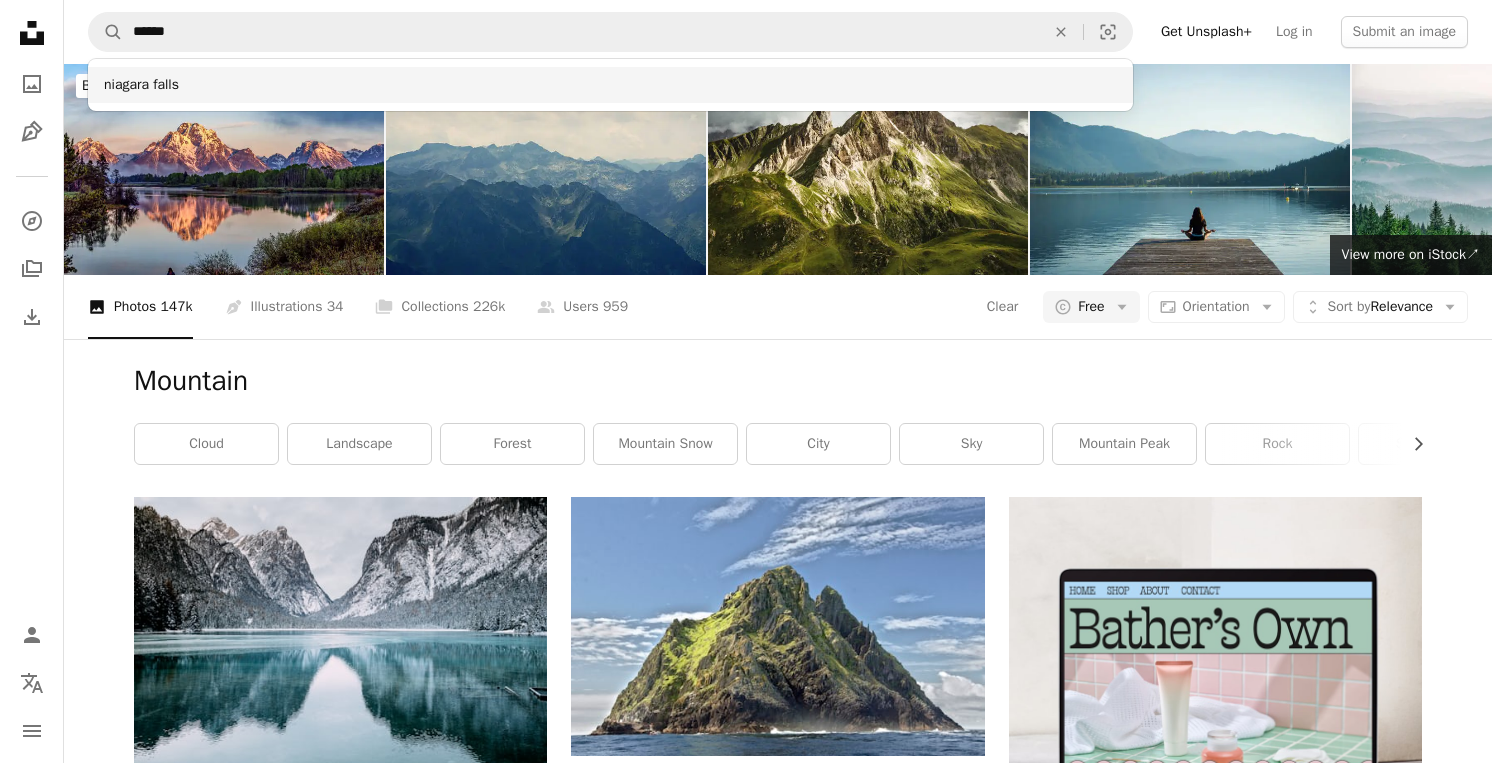 click on "niagara falls" at bounding box center [610, 85] 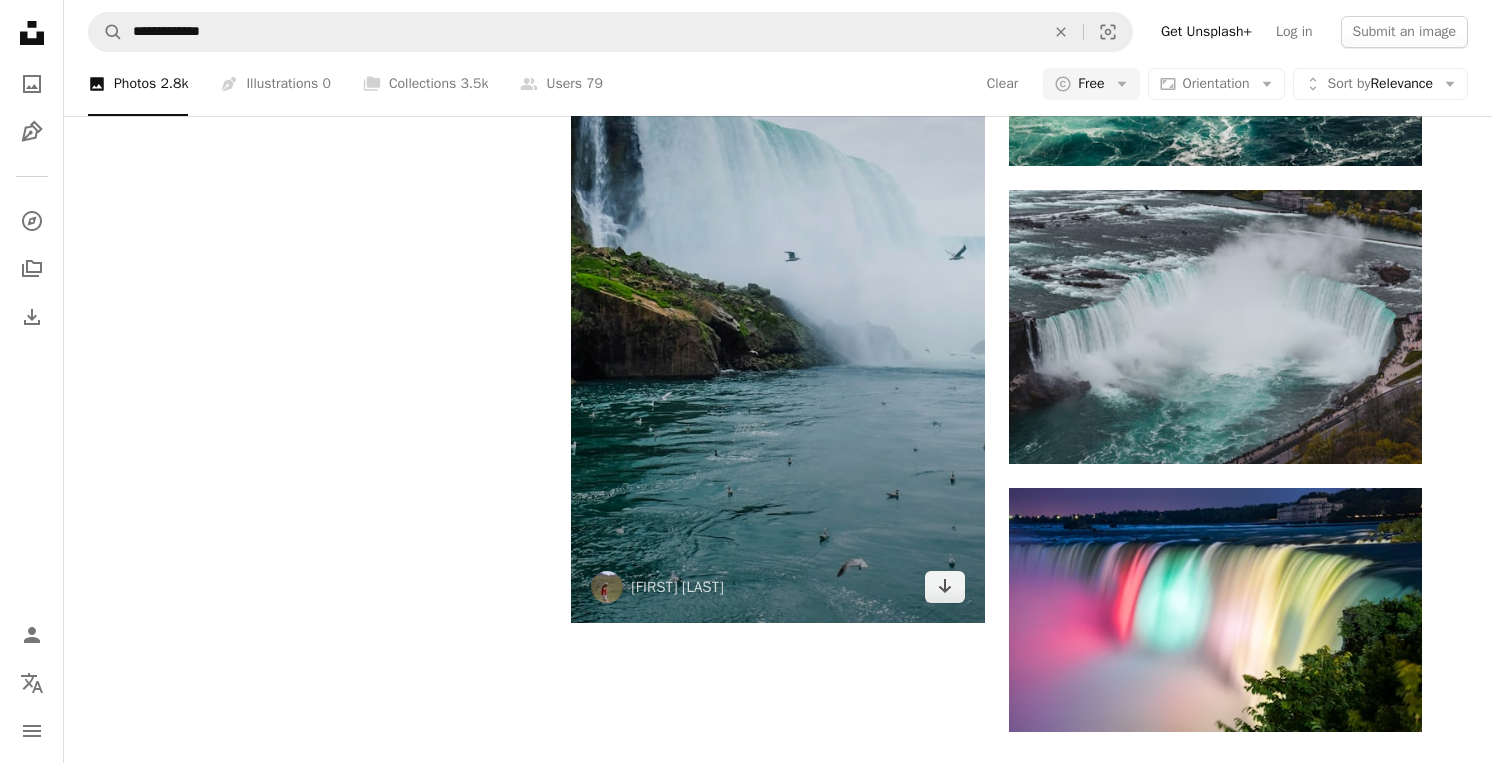 scroll, scrollTop: 2943, scrollLeft: 0, axis: vertical 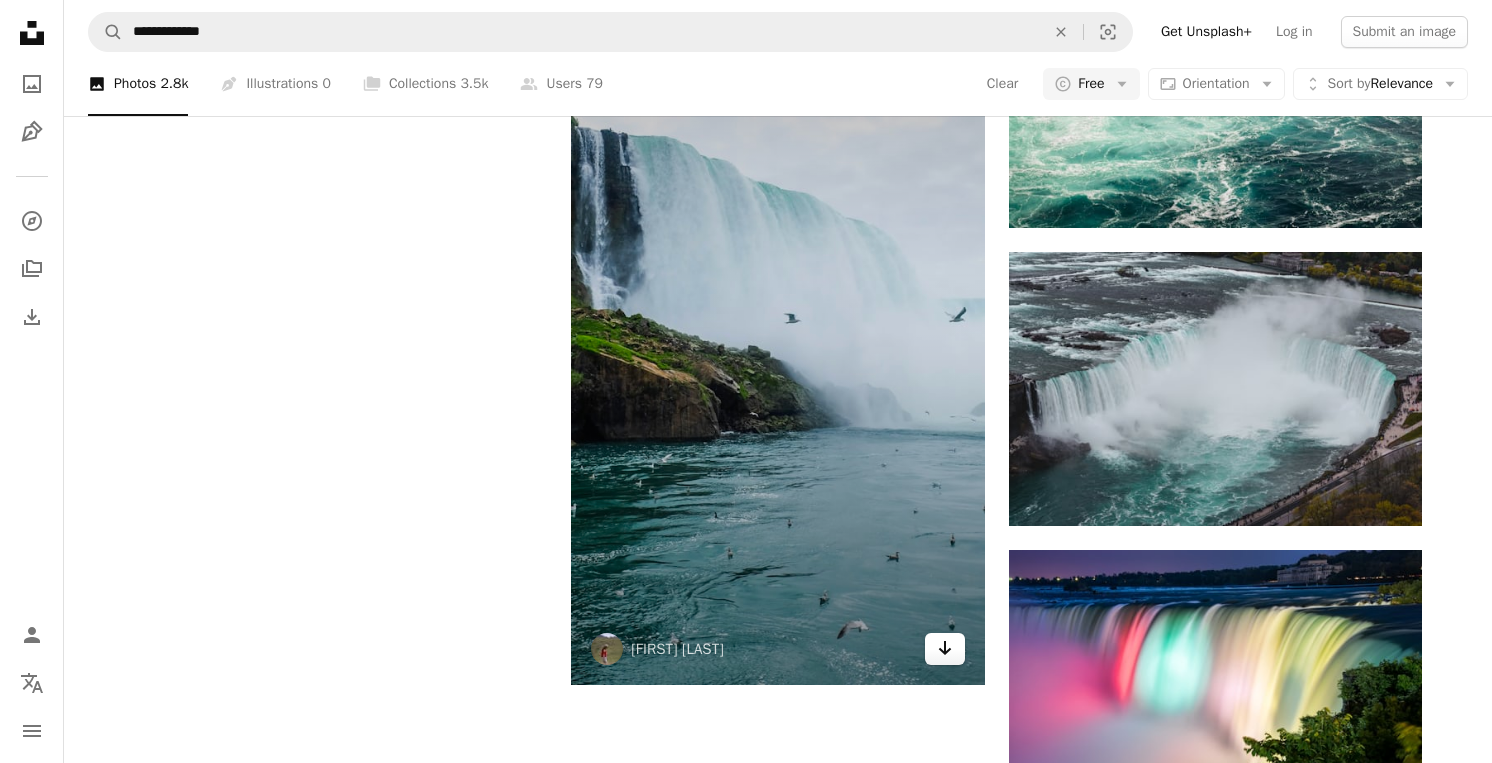 click on "Arrow pointing down" 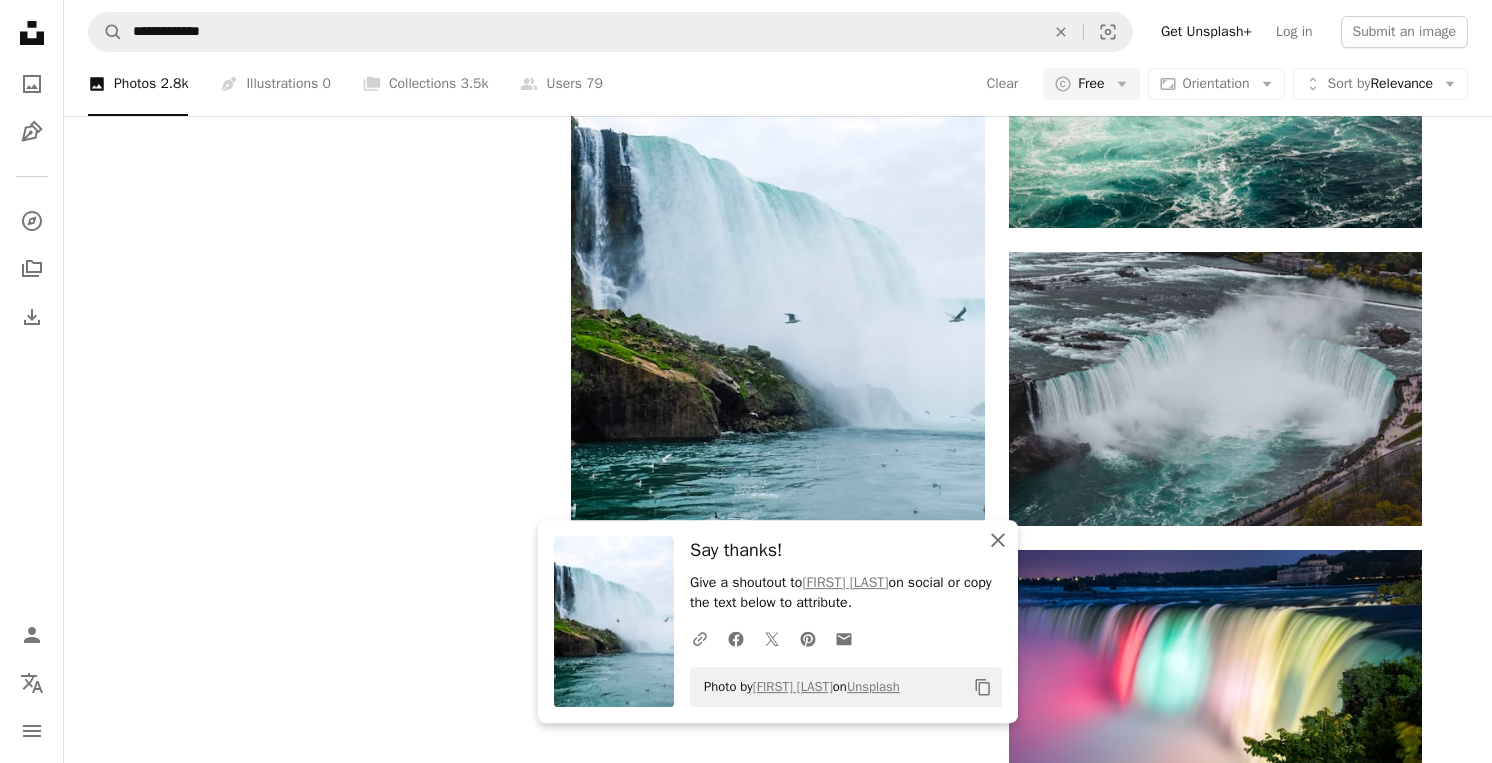 click on "An X shape" 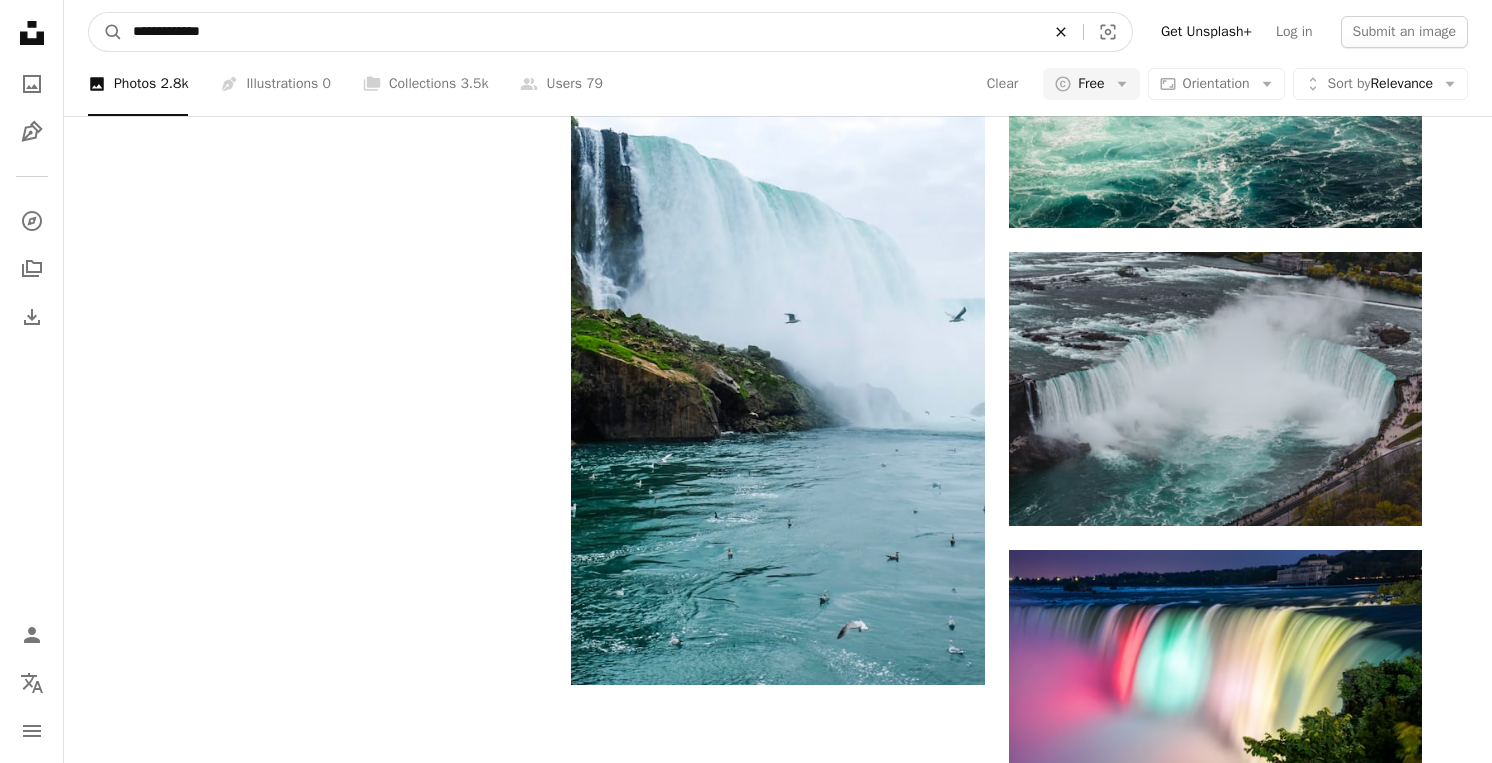 click 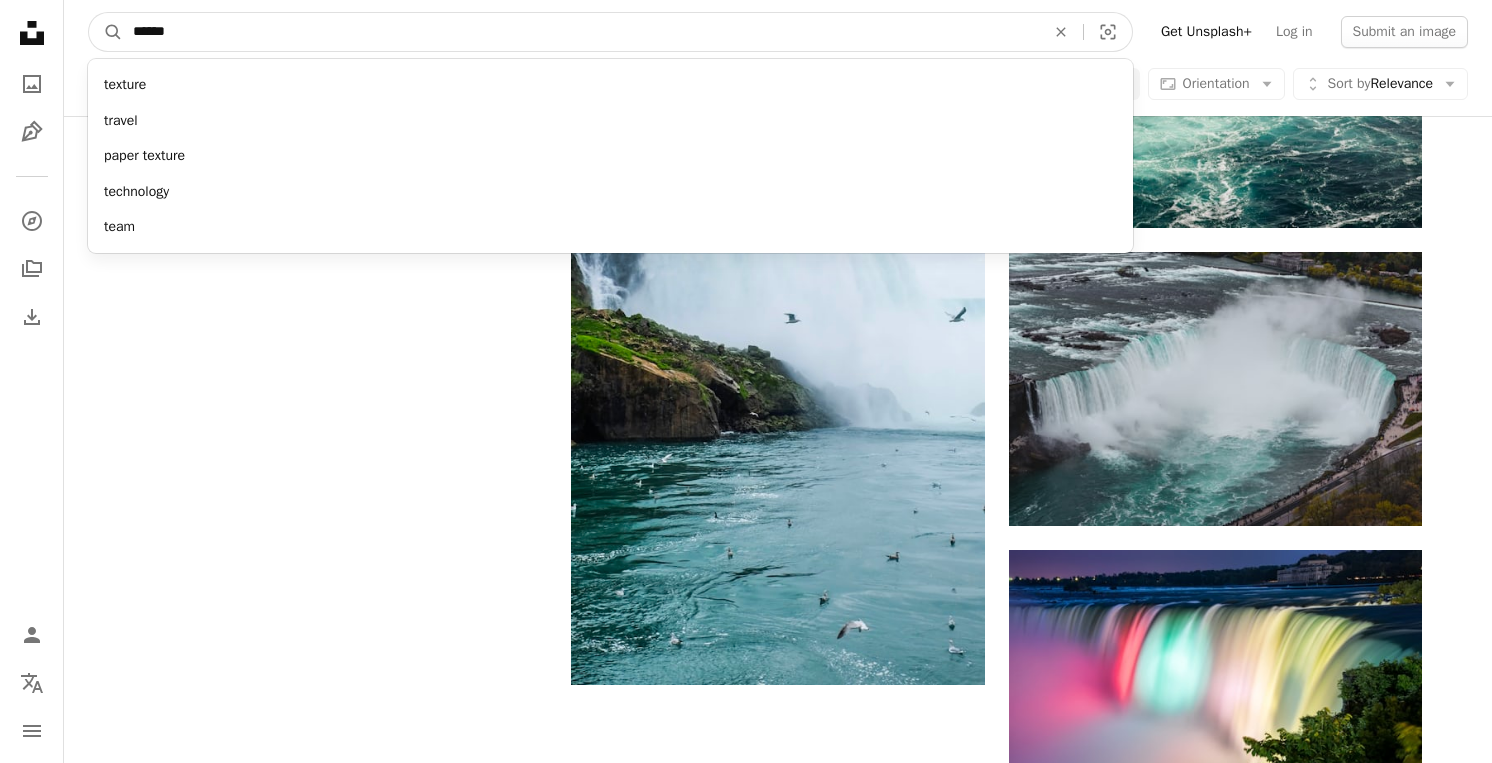 type on "*******" 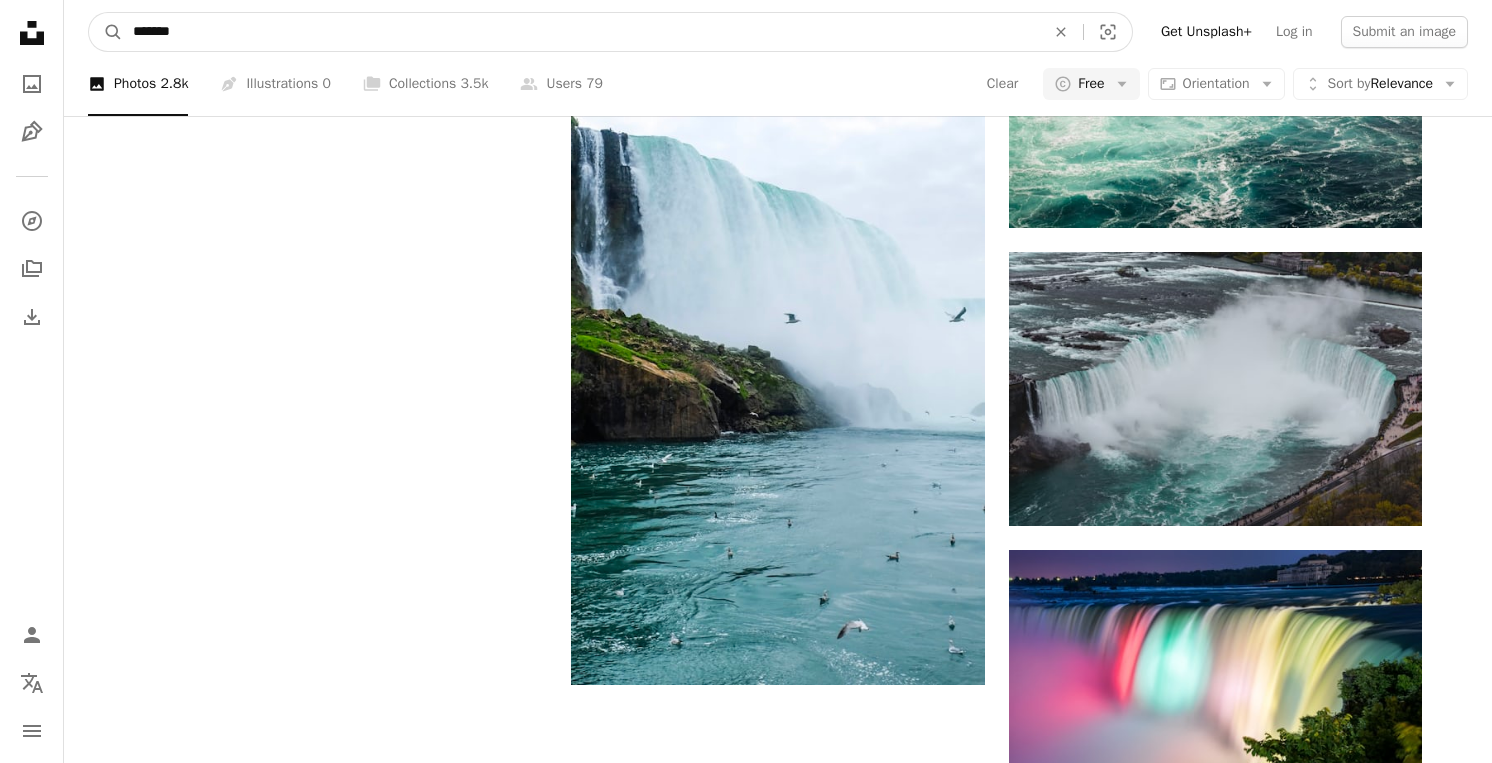 click on "A magnifying glass" at bounding box center [106, 32] 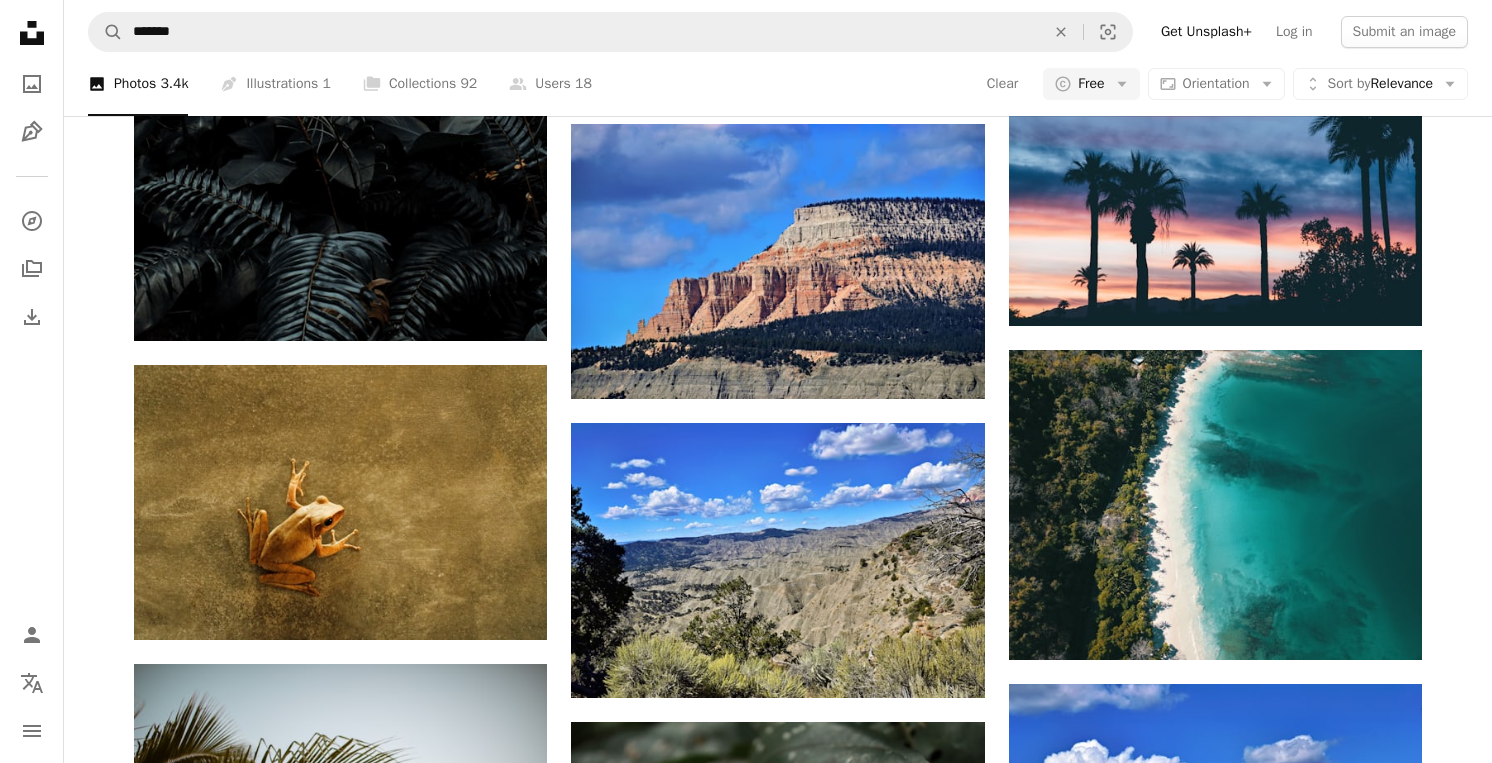 scroll, scrollTop: 1651, scrollLeft: 0, axis: vertical 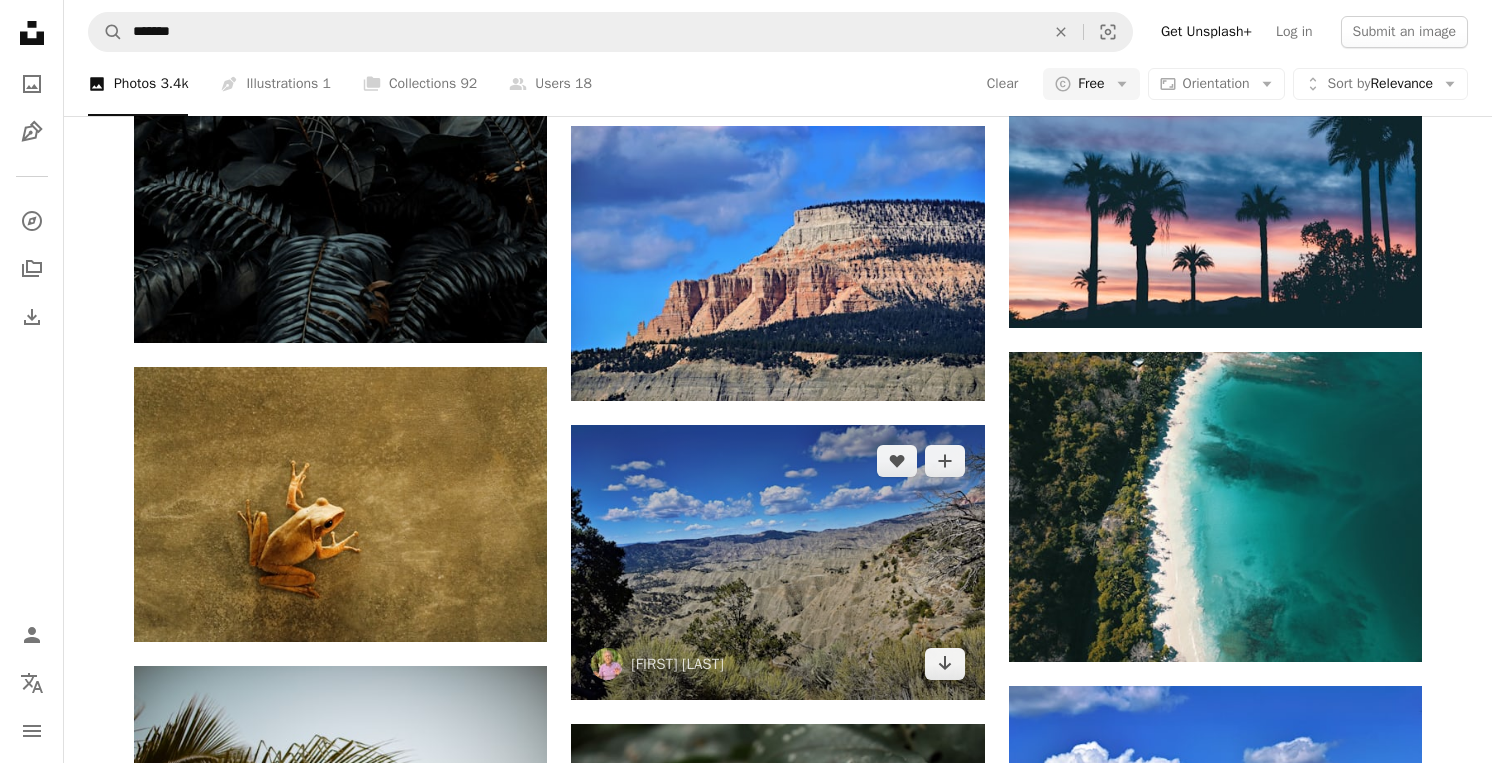 click at bounding box center (777, 562) 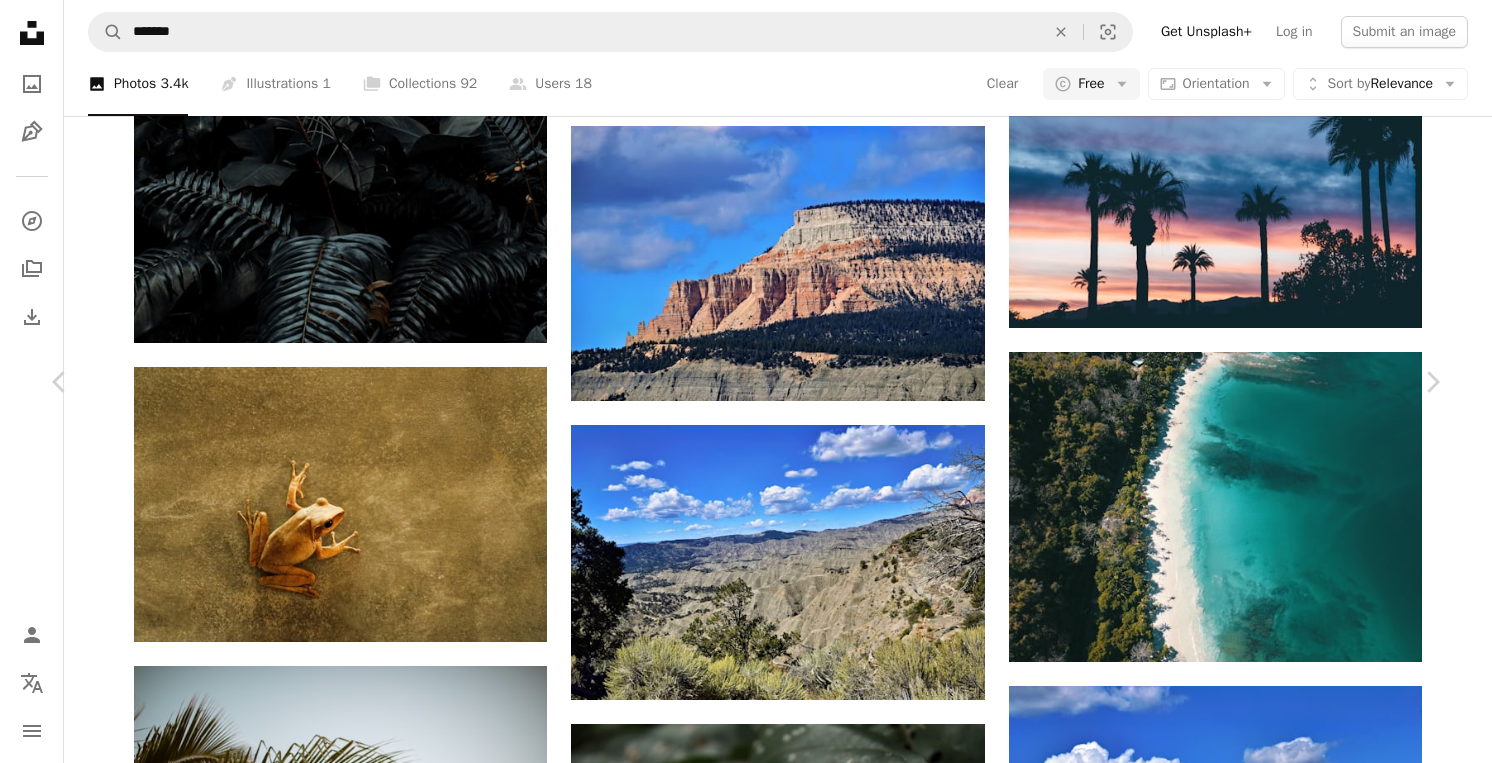 scroll, scrollTop: 0, scrollLeft: 0, axis: both 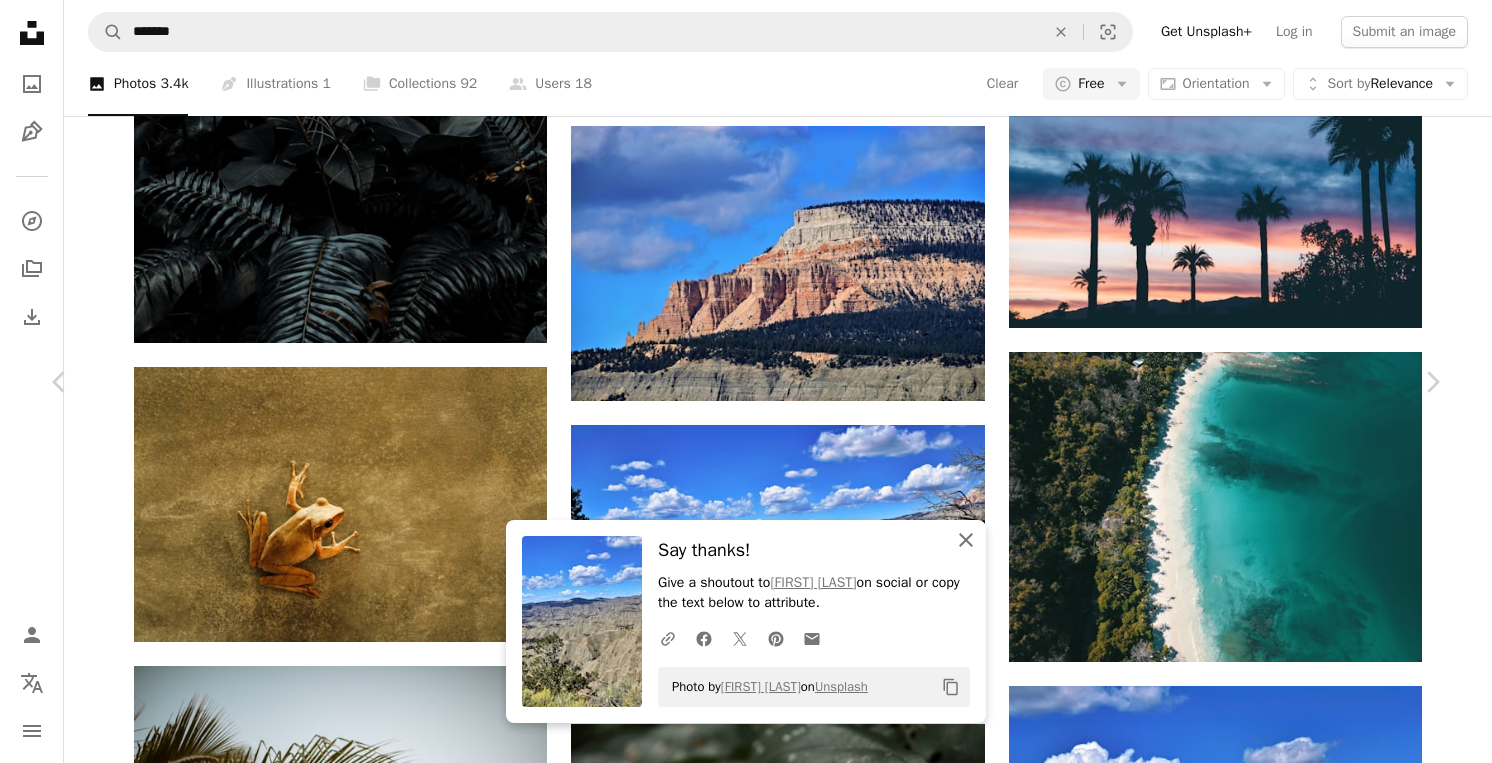 click on "An X shape" 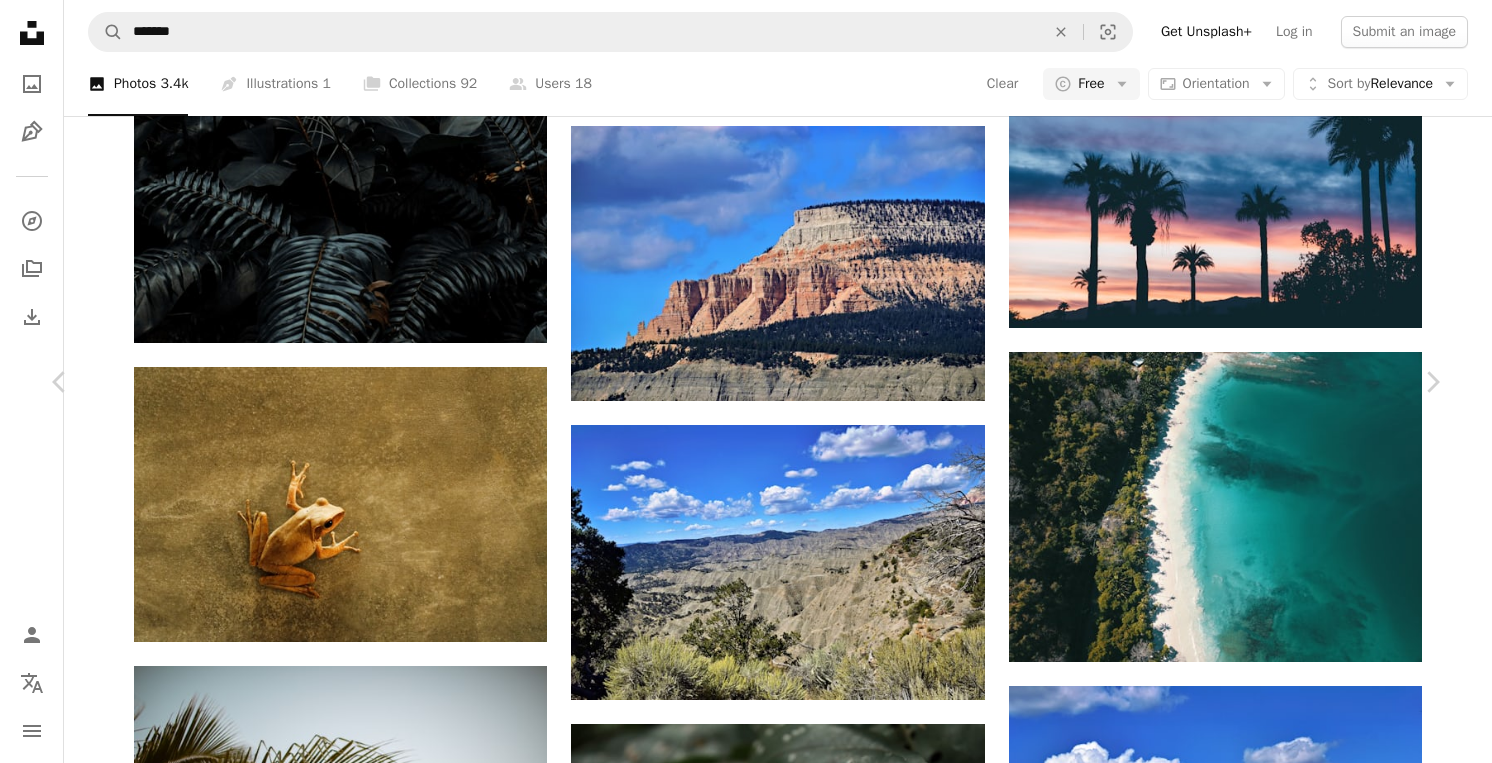 click on "An X shape" at bounding box center (20, 20) 